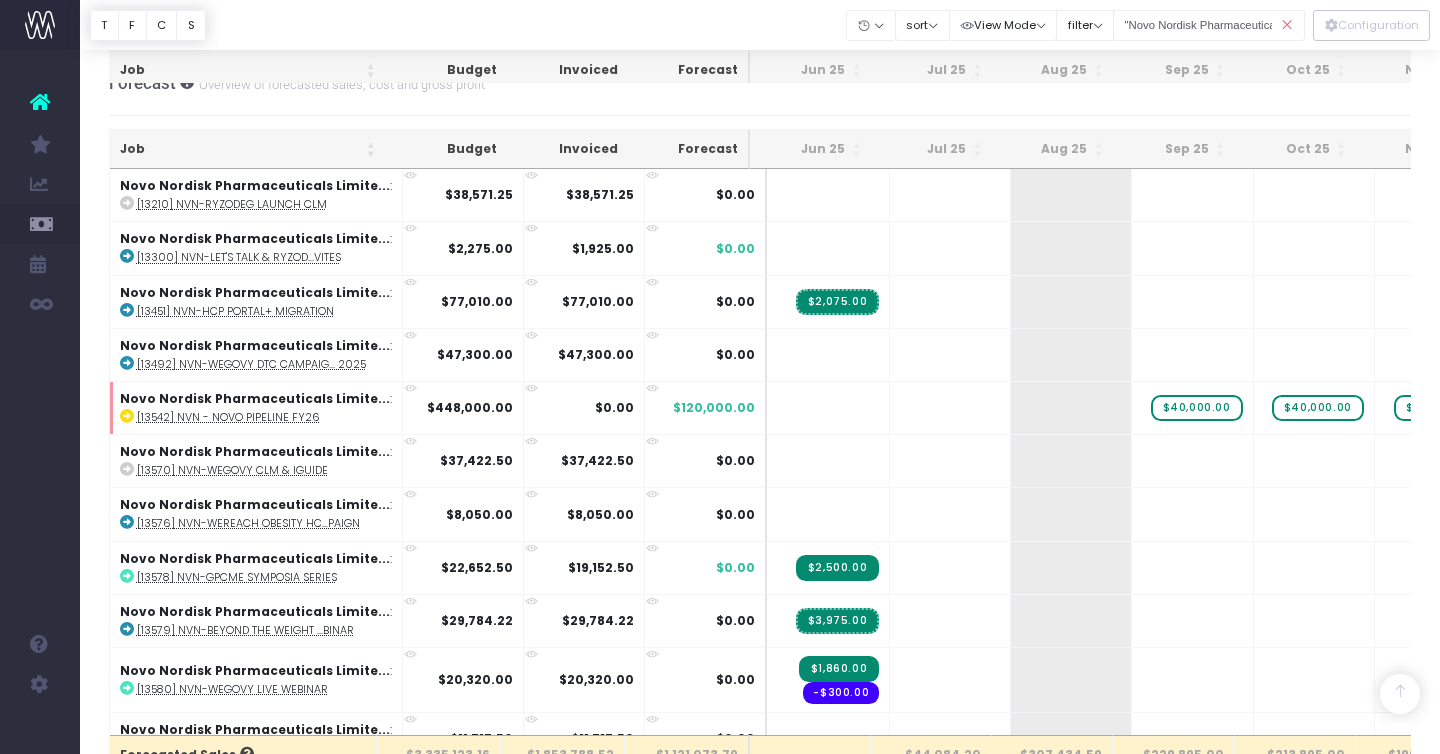 scroll, scrollTop: 399, scrollLeft: 0, axis: vertical 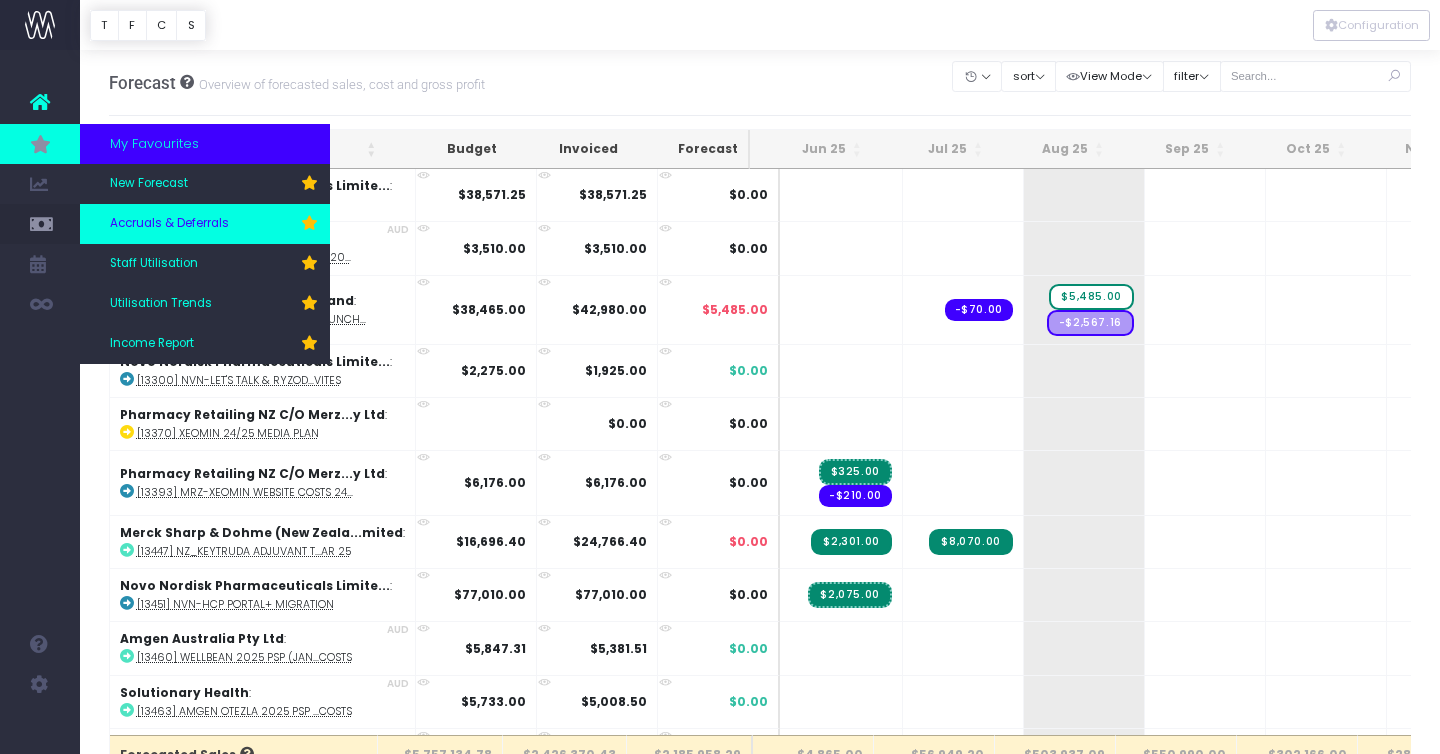 click on "Accruals & Deferrals" at bounding box center [169, 224] 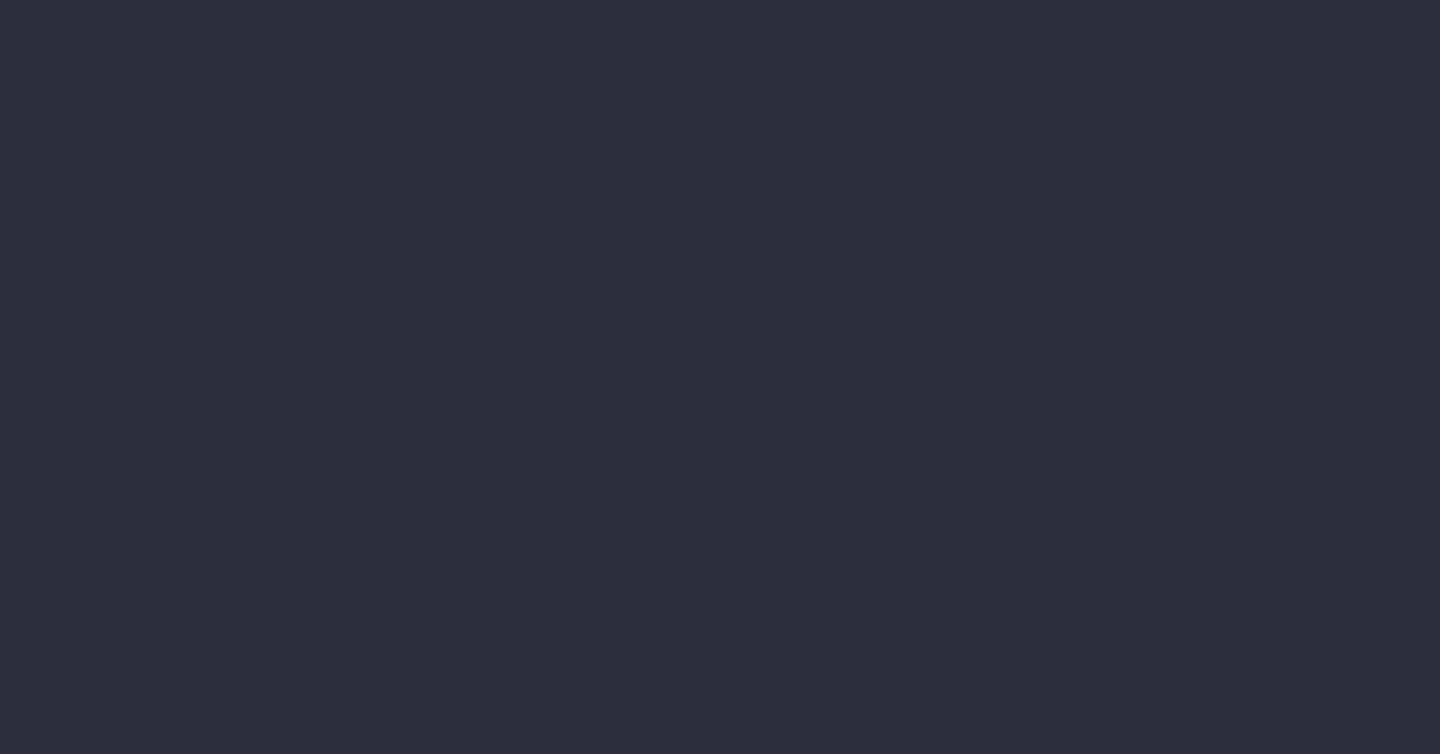 scroll, scrollTop: 0, scrollLeft: 0, axis: both 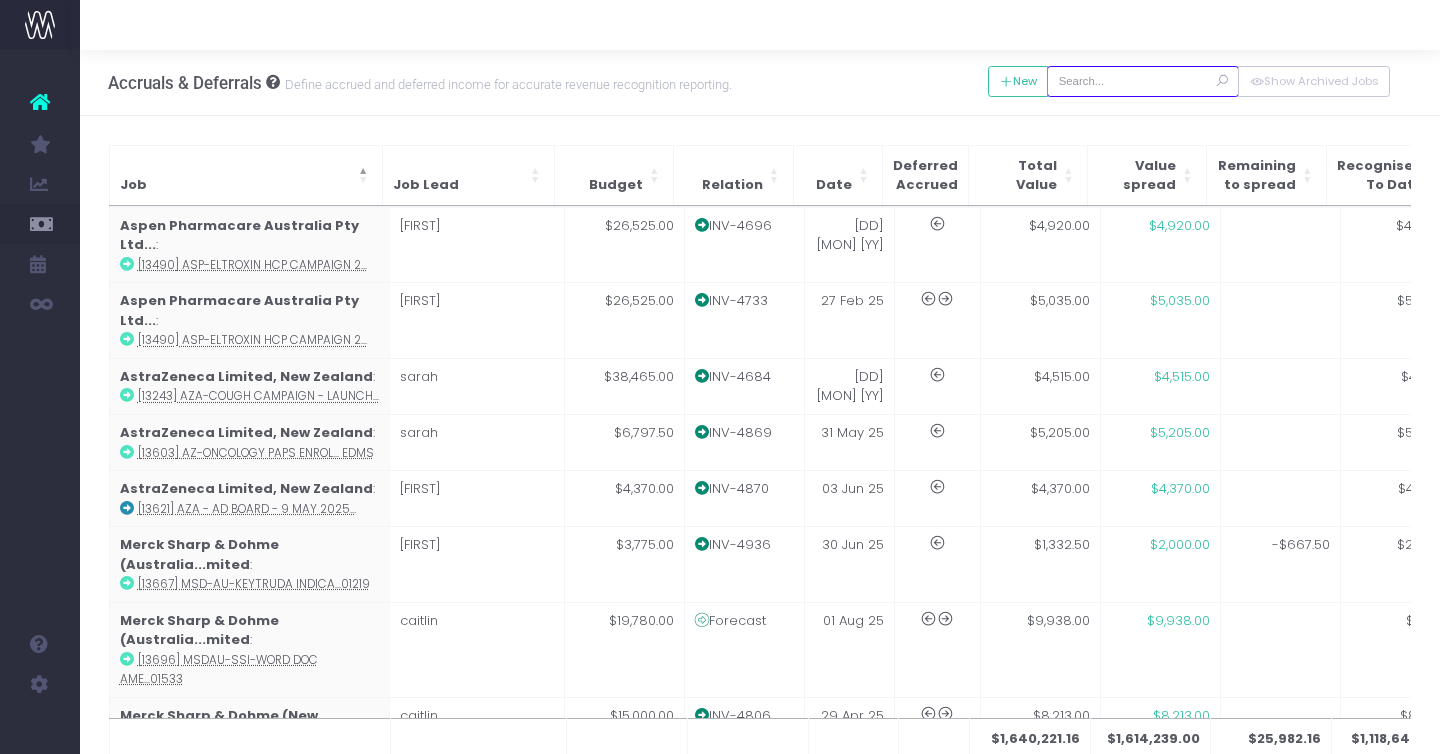 click at bounding box center [1143, 81] 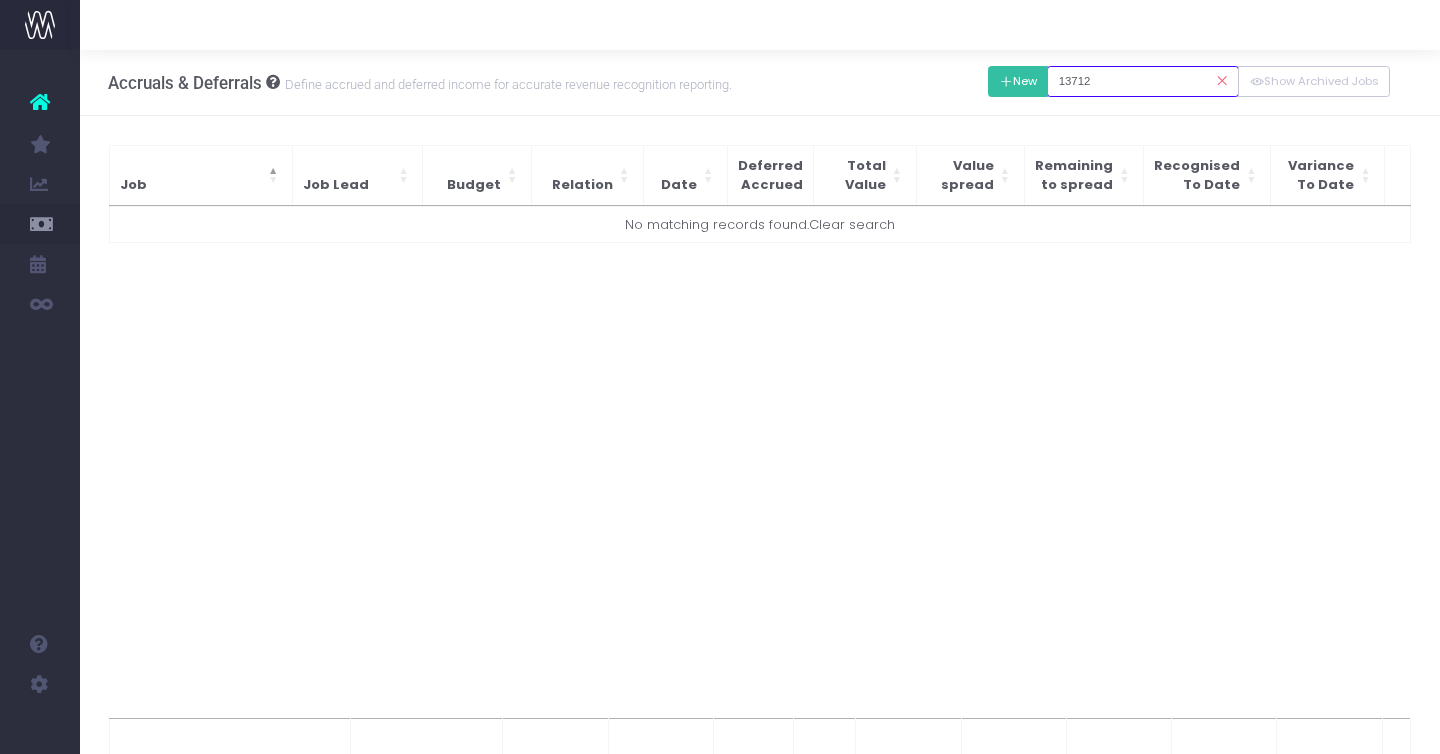 type on "13712" 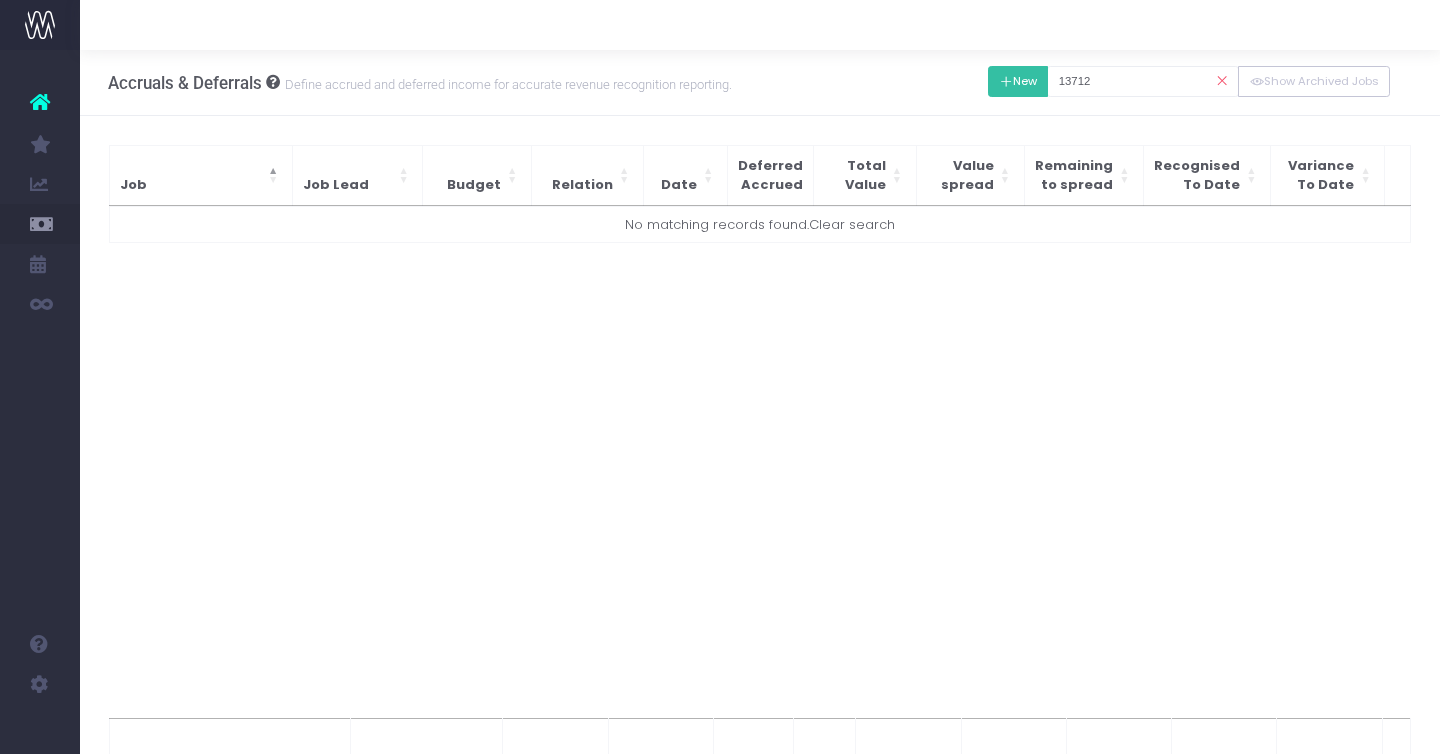 click at bounding box center (1006, 82) 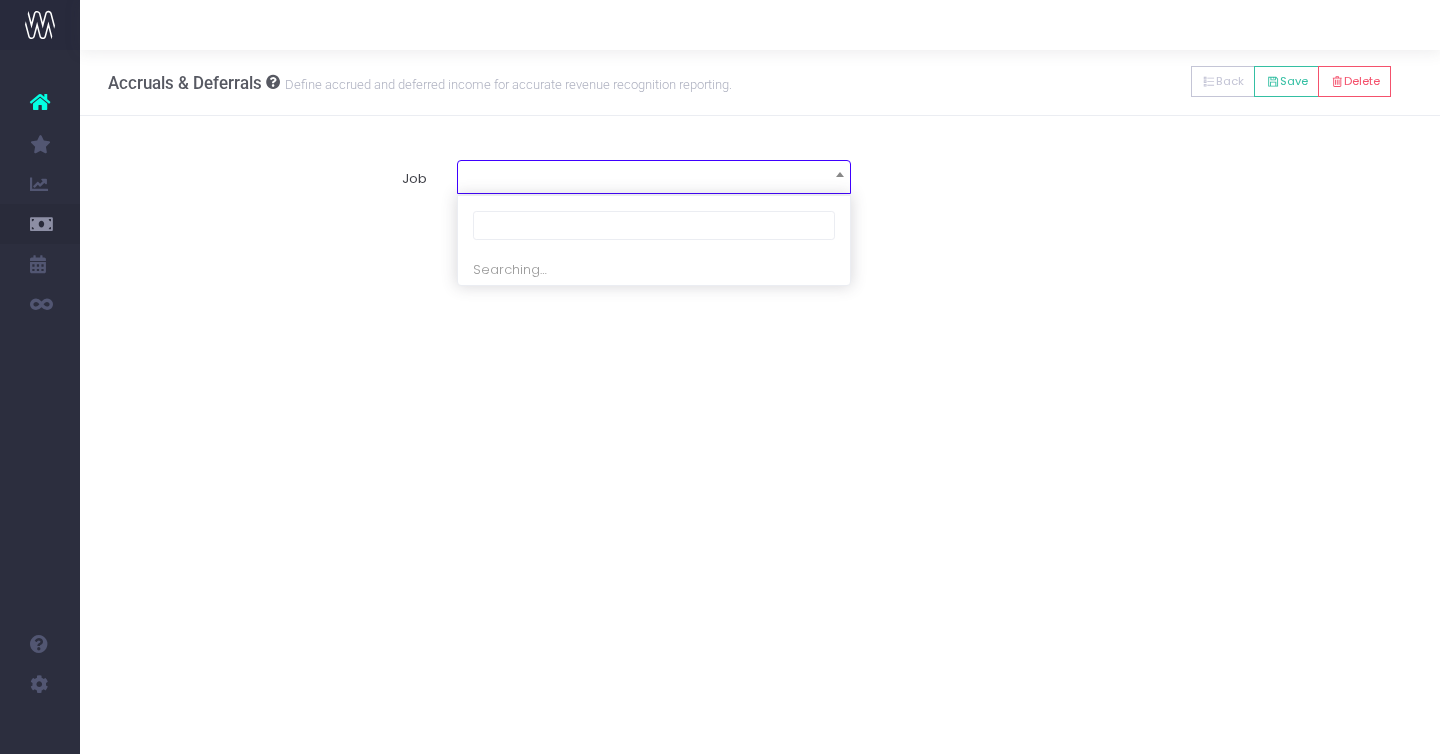 click at bounding box center [654, 175] 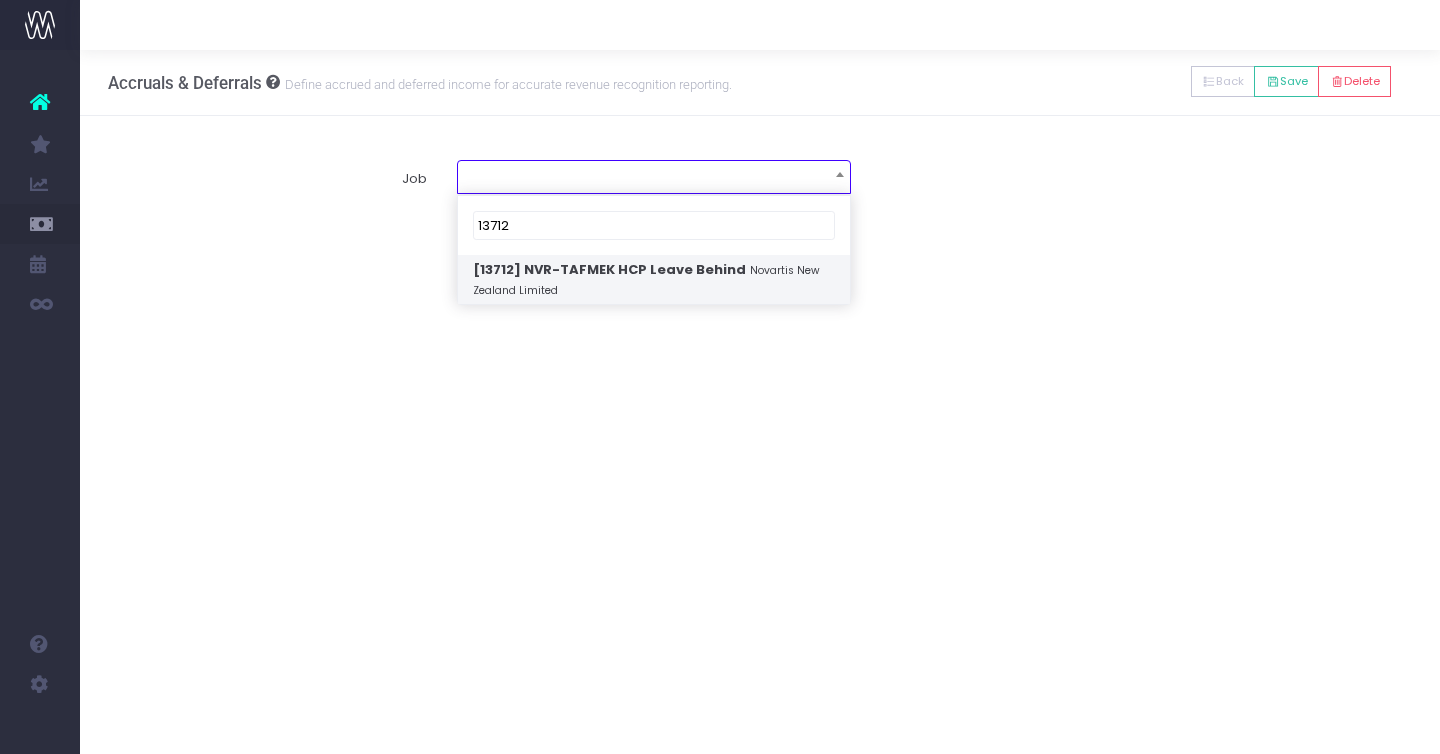 type on "13712" 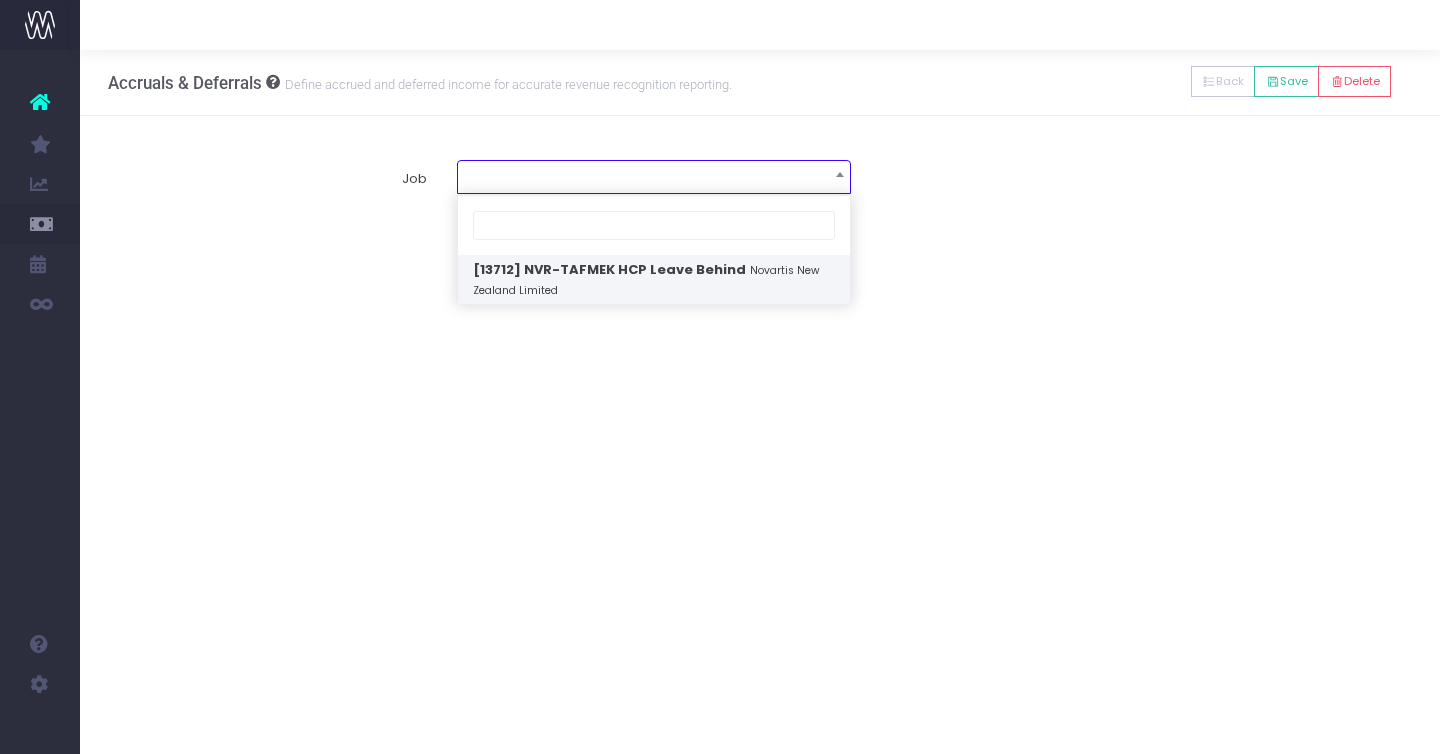 select on "1907074" 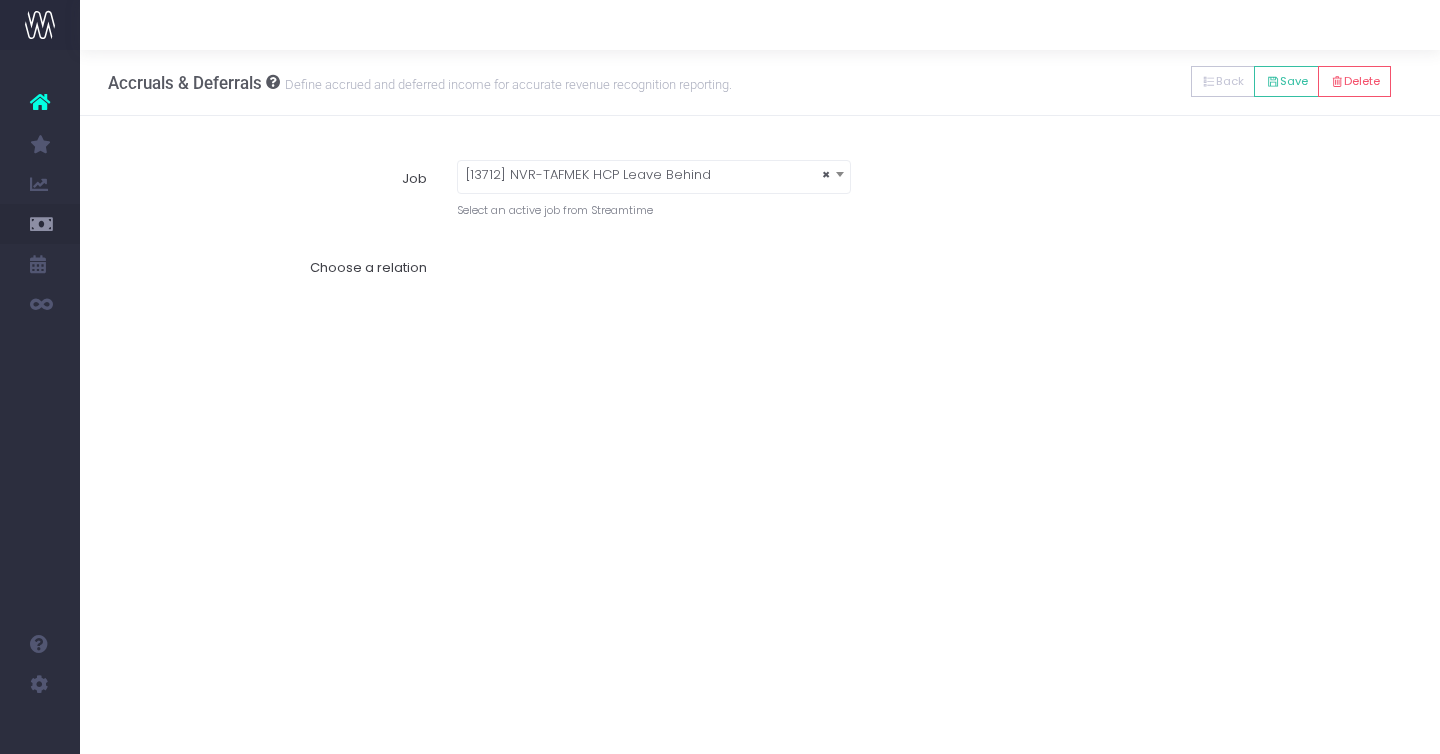 click on "Job
× [13712] NVR-TAFMEK HCP Leave Behind
Select an active job from Streamtime" at bounding box center (760, 189) 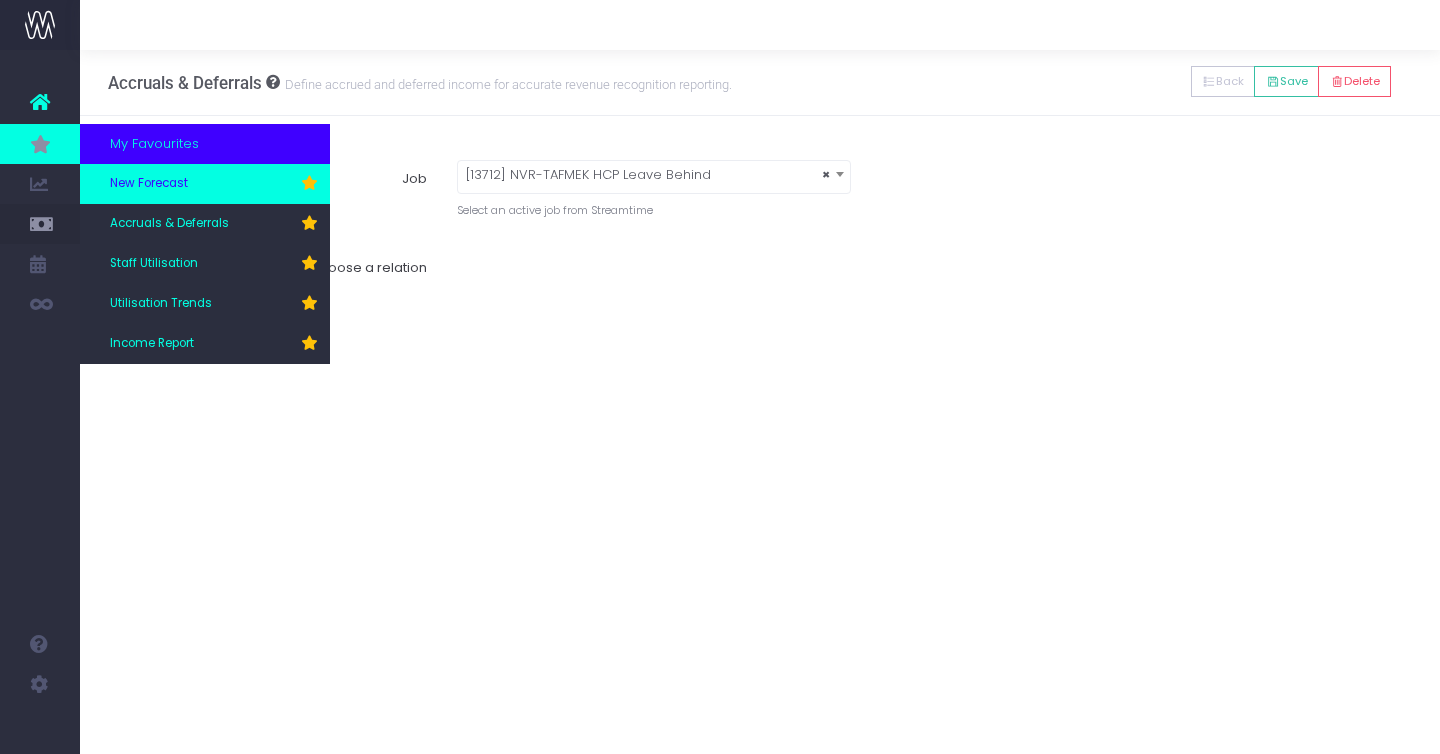 click on "New Forecast" at bounding box center [149, 184] 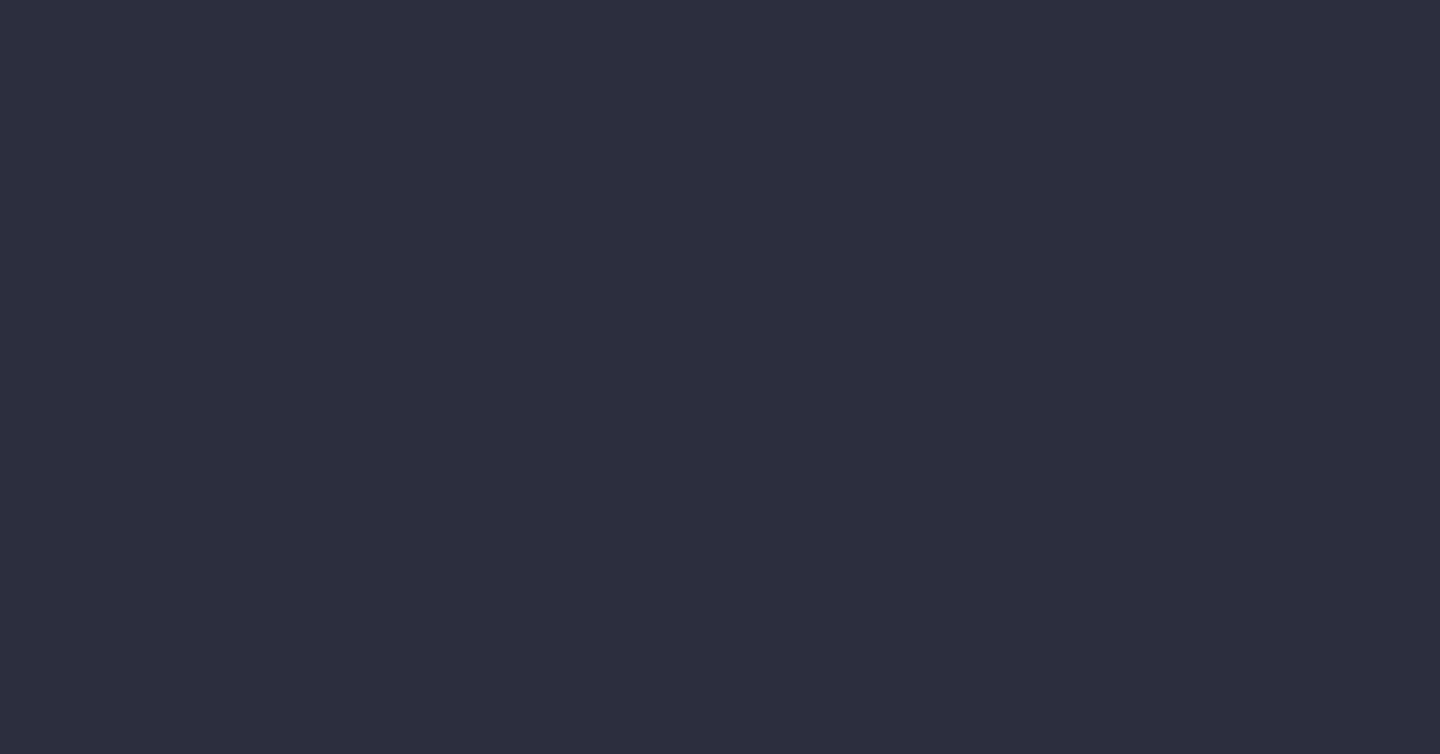 scroll, scrollTop: 0, scrollLeft: 0, axis: both 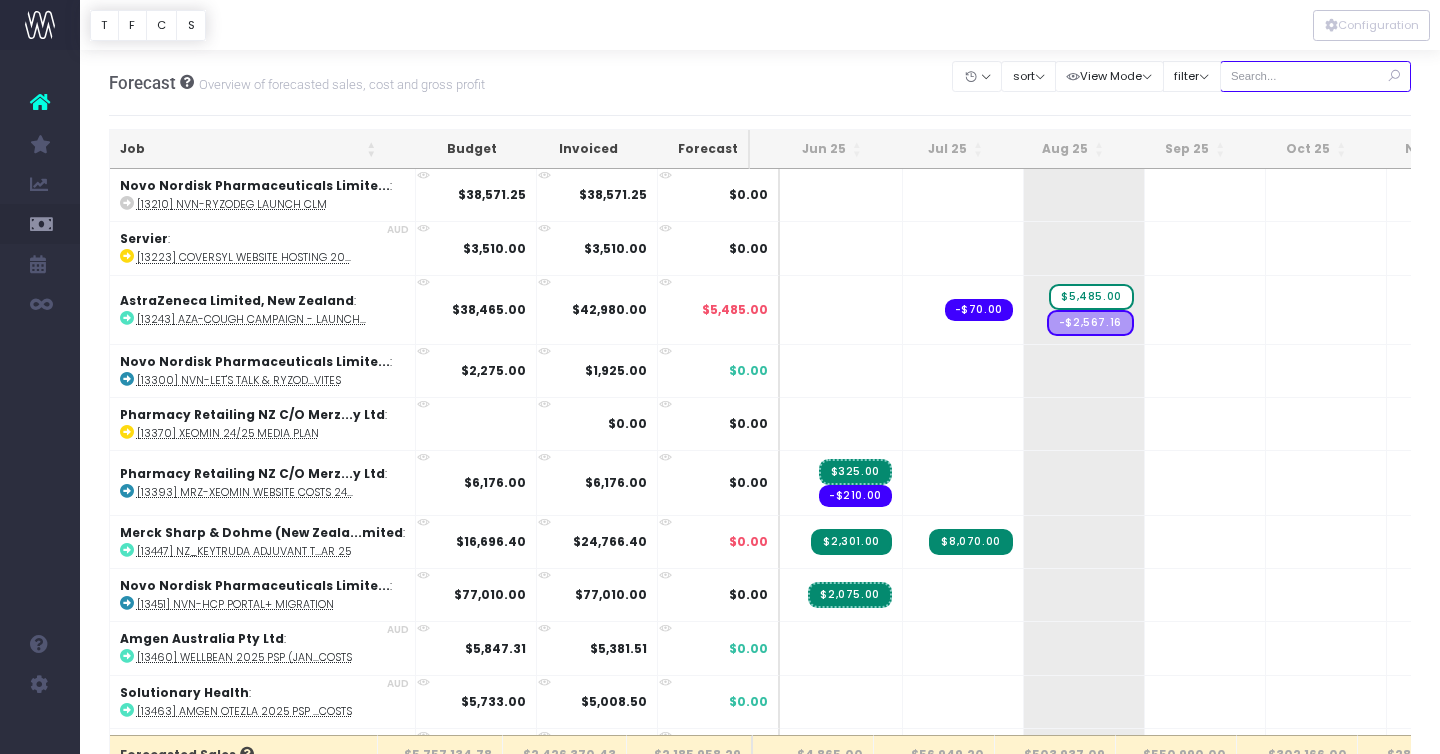 click at bounding box center (1316, 76) 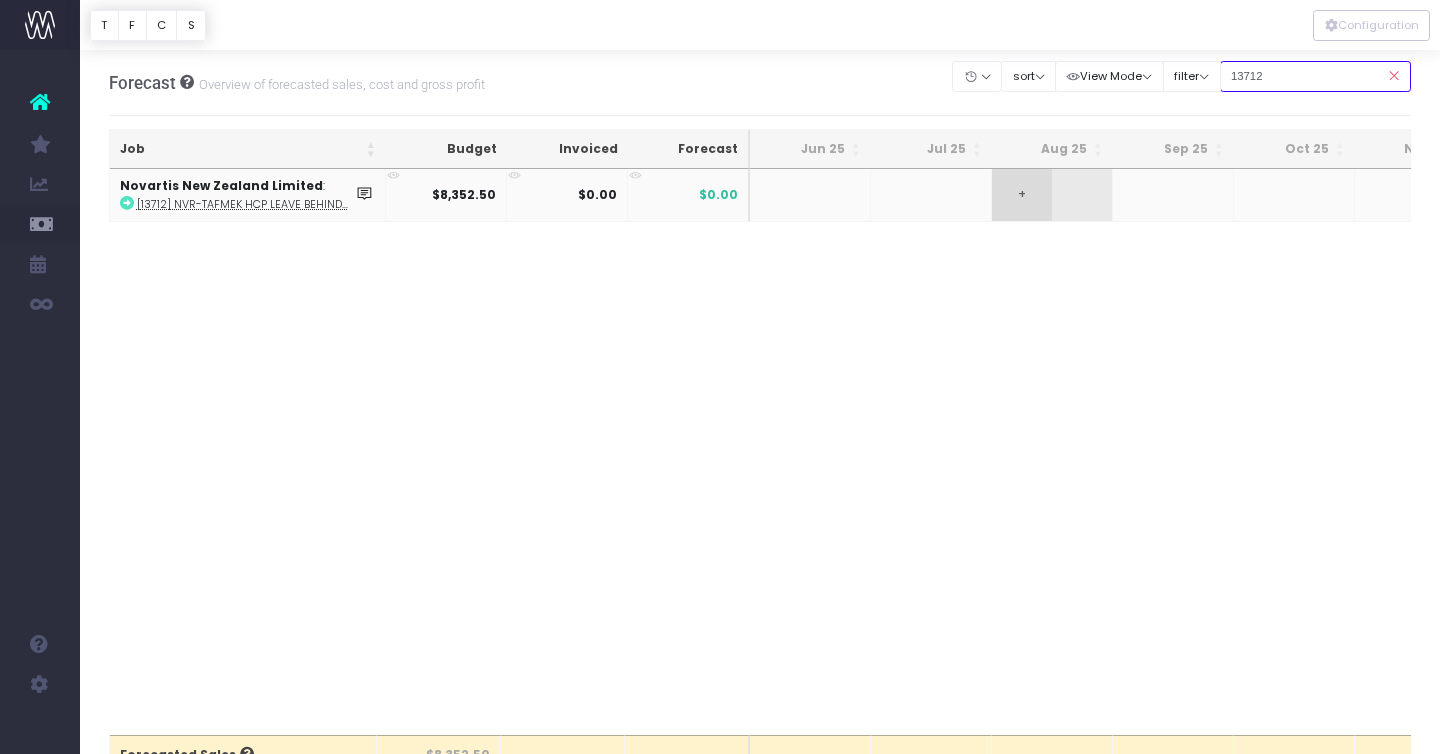 type on "13712" 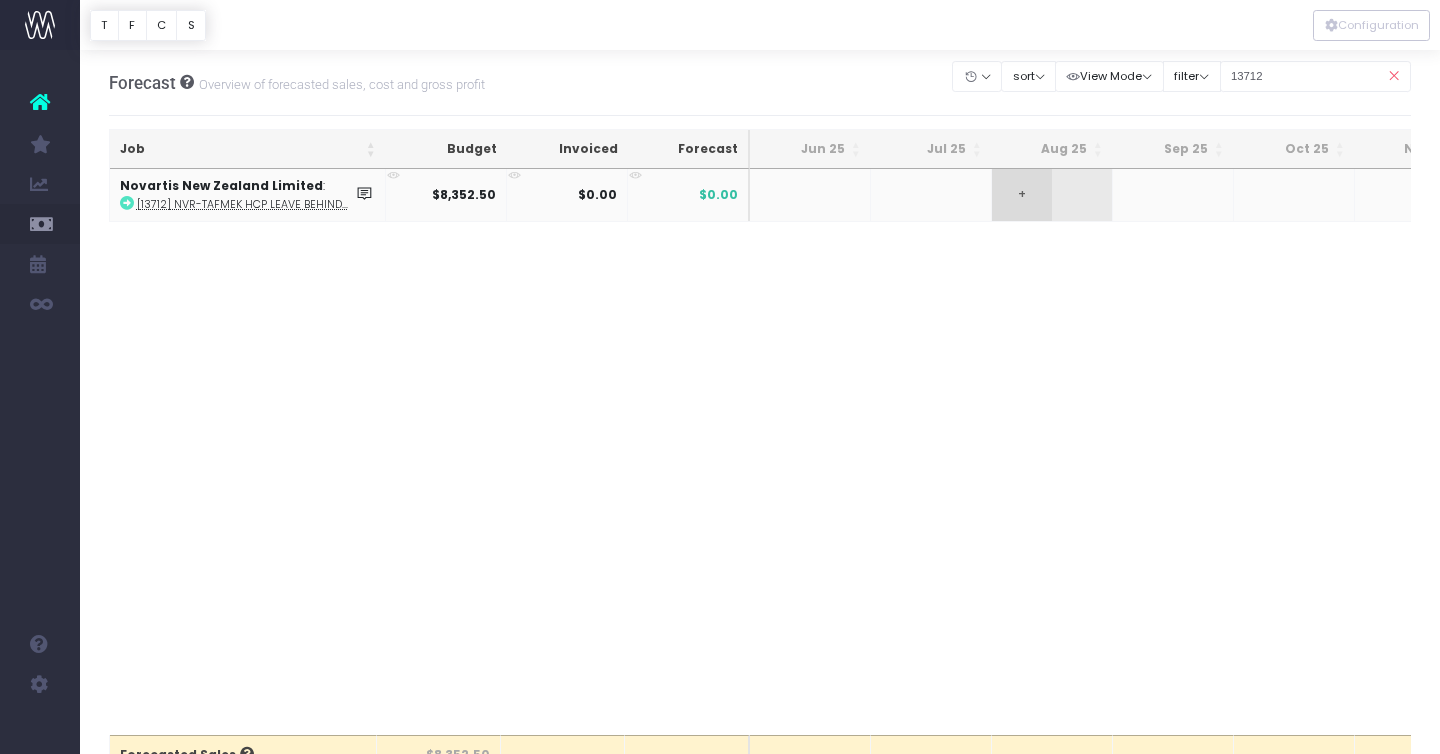 click on "+" at bounding box center (1022, 195) 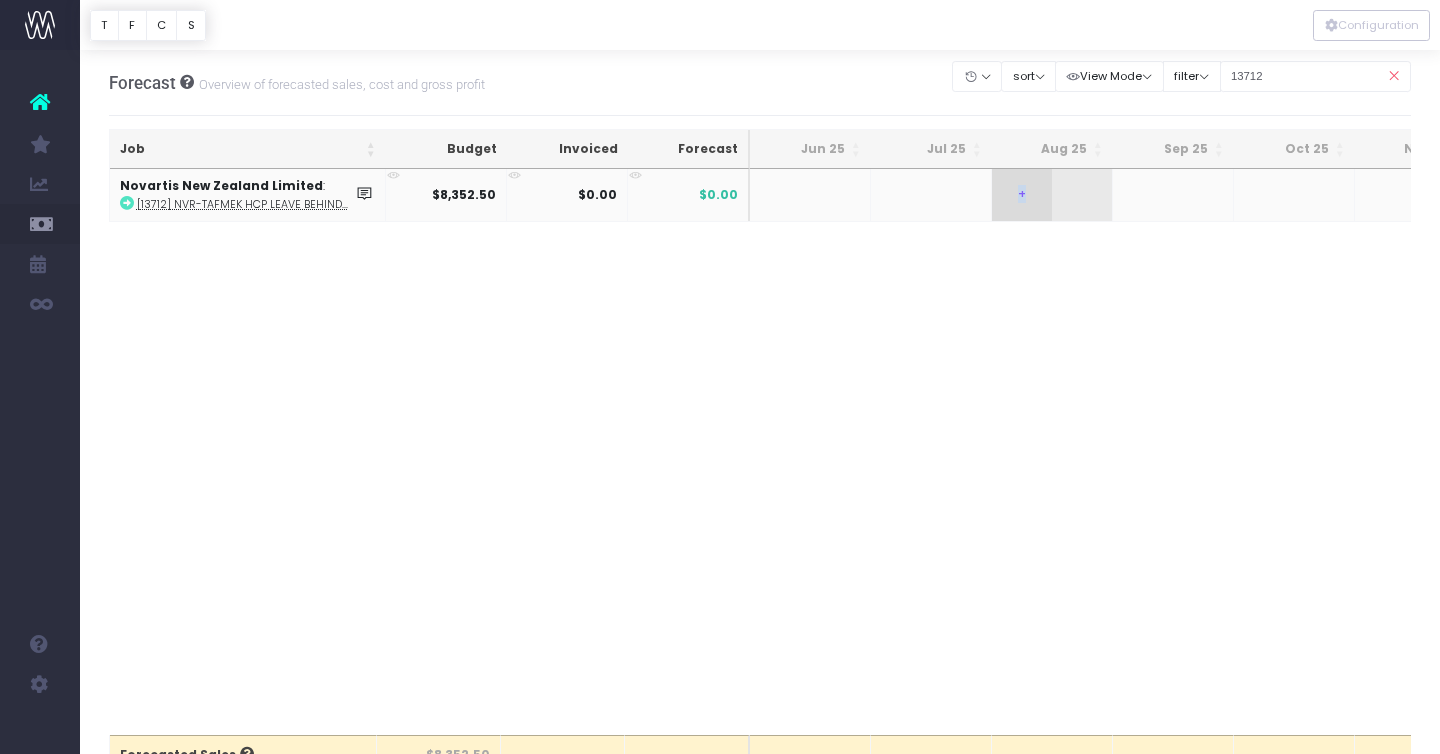 click on "+" at bounding box center (1022, 195) 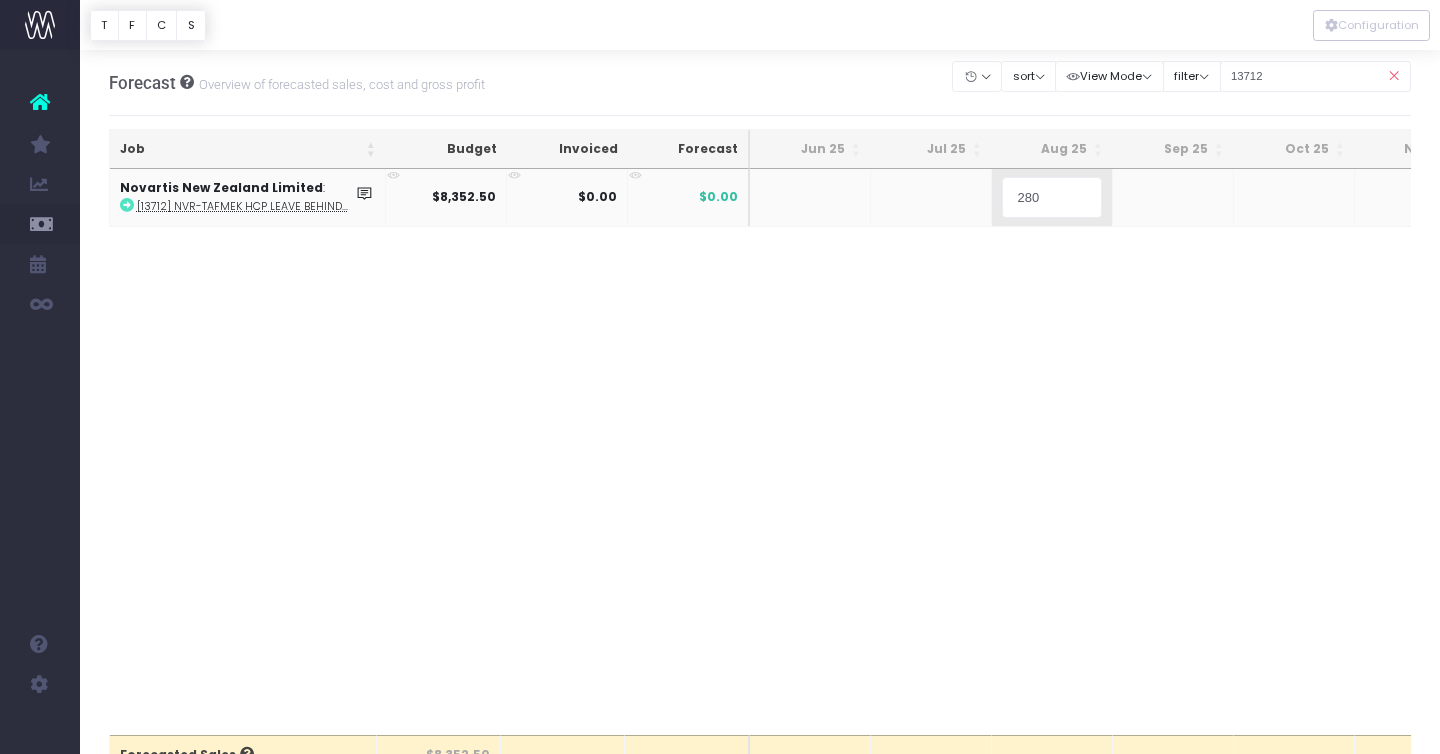 type on "2800" 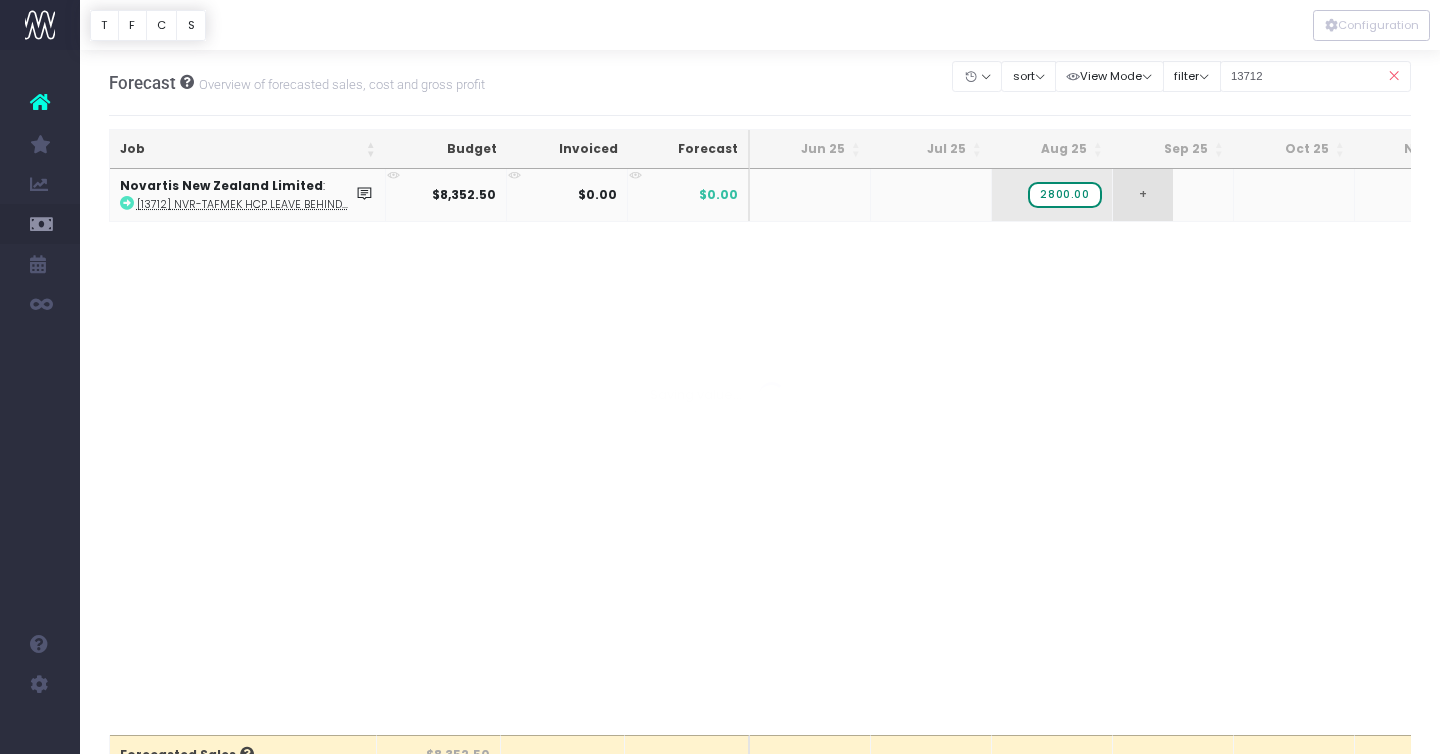 click on "Oh my... this is bad.  wayahead wasn't able to load this page. Please contact  support .
Go back
Account Warning
You are on a paid plan.
My Favourites
New Forecast Accruals & Deferrals Staff Utilisation Utilisation Trends" at bounding box center (720, 377) 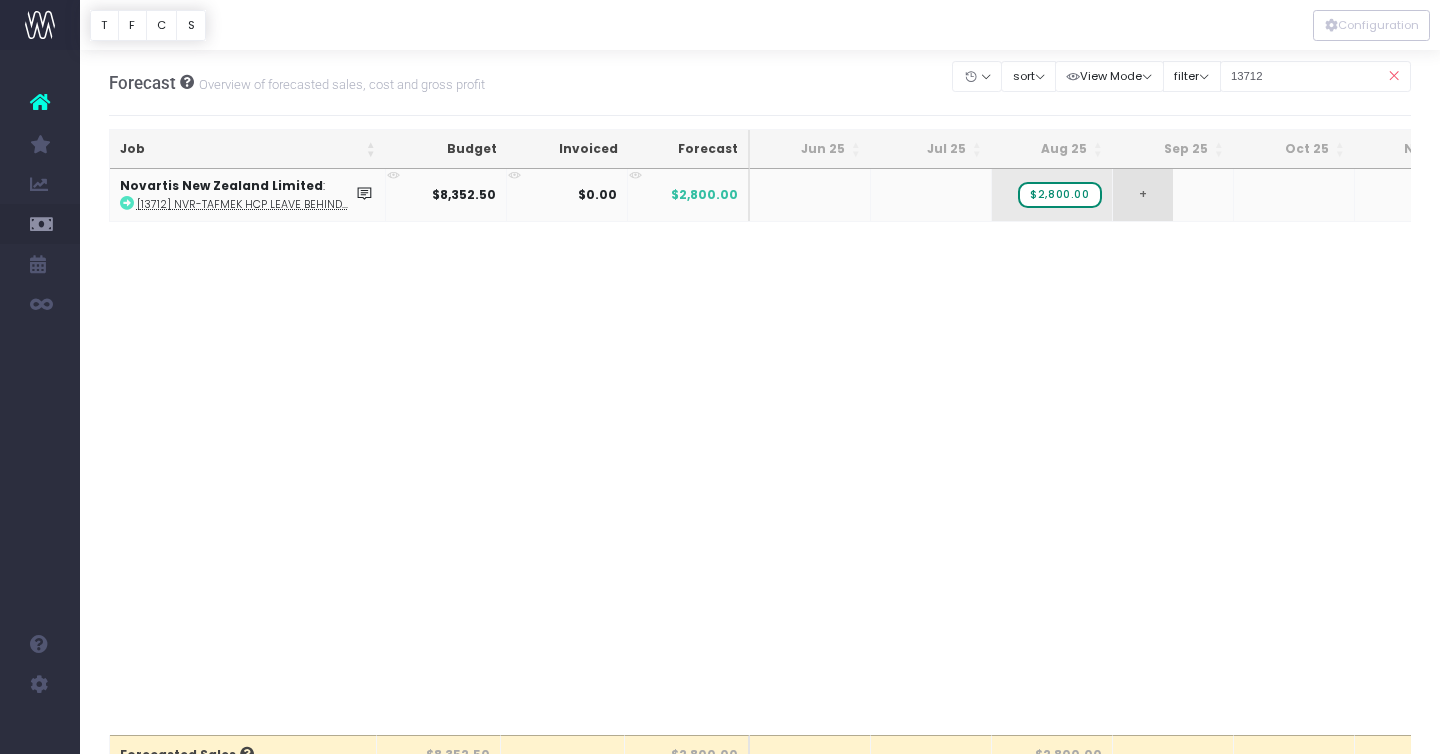click on "+" at bounding box center [1143, 195] 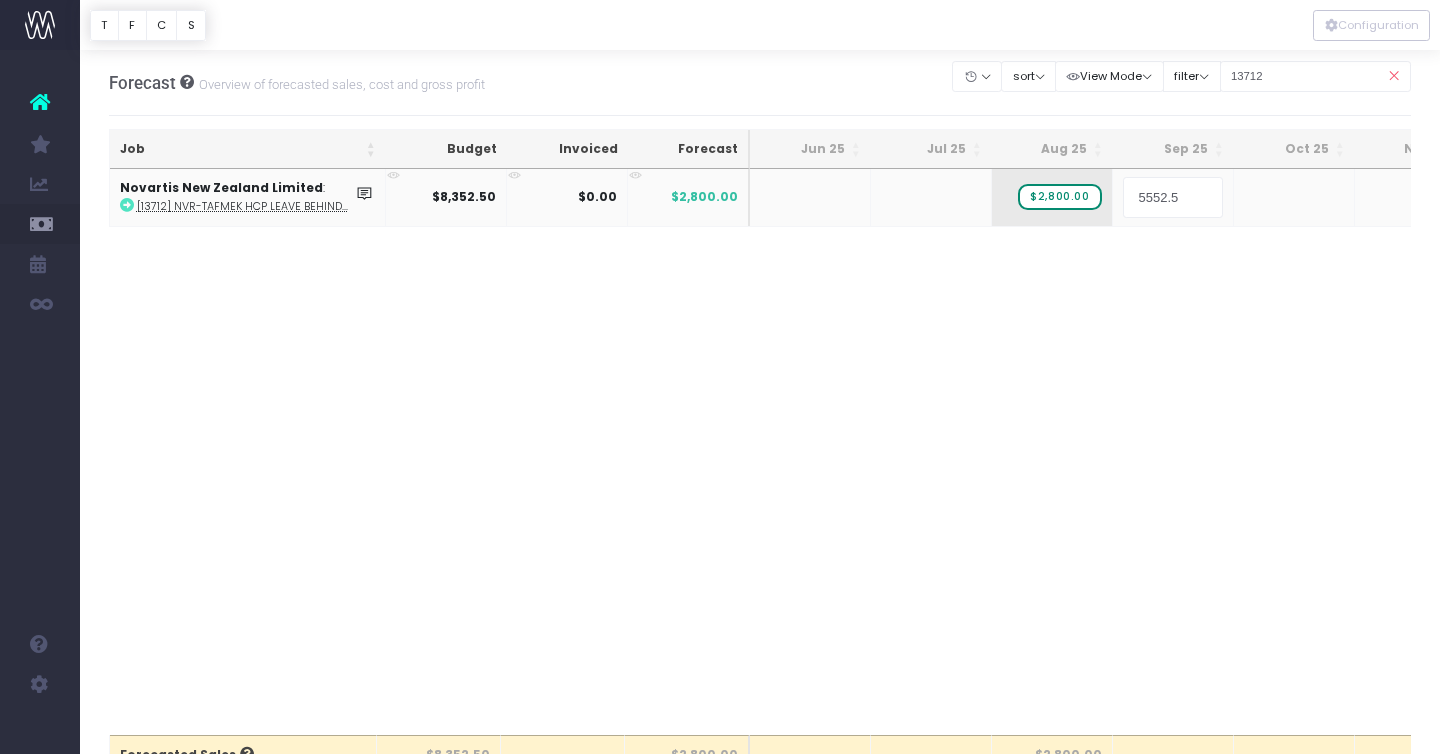 click at bounding box center [760, 25] 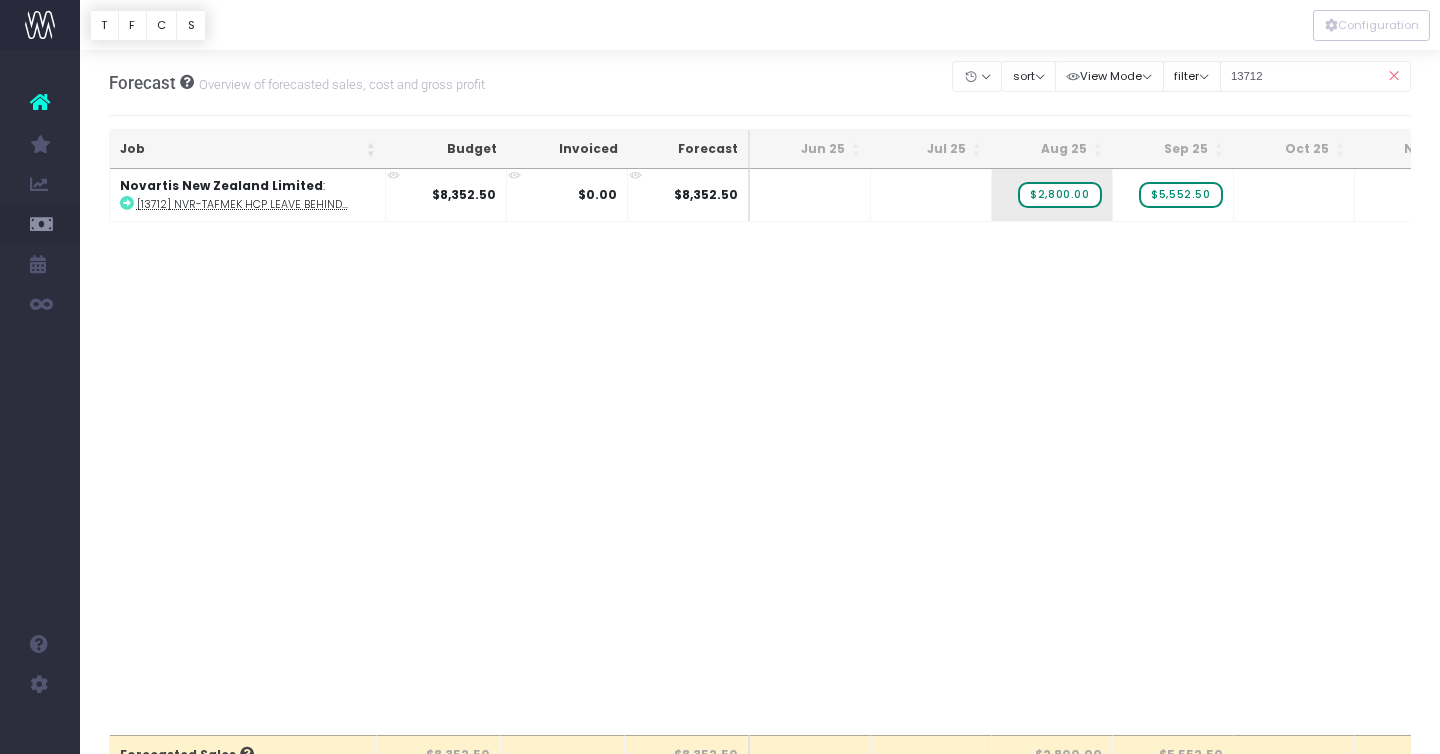 scroll, scrollTop: 0, scrollLeft: 19, axis: horizontal 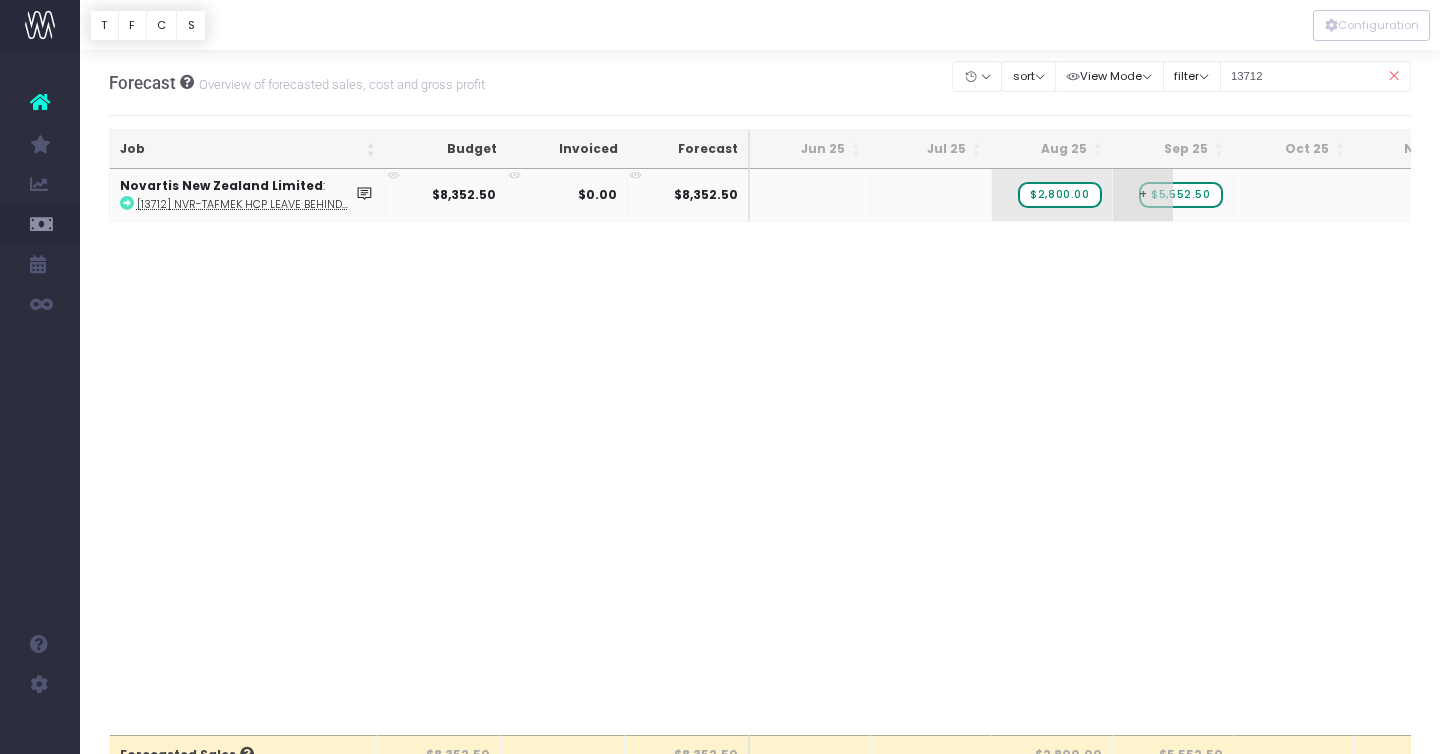 click on "$5,552.50" at bounding box center (1180, 195) 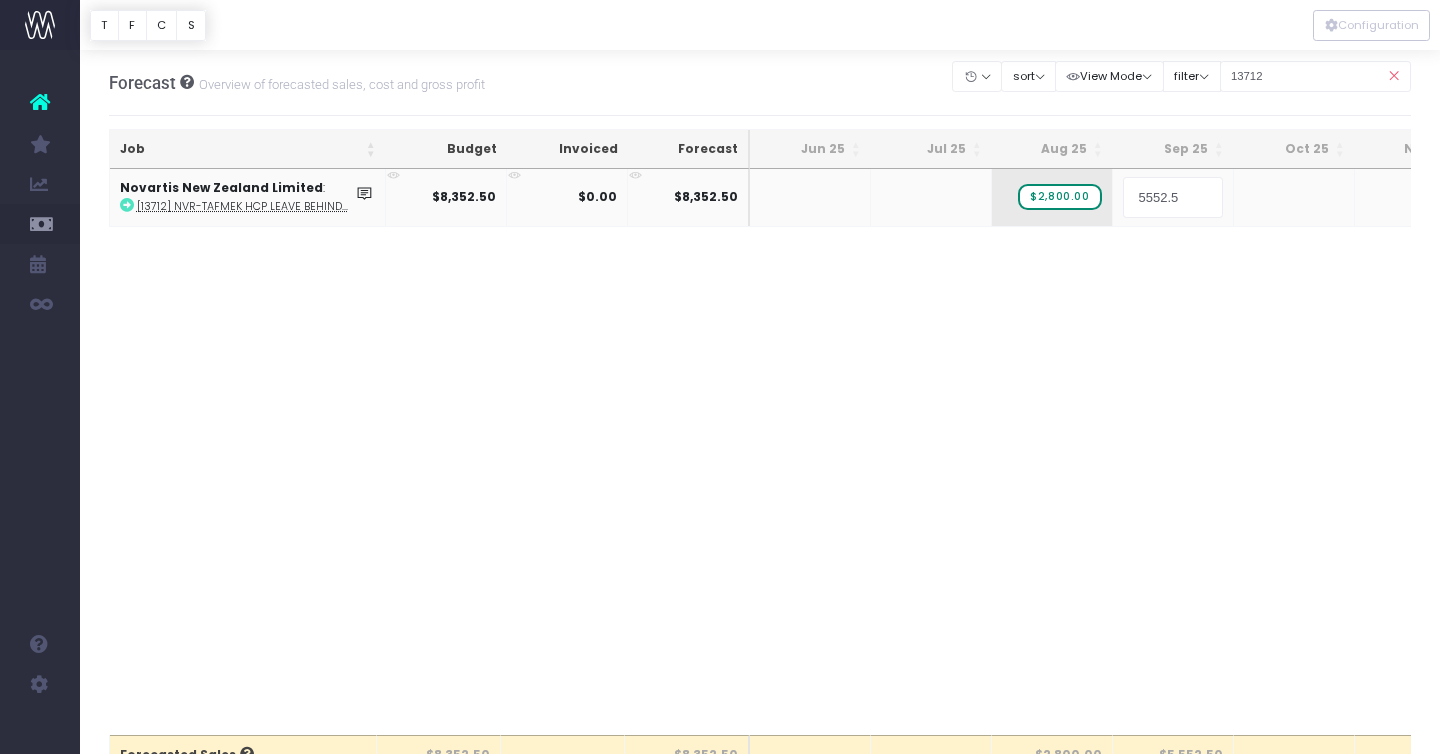 type 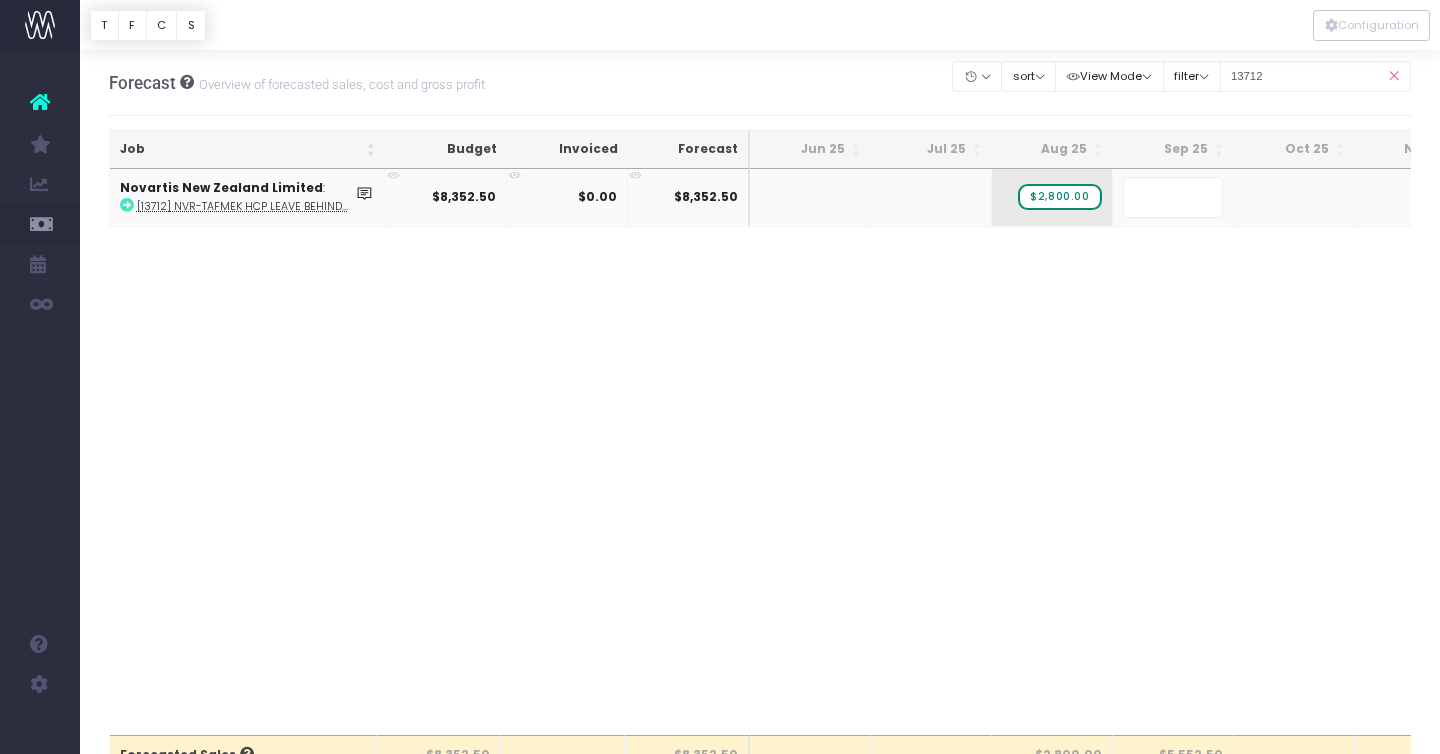 click on "Oh my... this is bad. wayahead wasn't able to load this page. Please contact support . Go back Account Warning You are on a paid plan. My Favourites New Forecast Accruals & Deferrals Staff Utilisation Utilisation Trends" at bounding box center [720, 377] 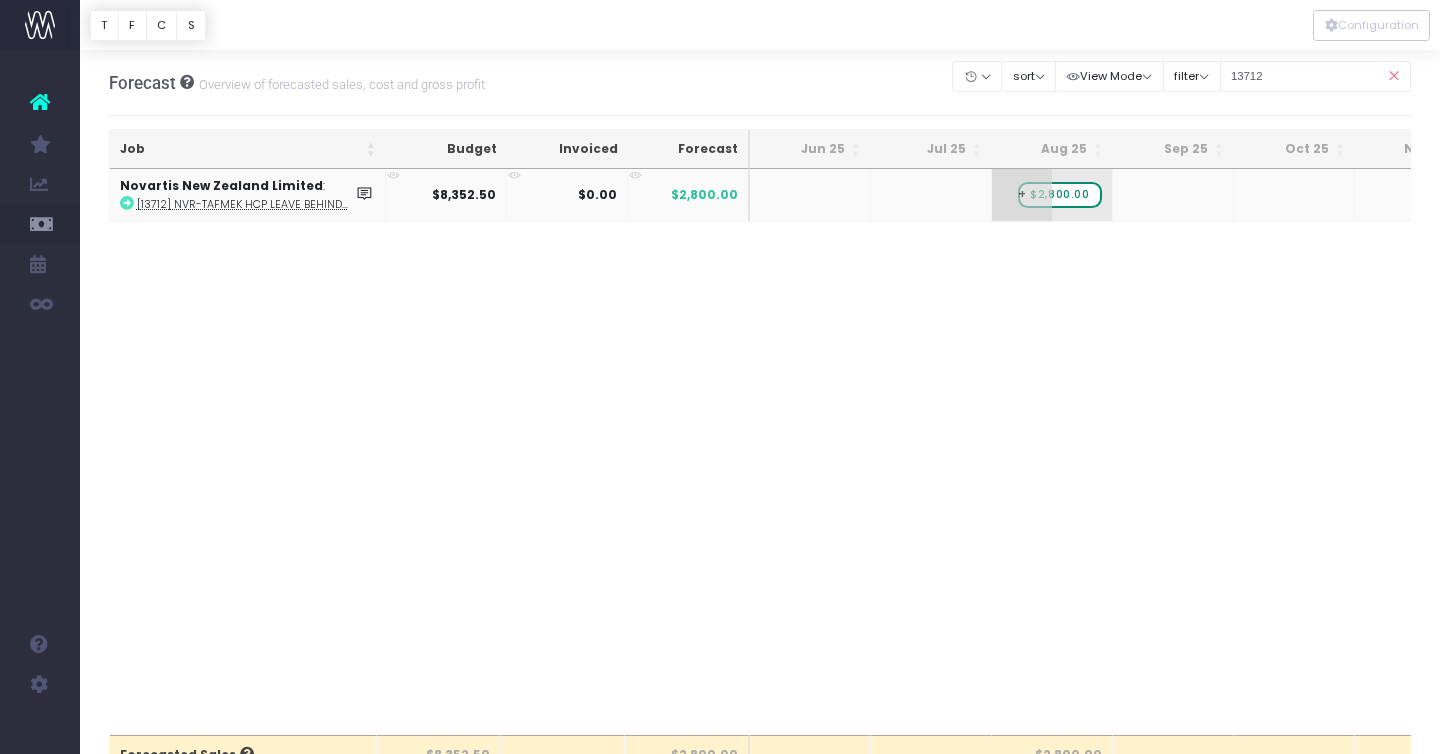 click on "$2,800.00" at bounding box center [1059, 195] 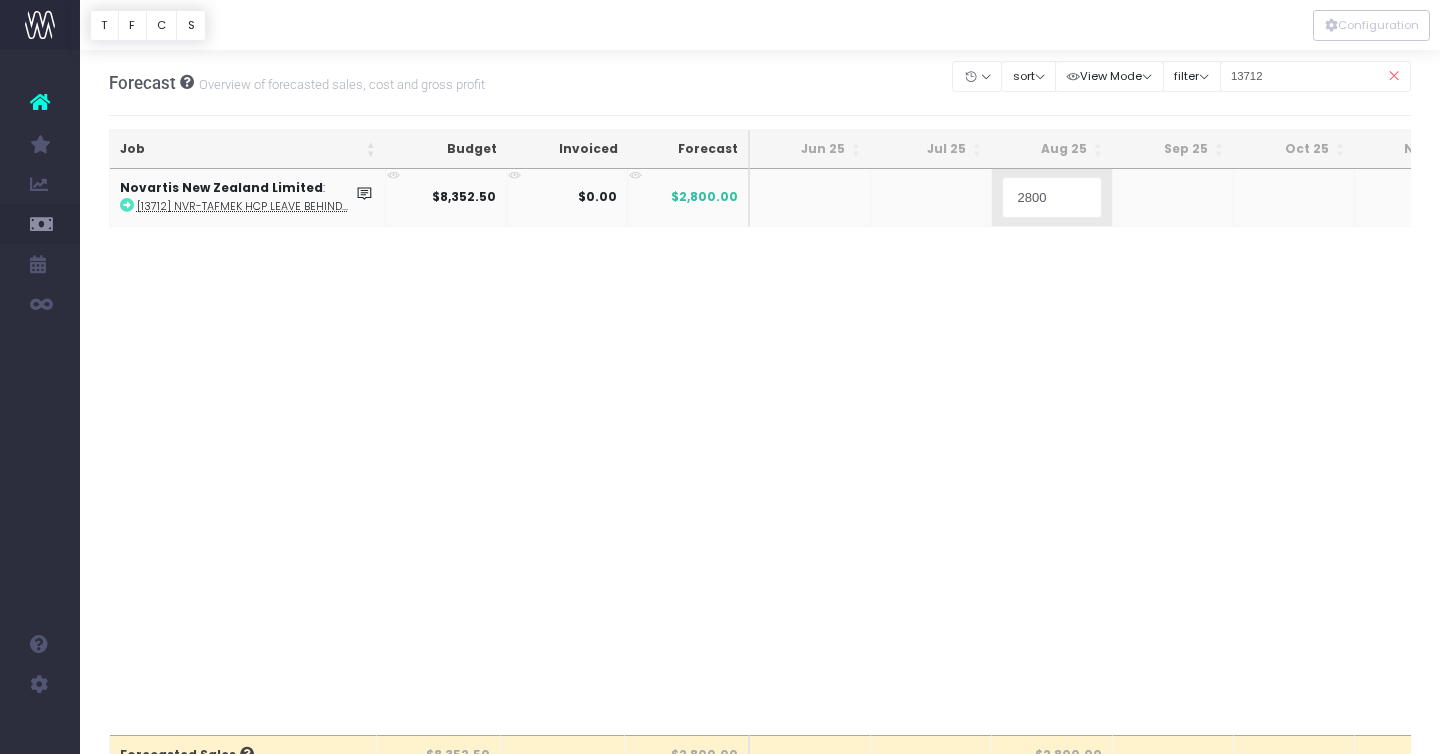 type 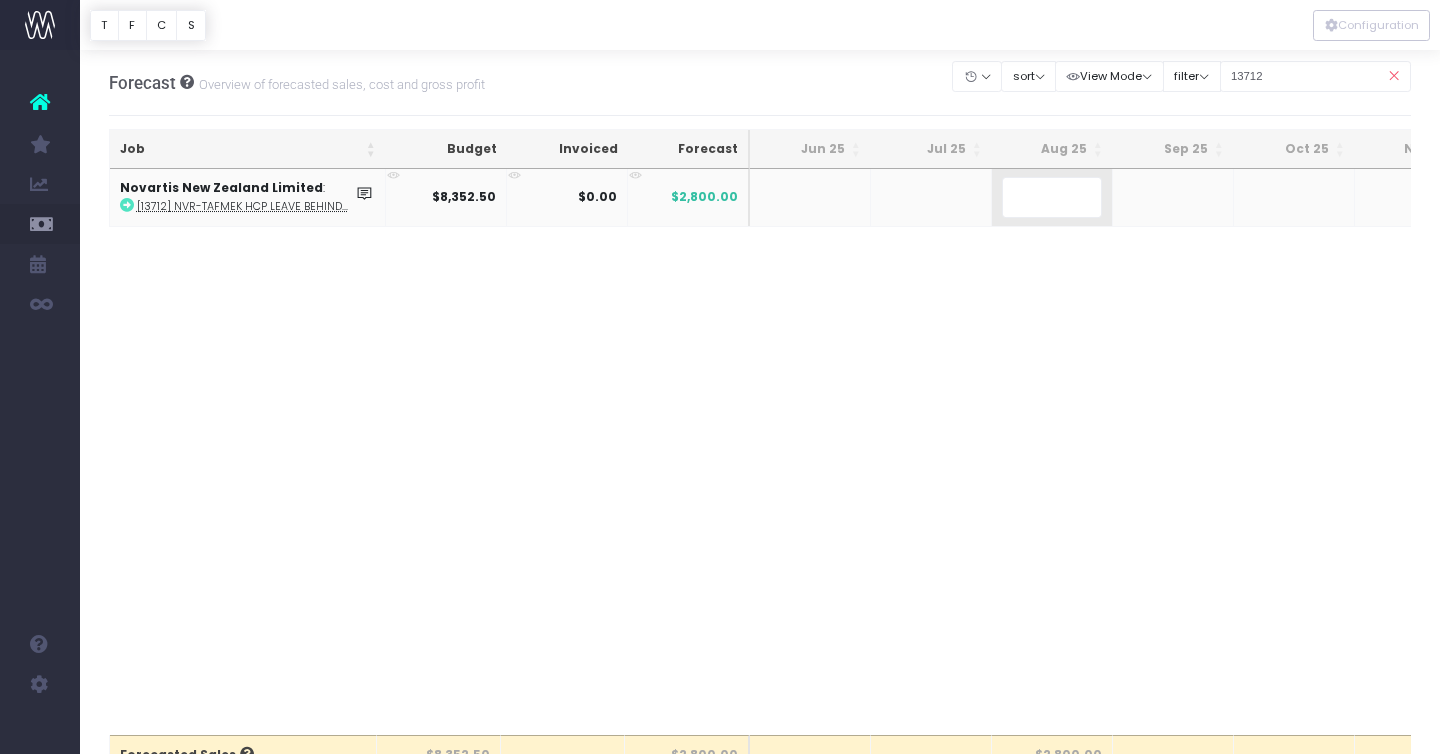 click on "Oh my... this is bad. wayahead wasn't able to load this page. Please contact support . Go back Account Warning You are on a paid plan. My Favourites New Forecast Accruals & Deferrals Staff Utilisation Utilisation Trends" at bounding box center (720, 377) 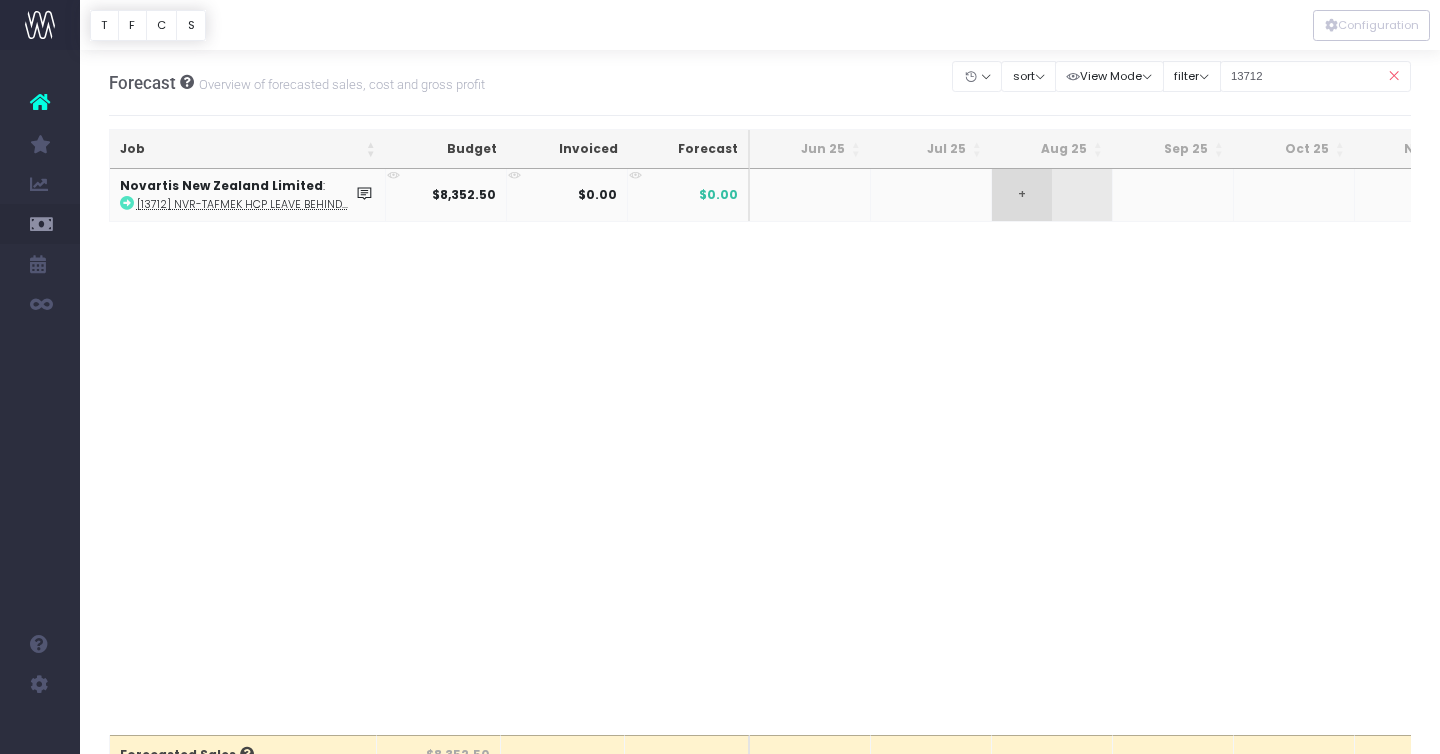 click on "+" at bounding box center [1022, 195] 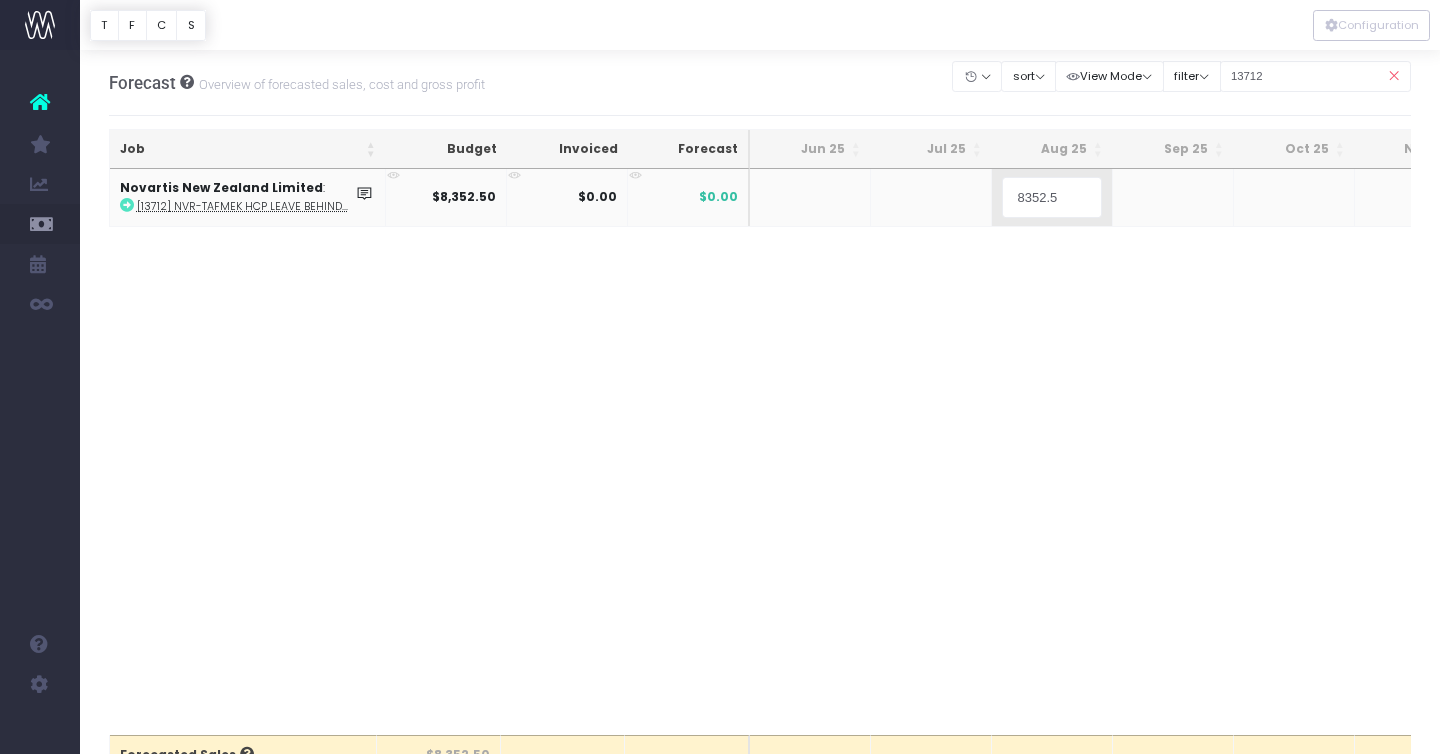 click on "Oh my... this is bad. wayahead wasn't able to load this page. Please contact support . Go back Account Warning You are on a paid plan. My Favourites New Forecast Accruals & Deferrals Staff Utilisation Utilisation Trends" at bounding box center (720, 377) 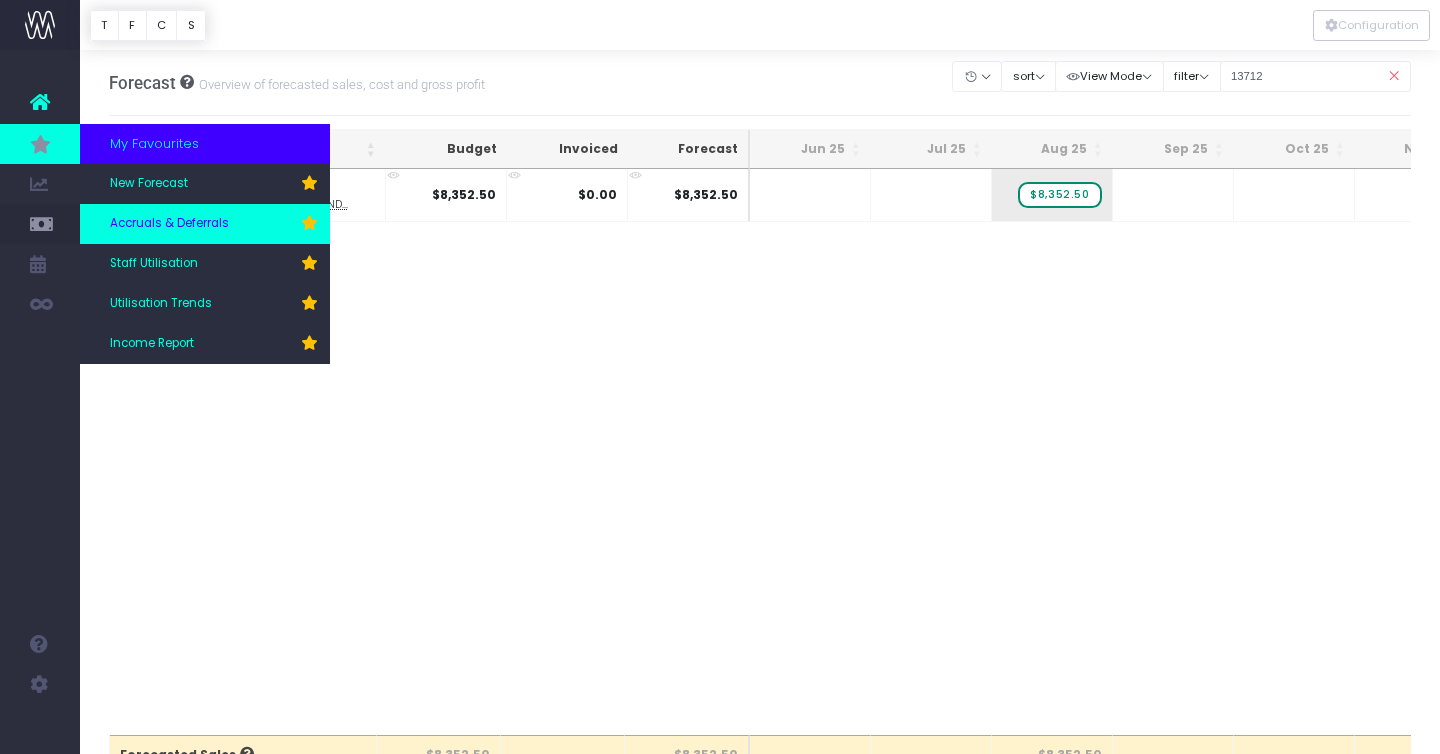 click on "Accruals & Deferrals" at bounding box center [205, 224] 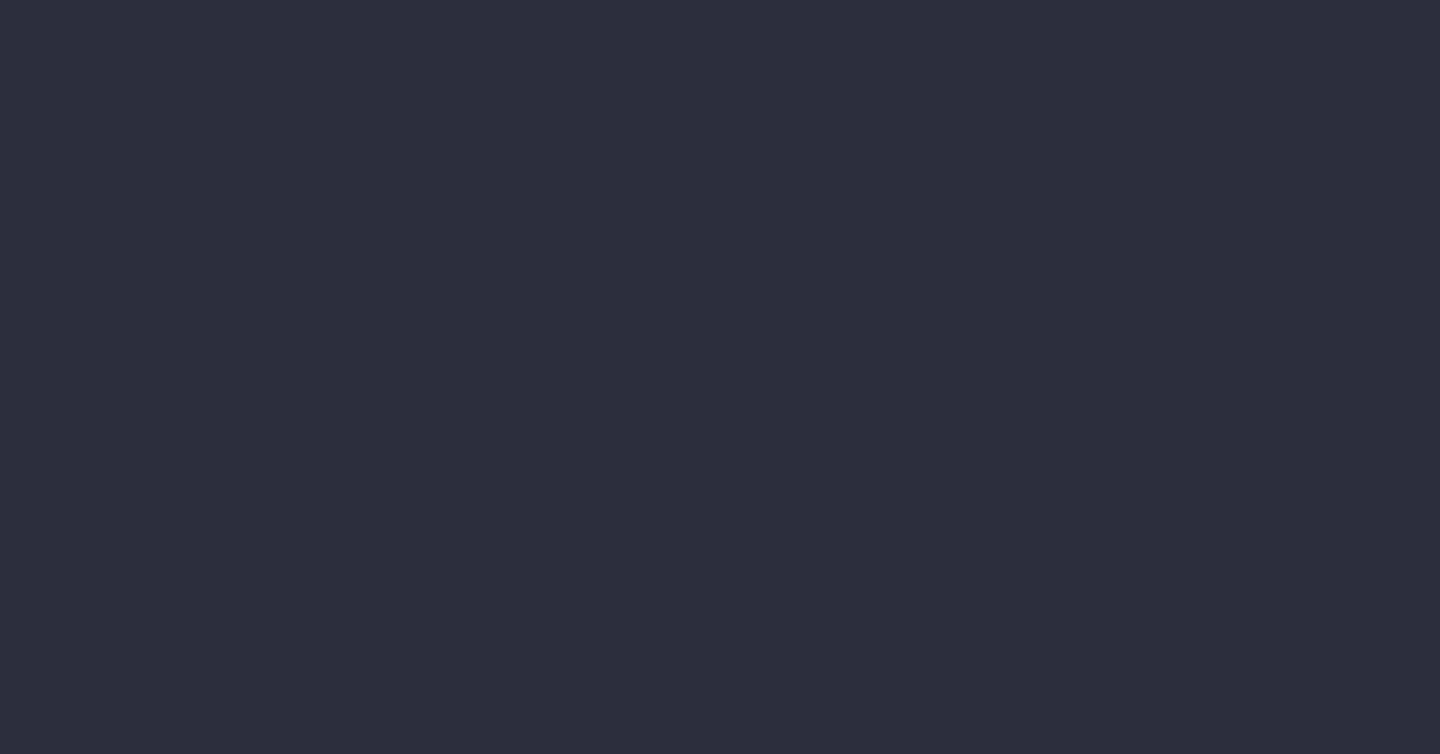 scroll, scrollTop: 0, scrollLeft: 0, axis: both 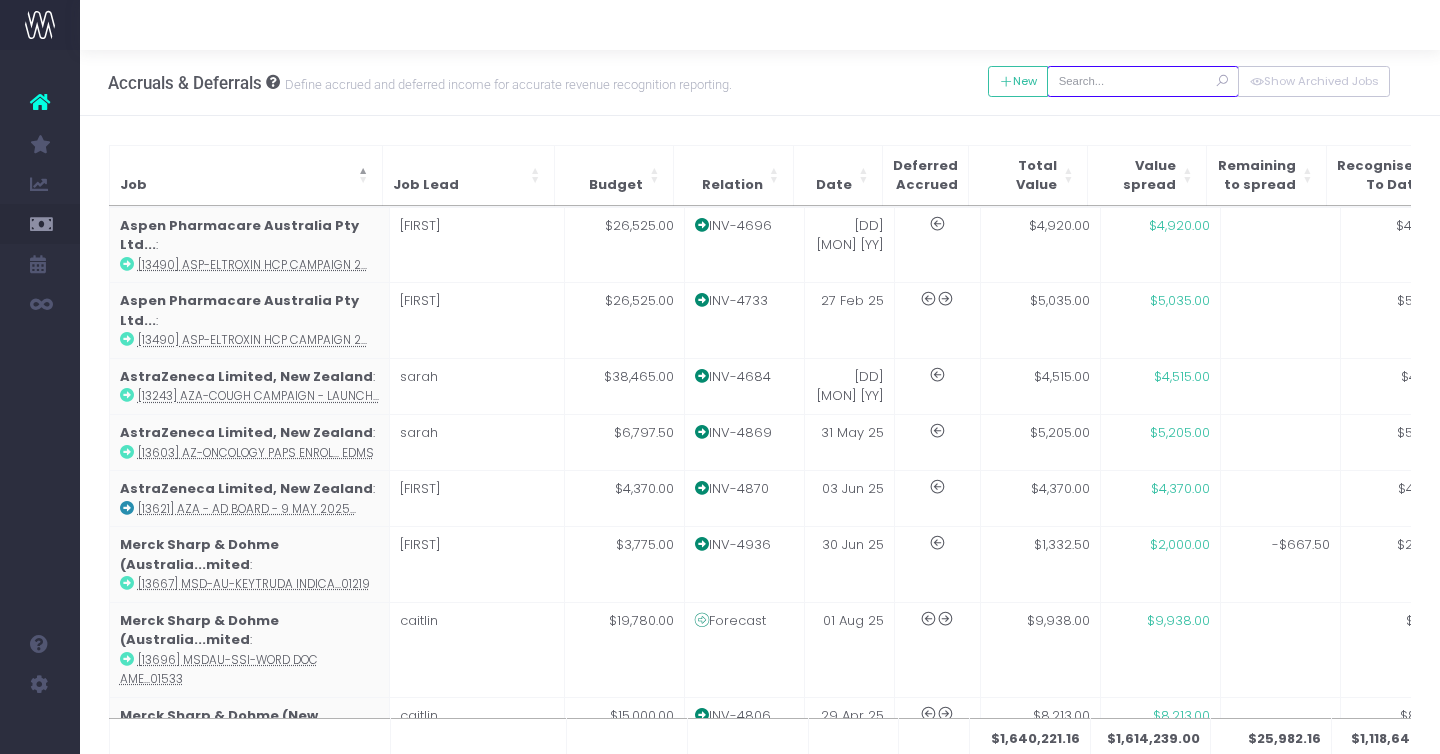 click at bounding box center [1143, 81] 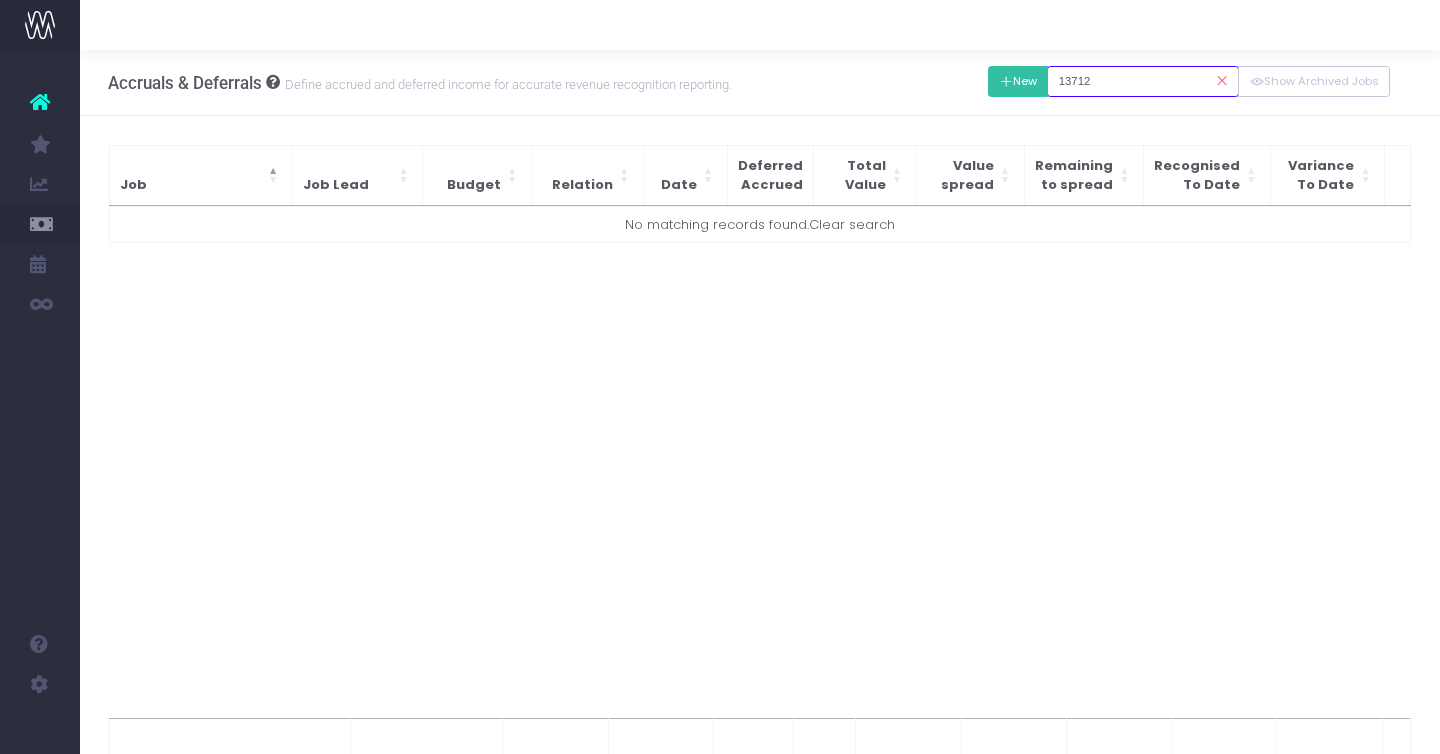 type on "13712" 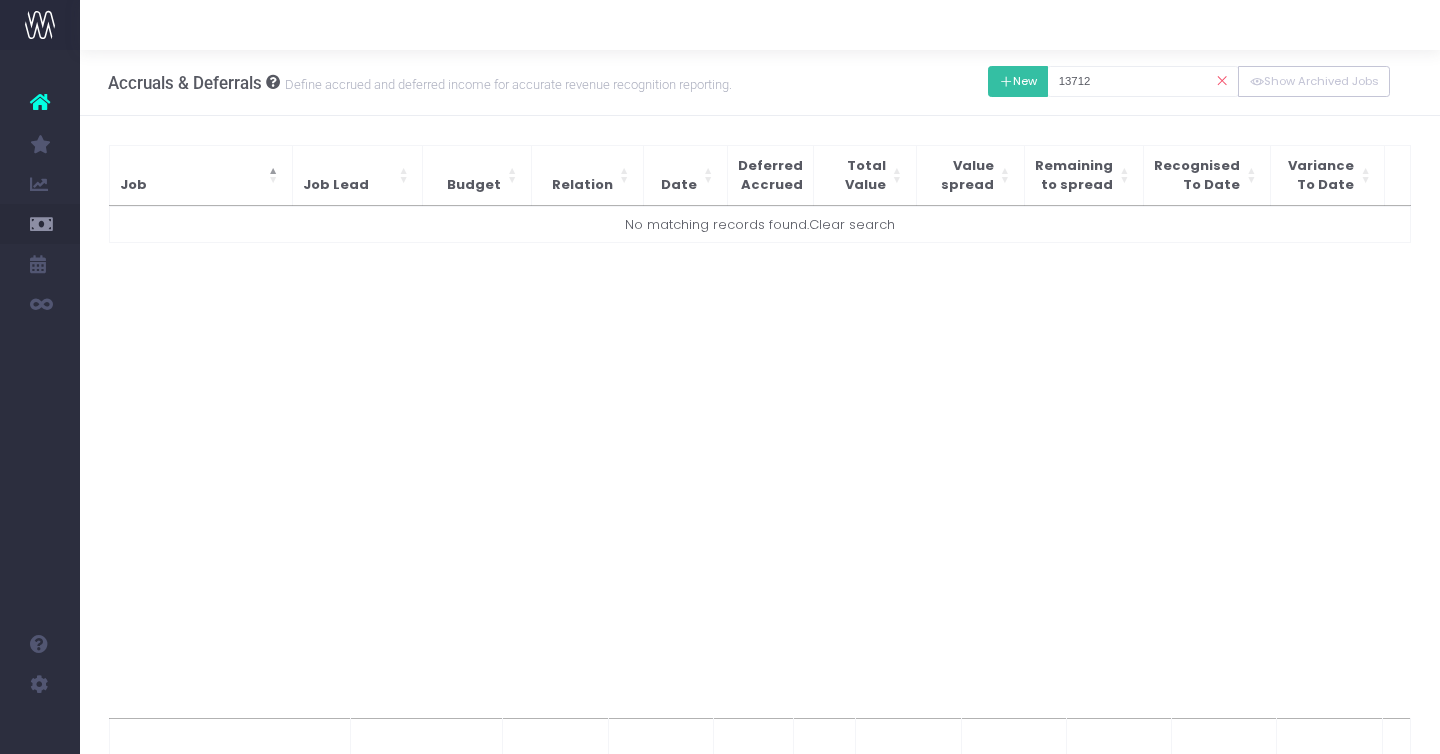 click on "New" at bounding box center (1018, 81) 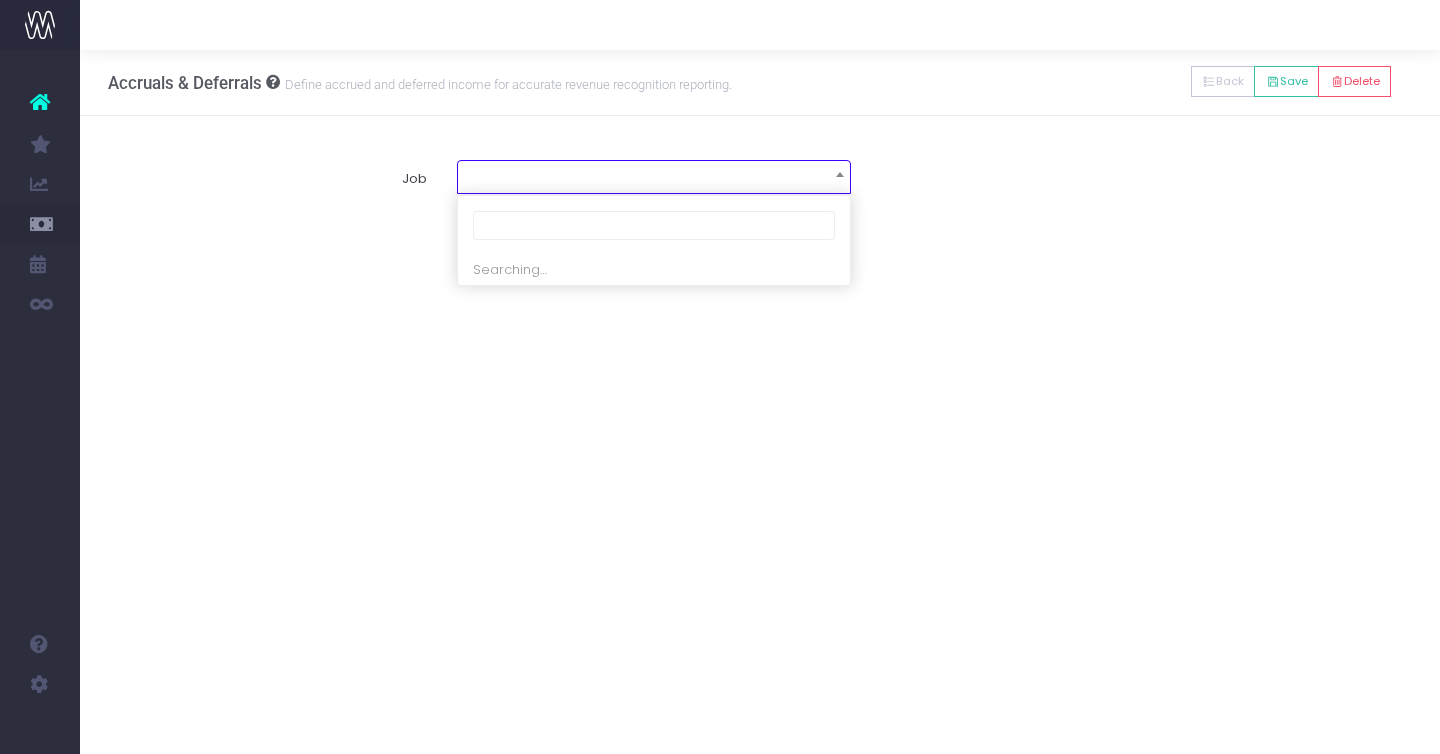click at bounding box center (654, 175) 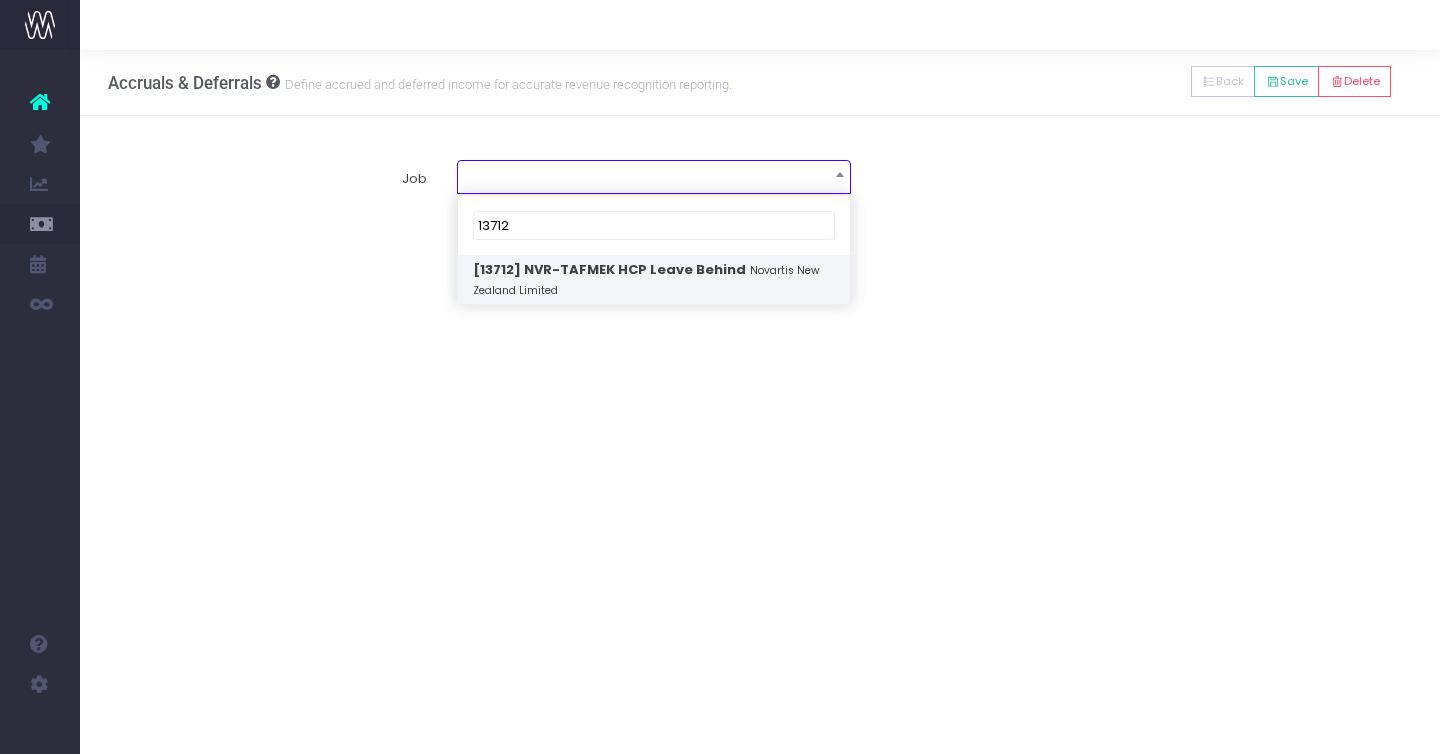 type on "13712" 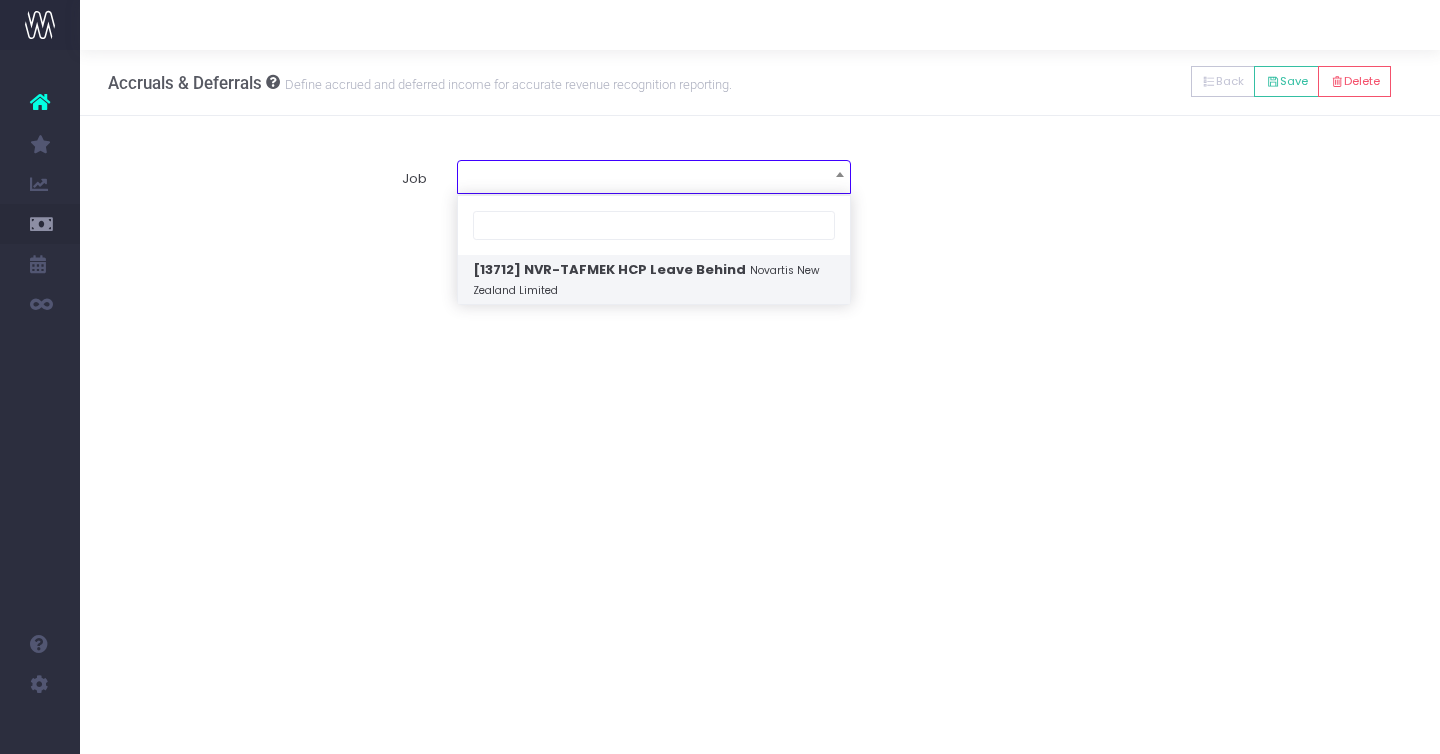 select on "1907074" 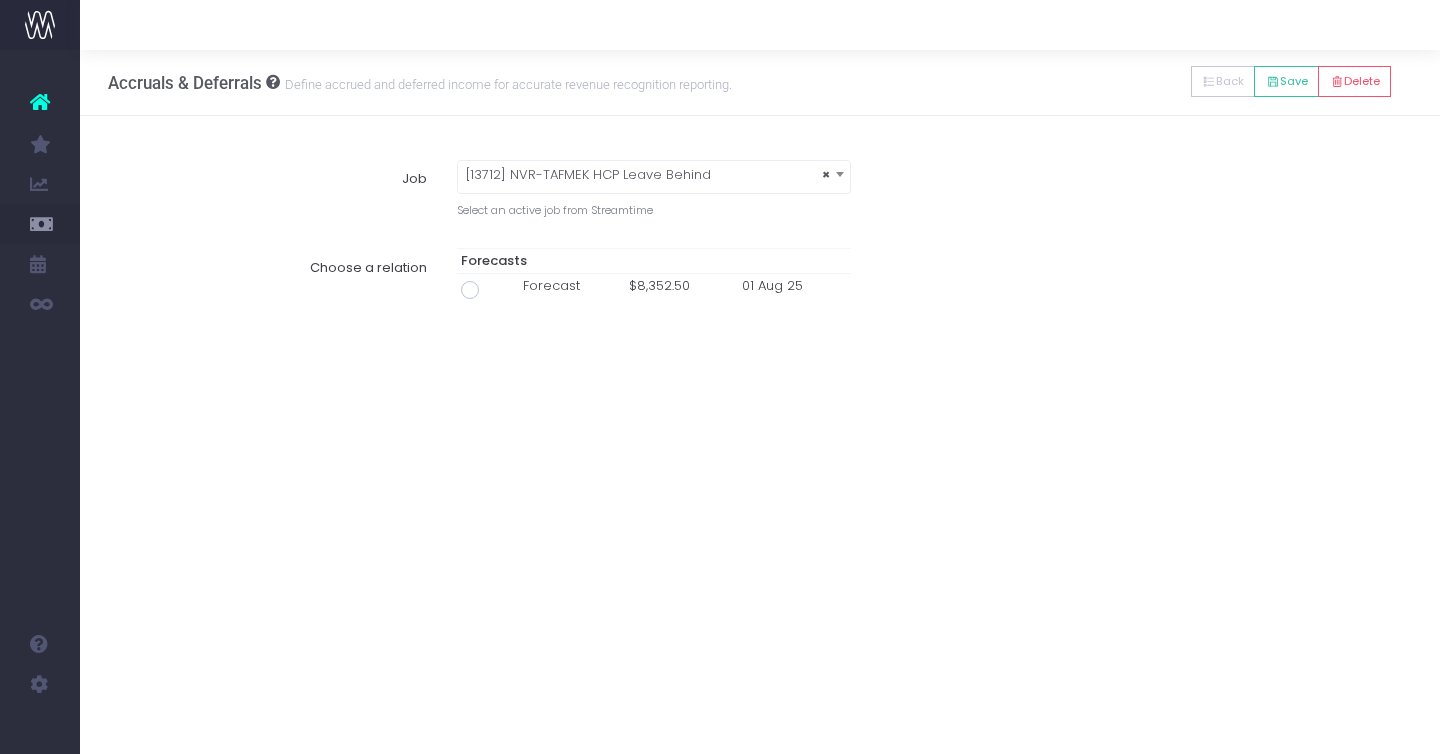 click at bounding box center [470, 290] 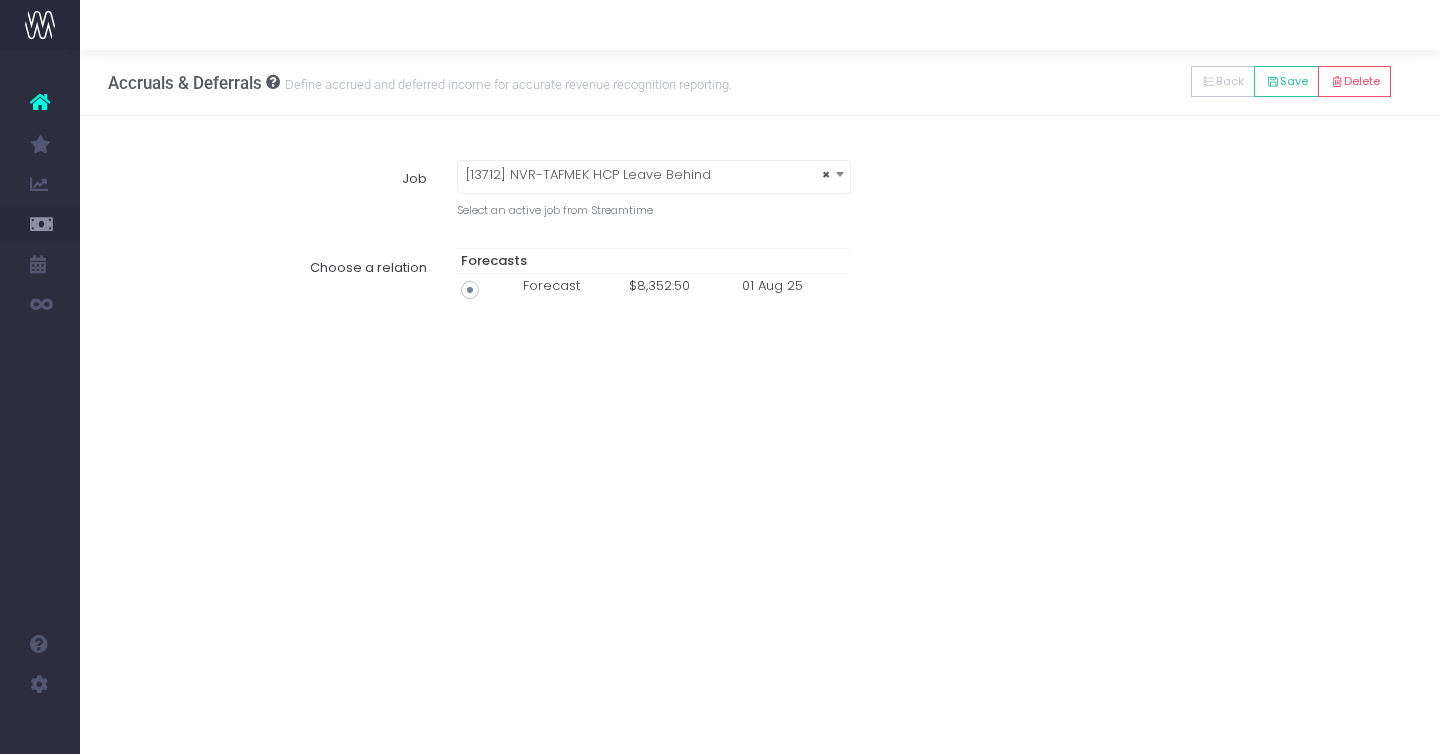 type on "Forecast / 01 Aug 25 / $8,352.50" 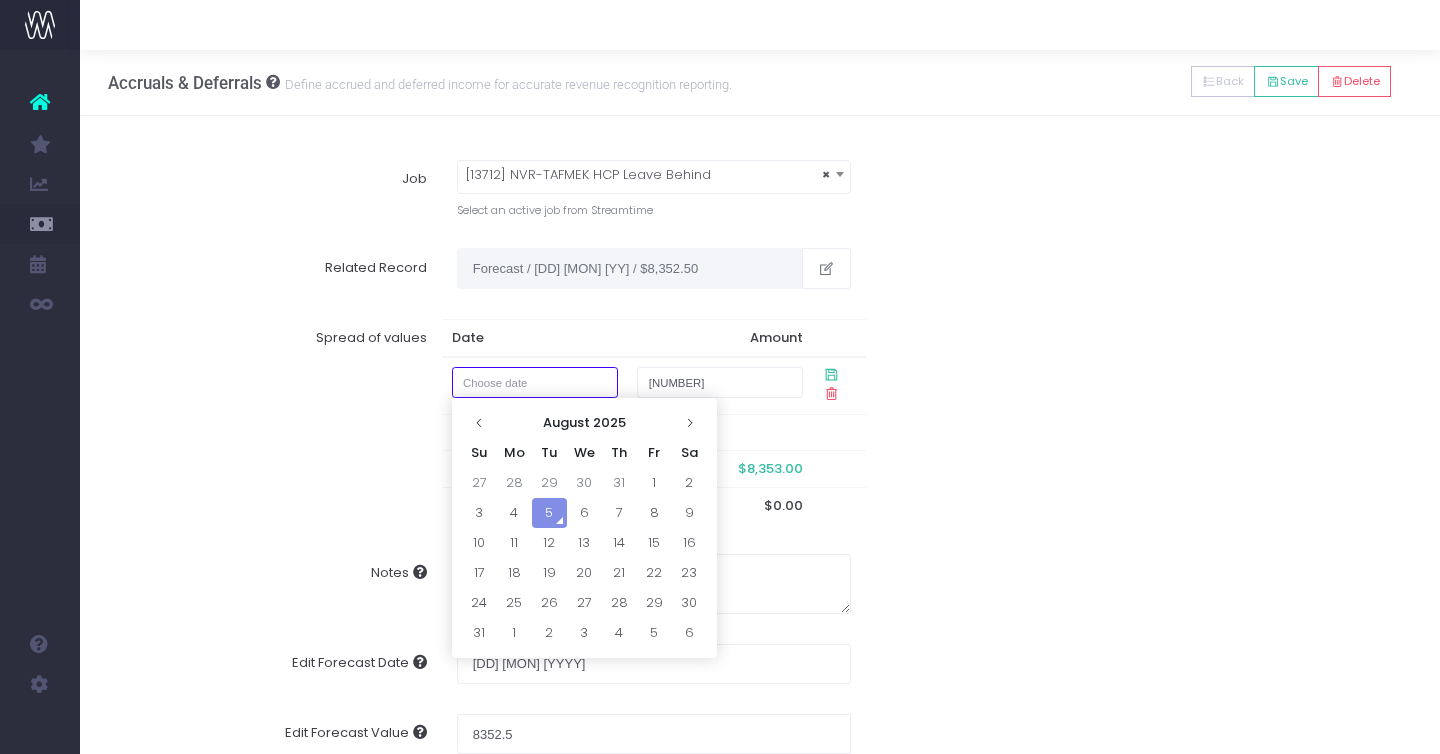 click at bounding box center (535, 382) 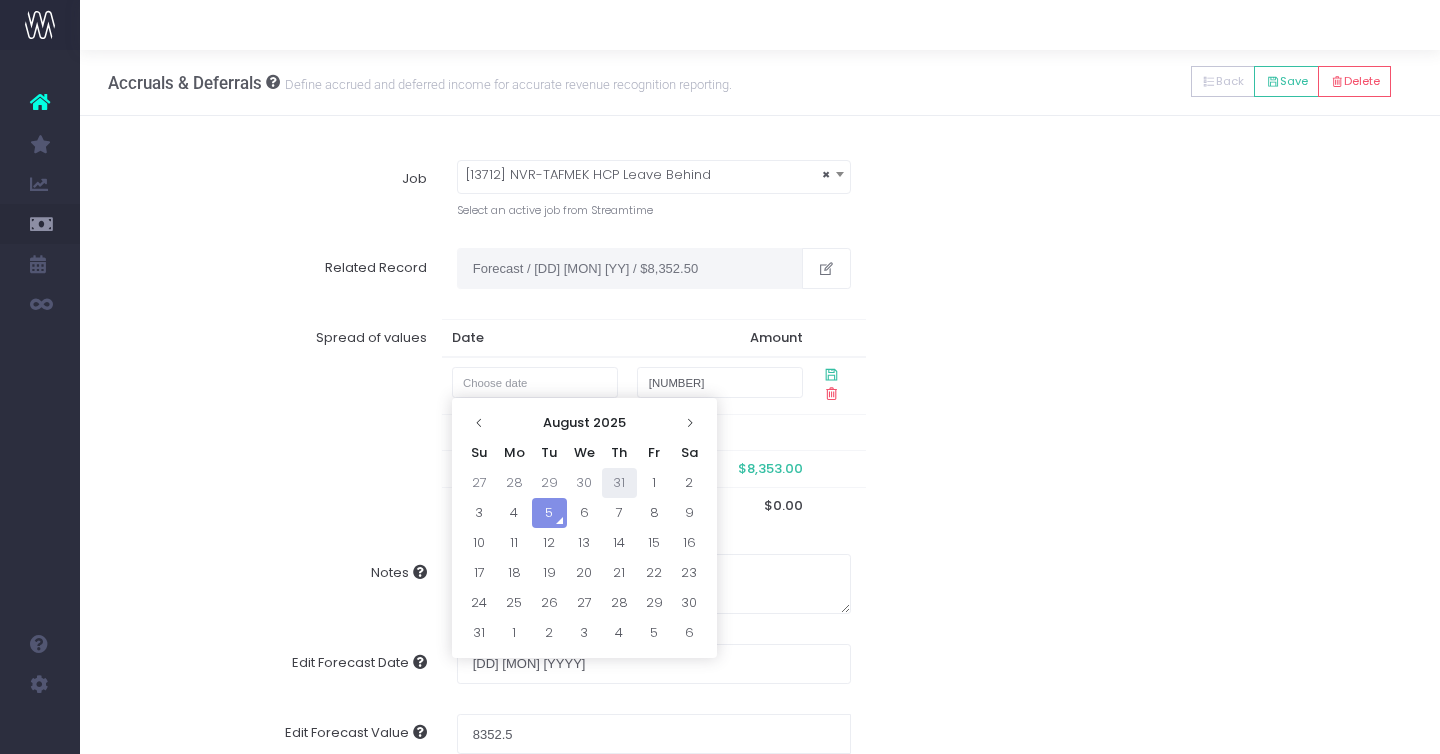 click on "31" at bounding box center [619, 483] 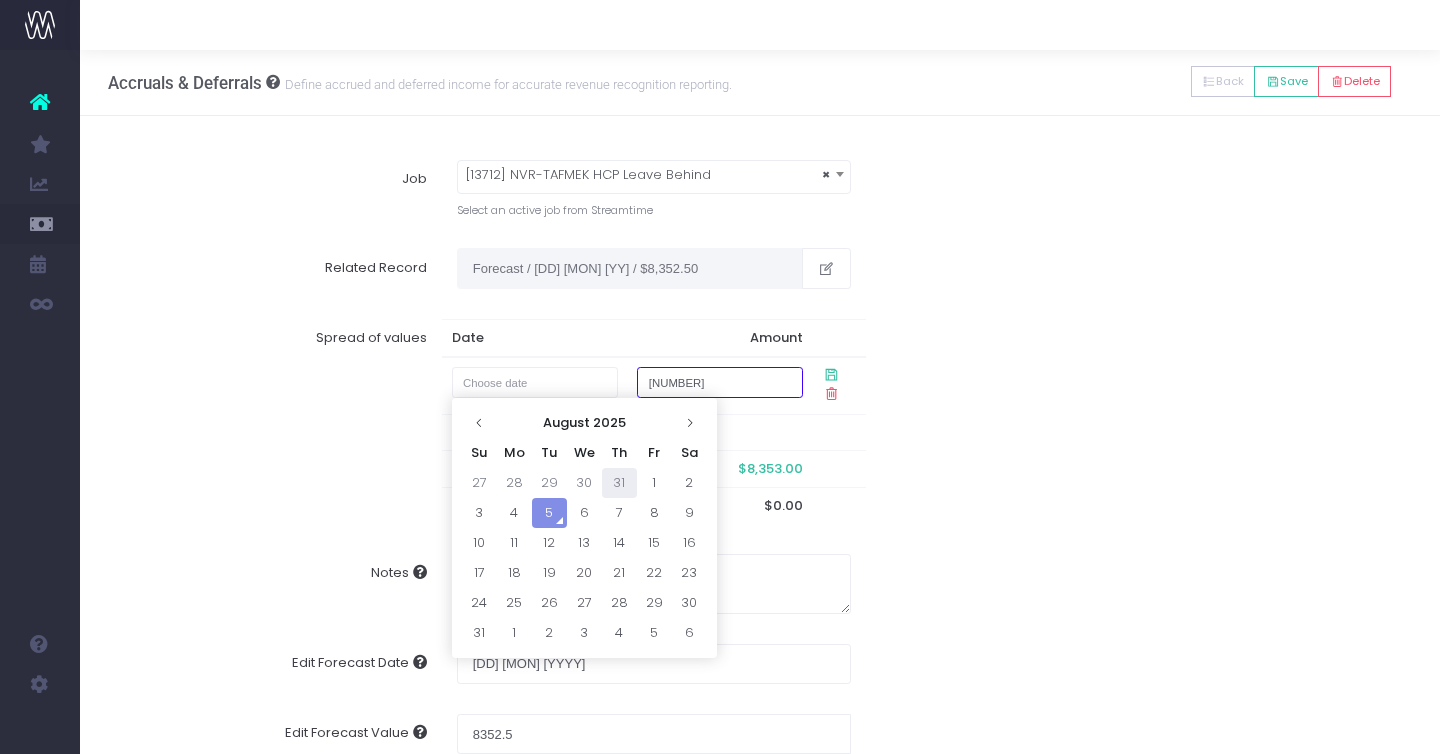 type on "31 July 2025" 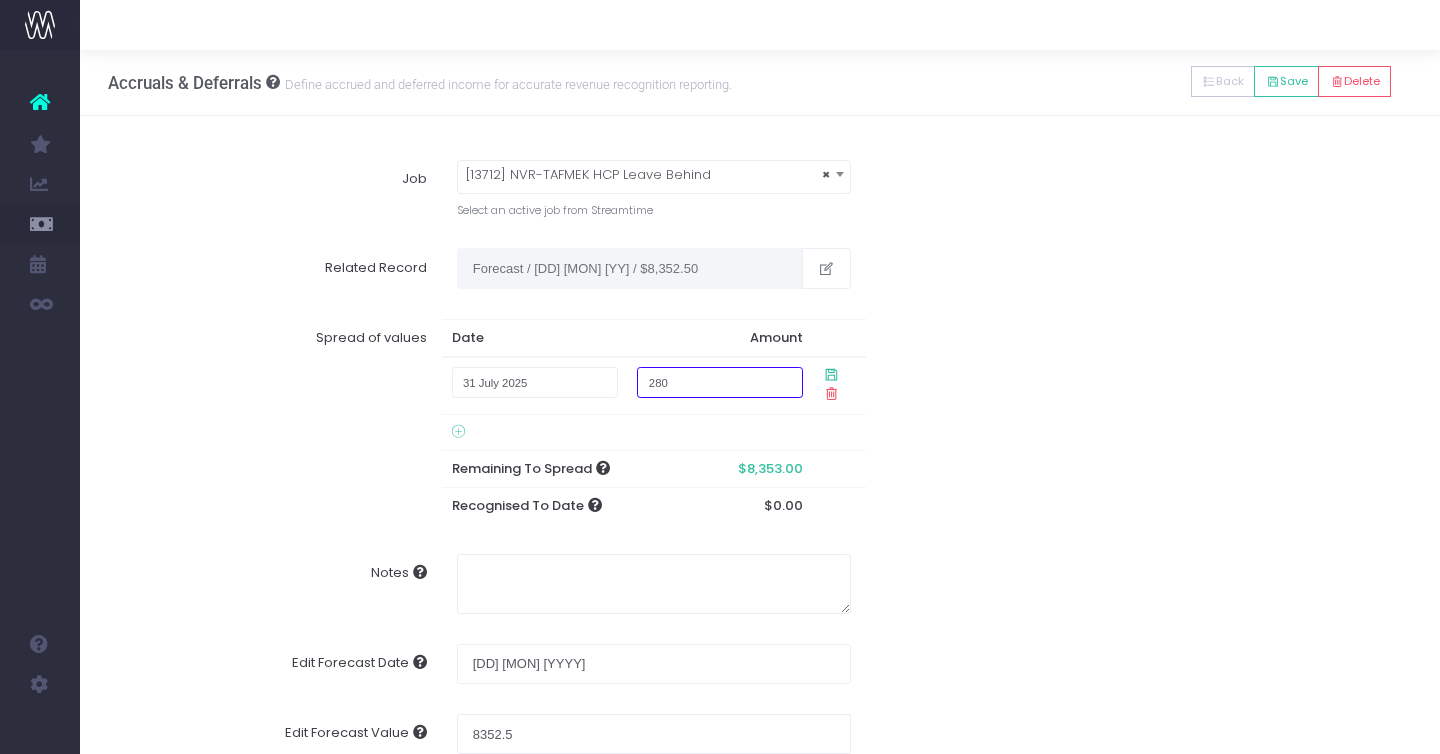 type on "2800" 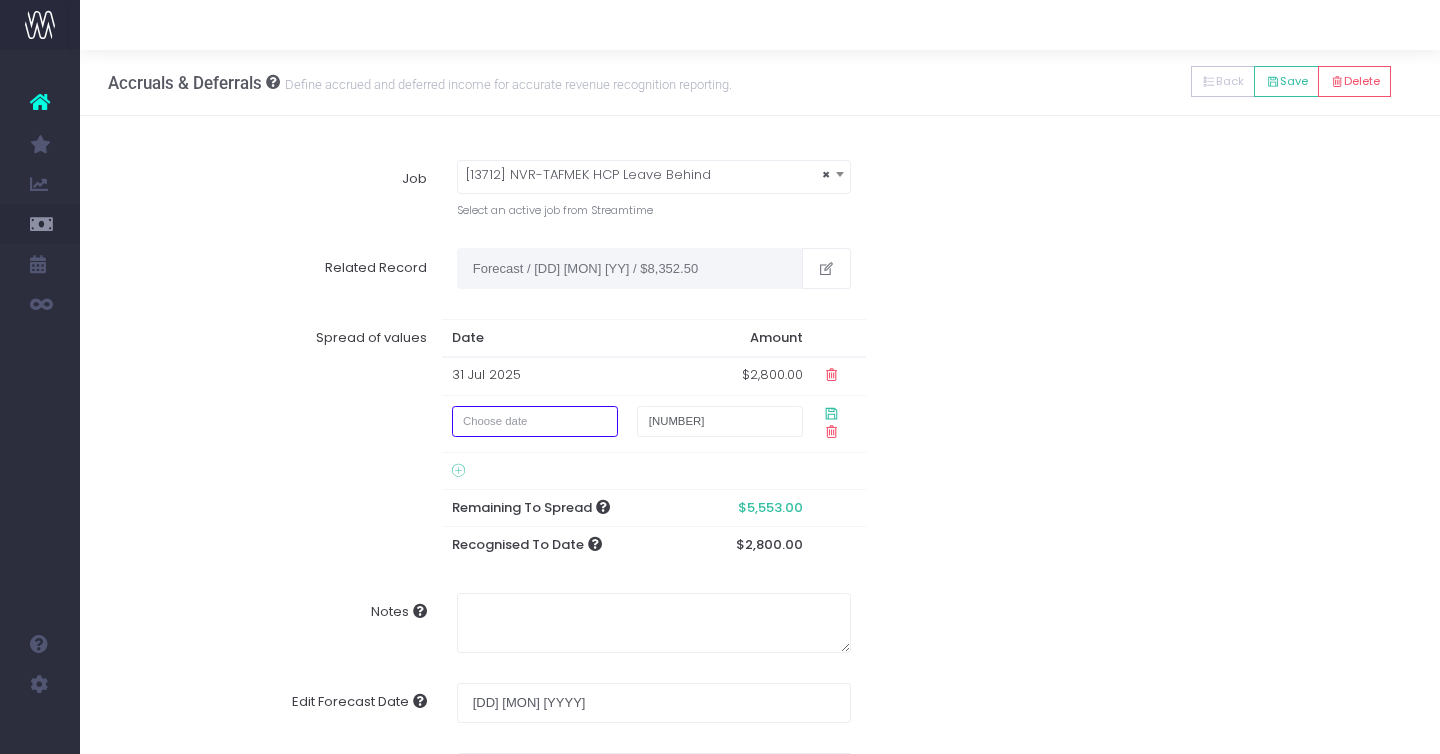 click at bounding box center (535, 421) 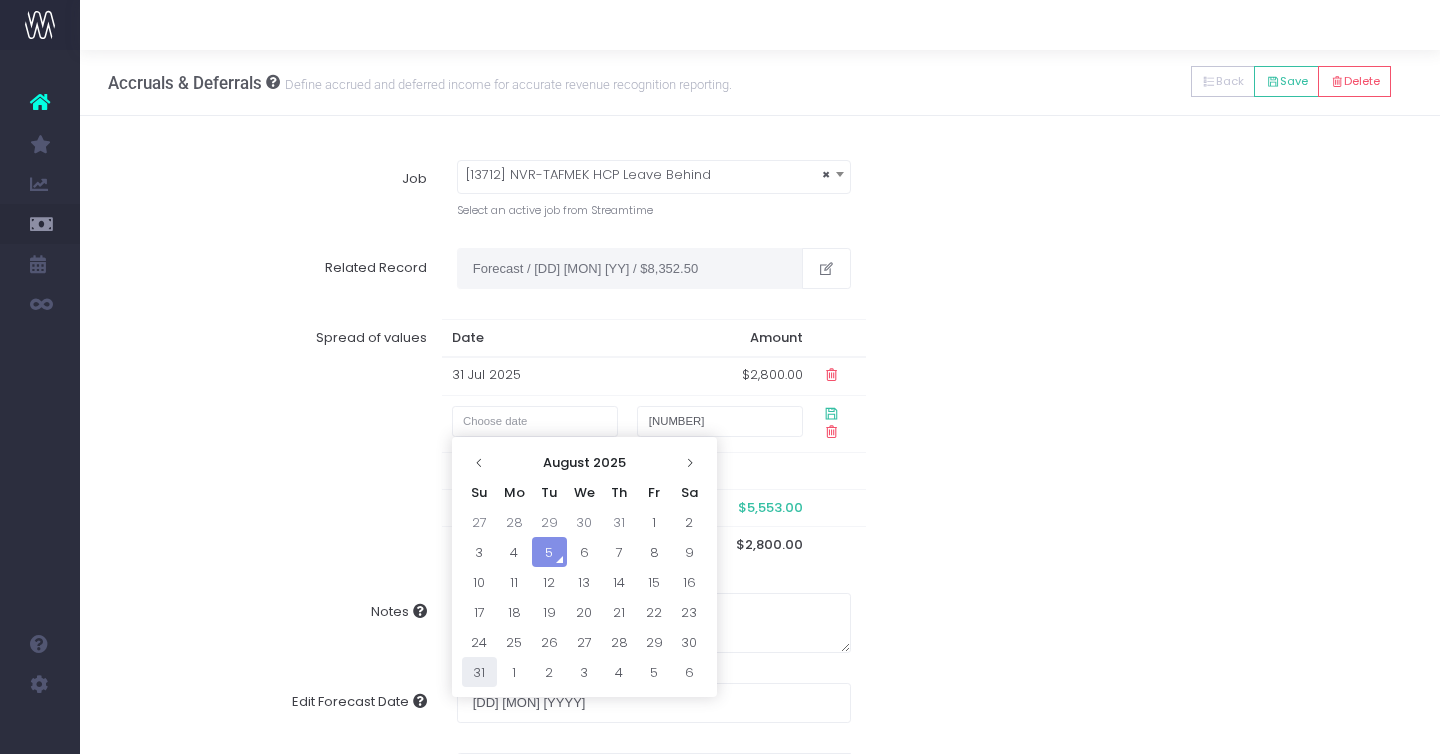 click on "31" at bounding box center [479, 672] 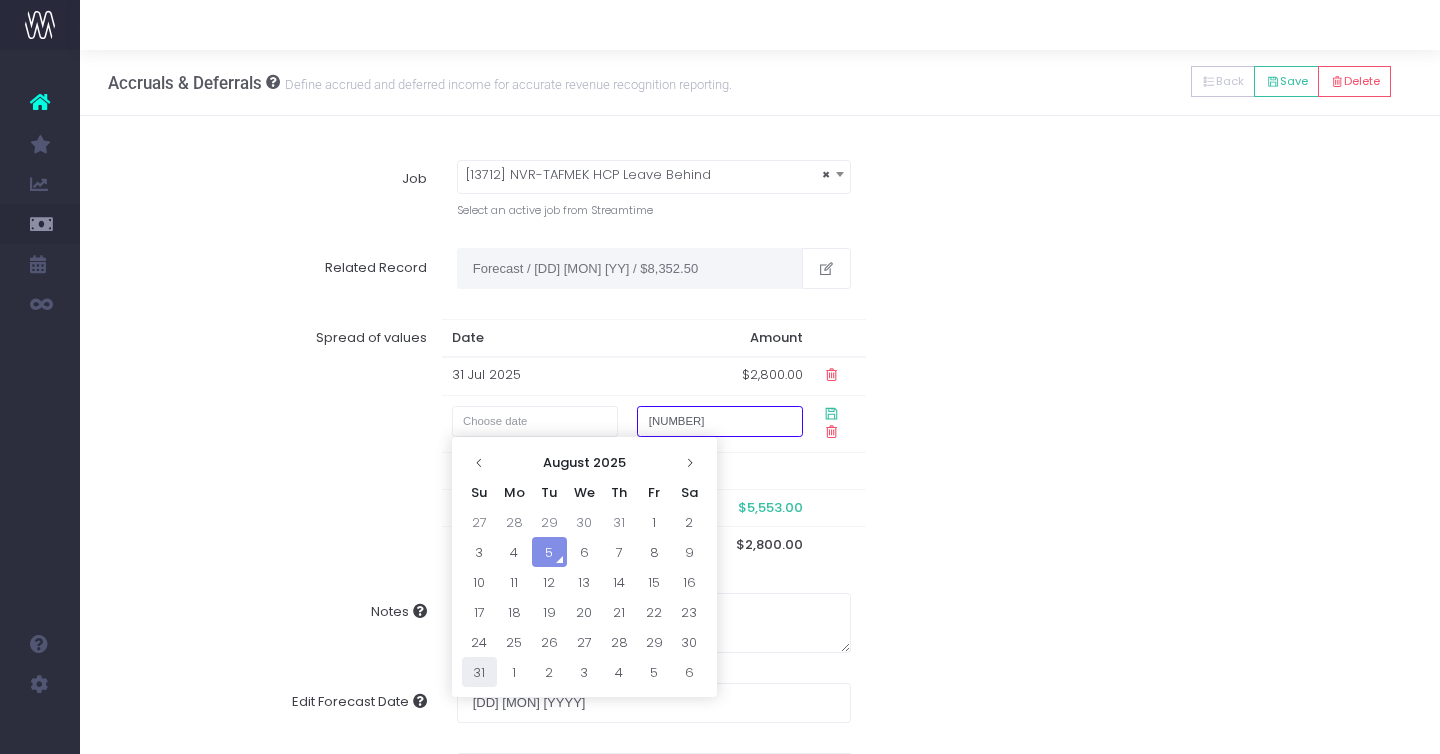 type on "31 August 2025" 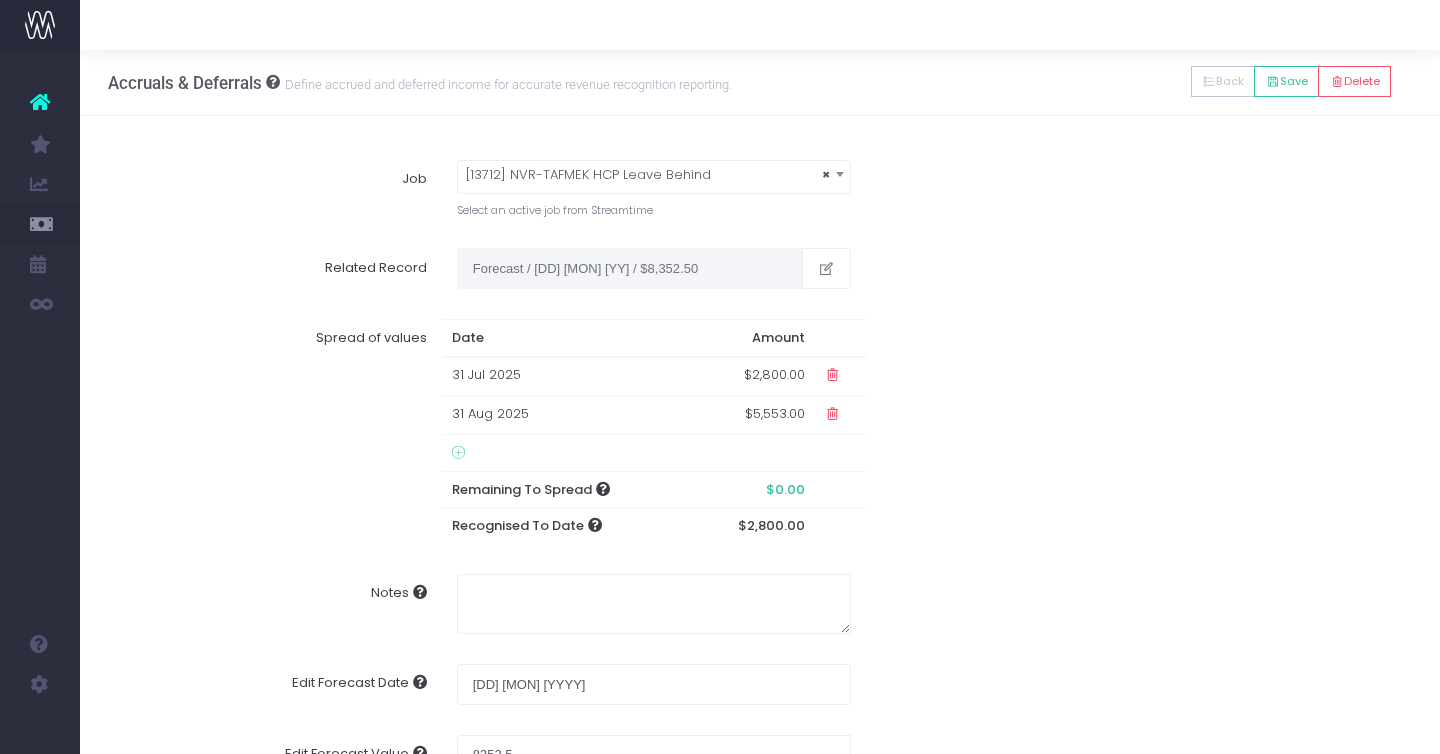 click on "Spread of values
Date
Amount
31 Jul 2025 $2,800.00
31 Aug 2025 $5,553.00
Remaining To Spread
$0.00
Recognised To Date
$2,800.00" at bounding box center [760, 432] 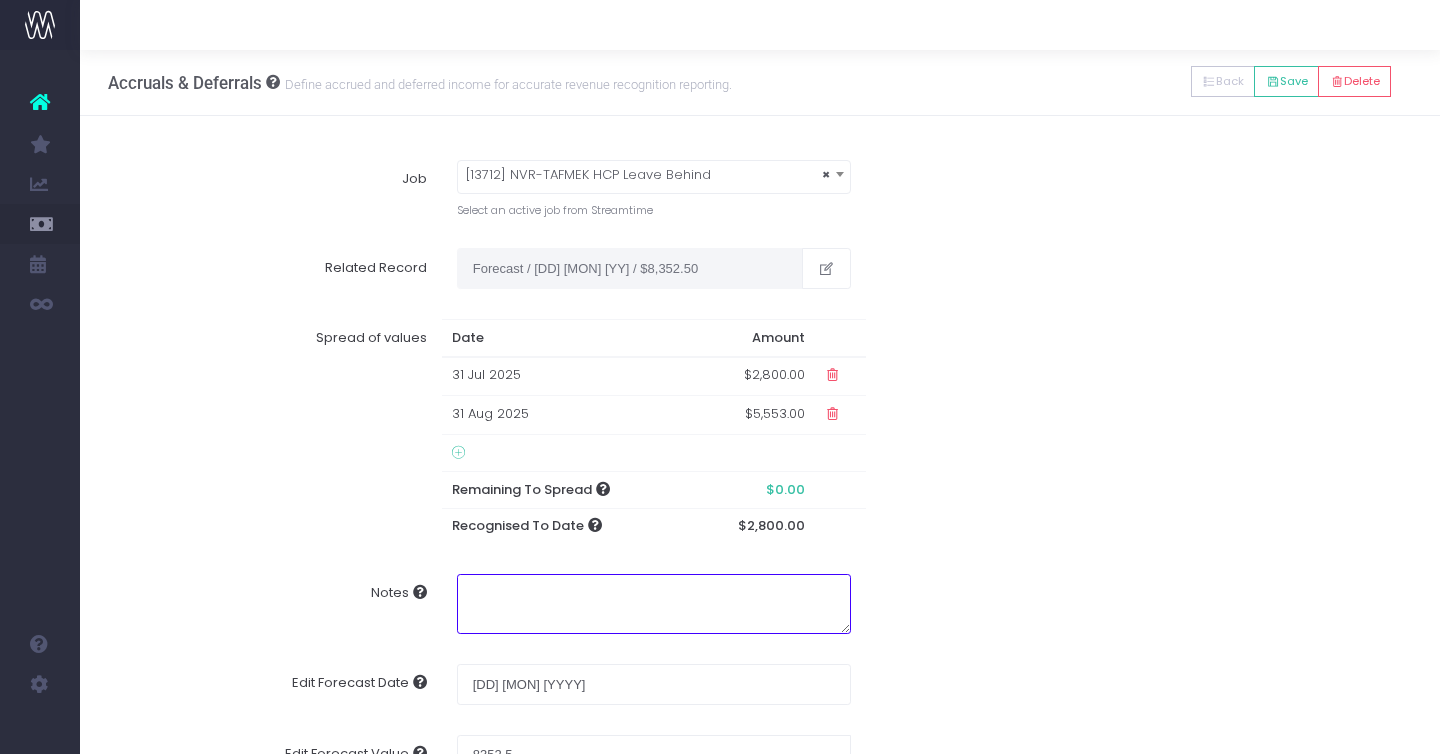 click on "Notes" at bounding box center [654, 604] 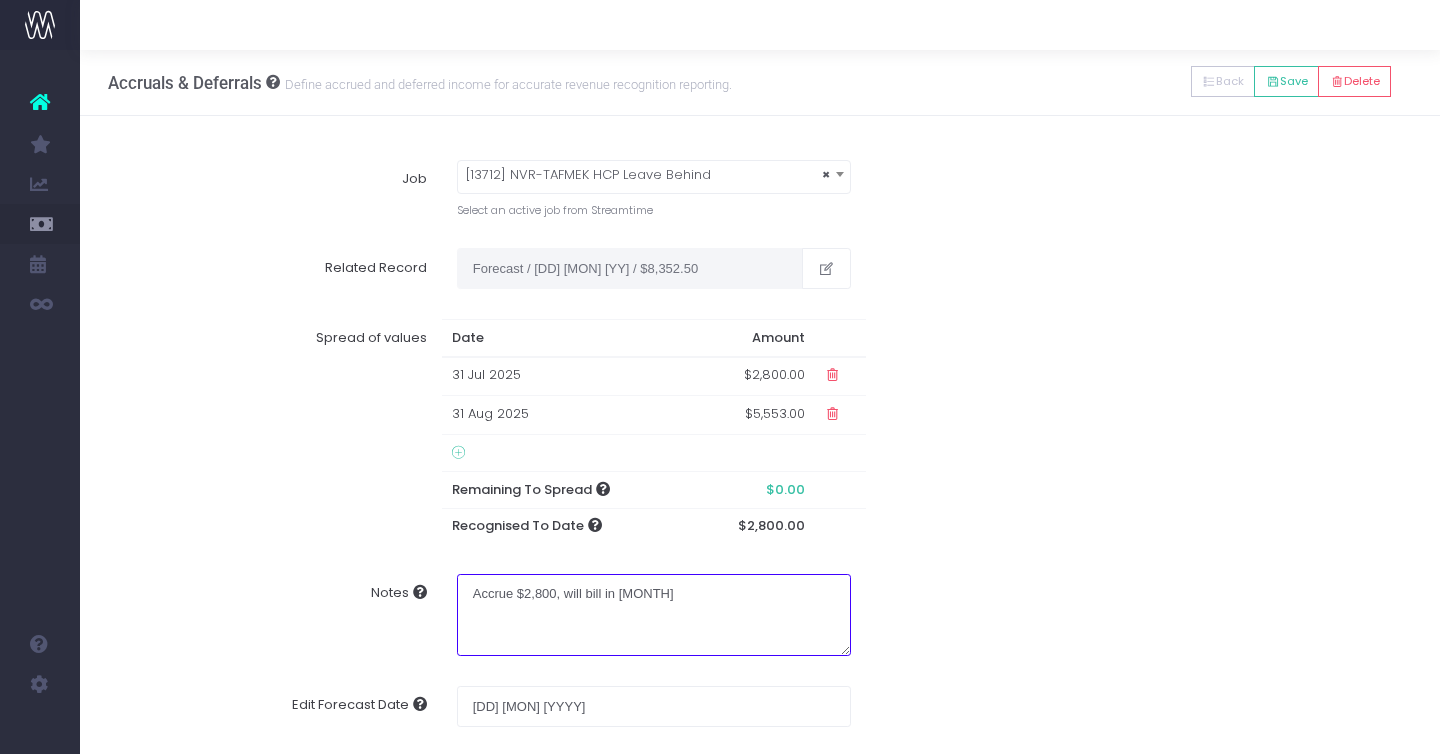 type on "Accrue $2,800, will bill in August" 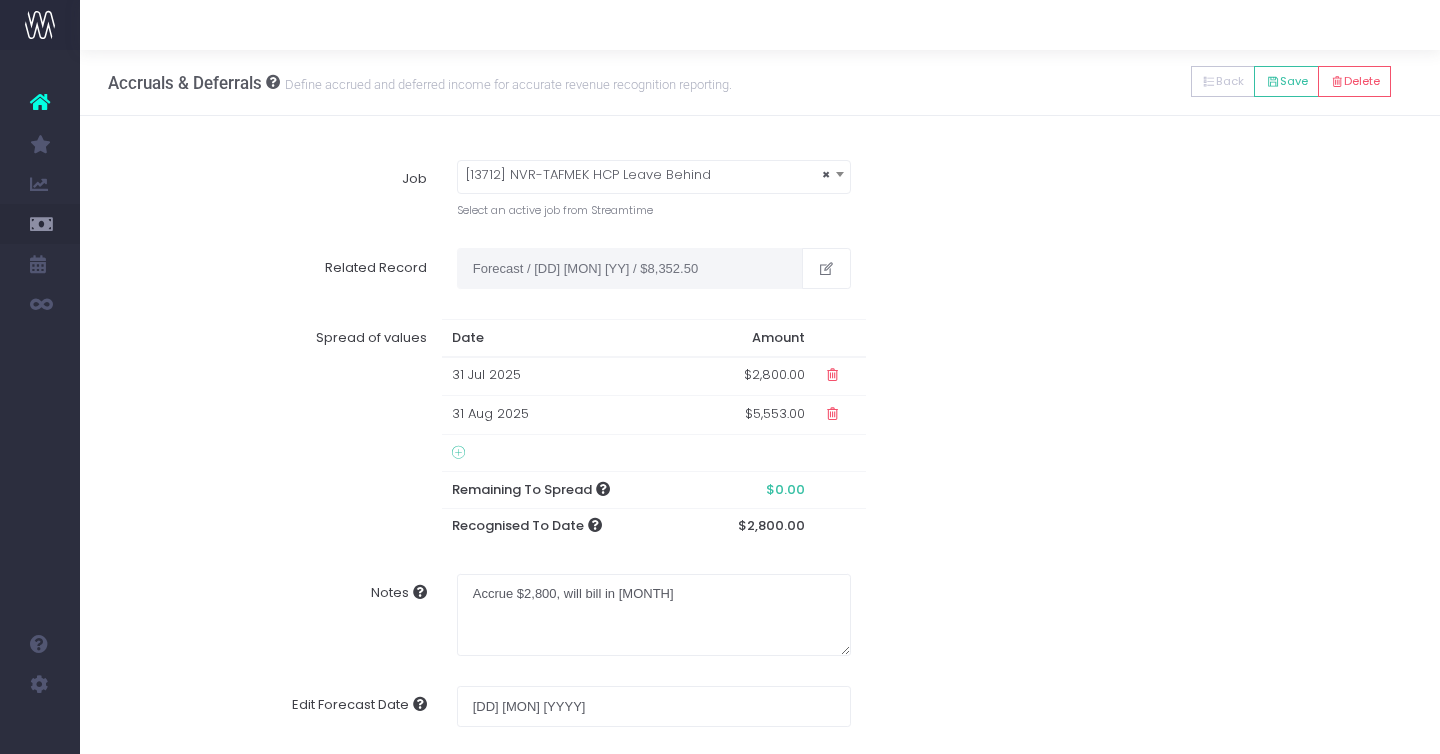 click on "Spread of values
Date
Amount
31 Jul 2025 $2,800.00
31 Aug 2025 $5,553.00
Remaining To Spread
$0.00
Recognised To Date
$2,800.00" at bounding box center (760, 432) 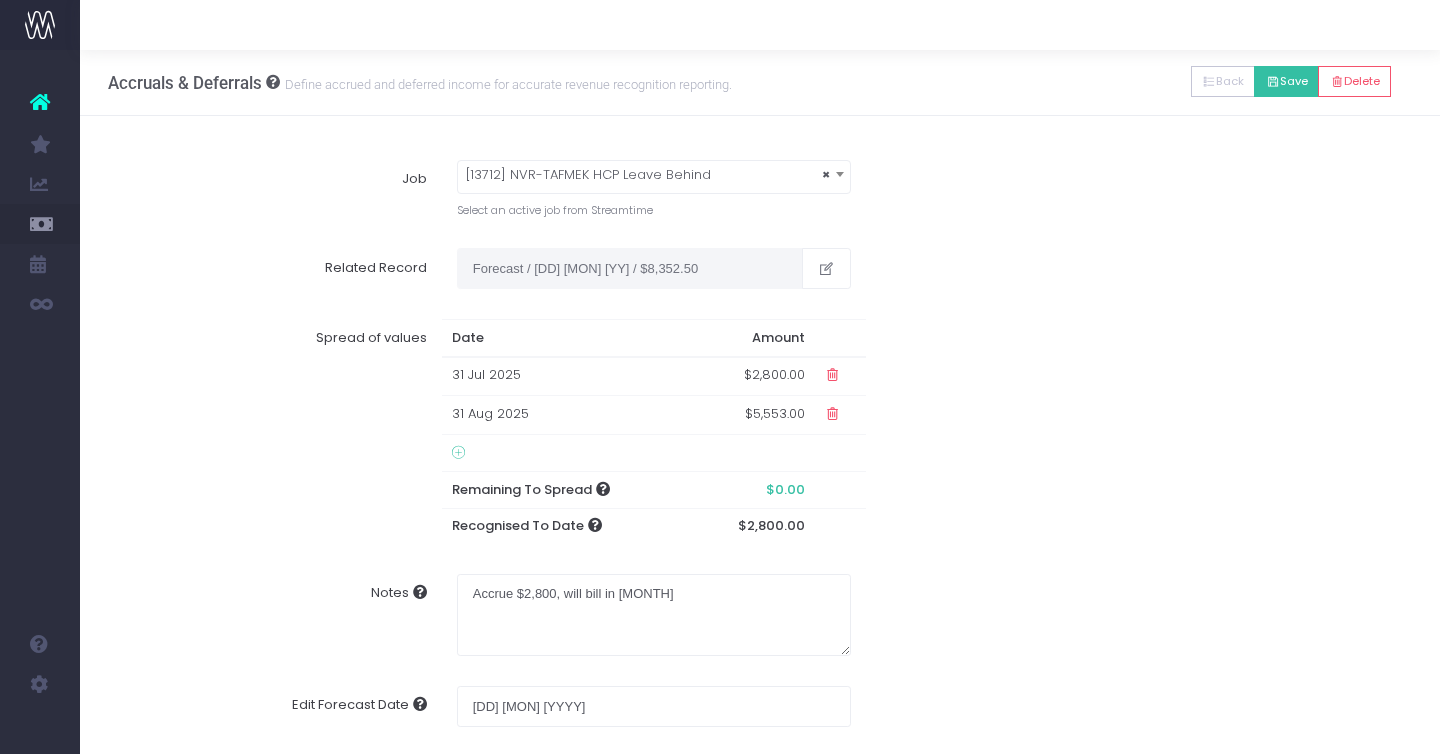 click on "Save" at bounding box center [1286, 81] 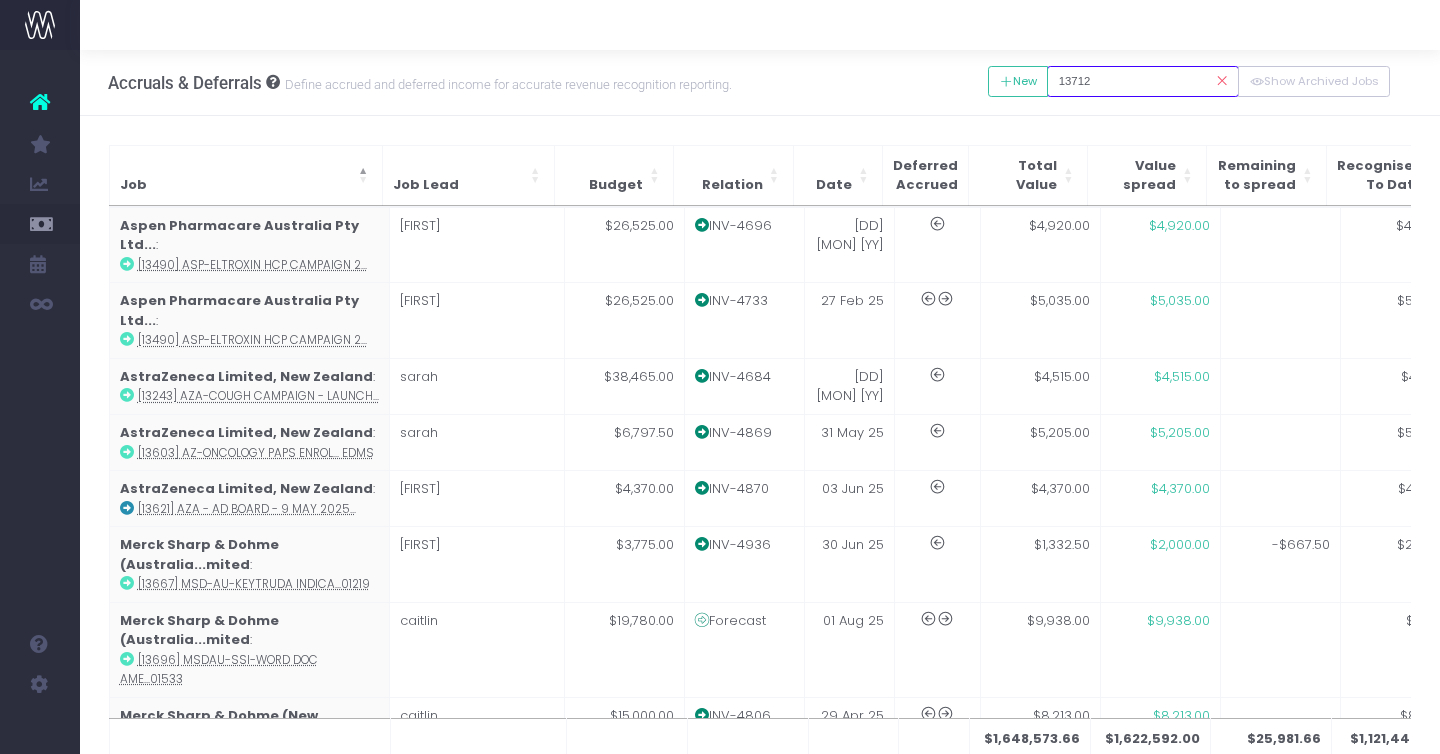 click on "13712" at bounding box center [1143, 81] 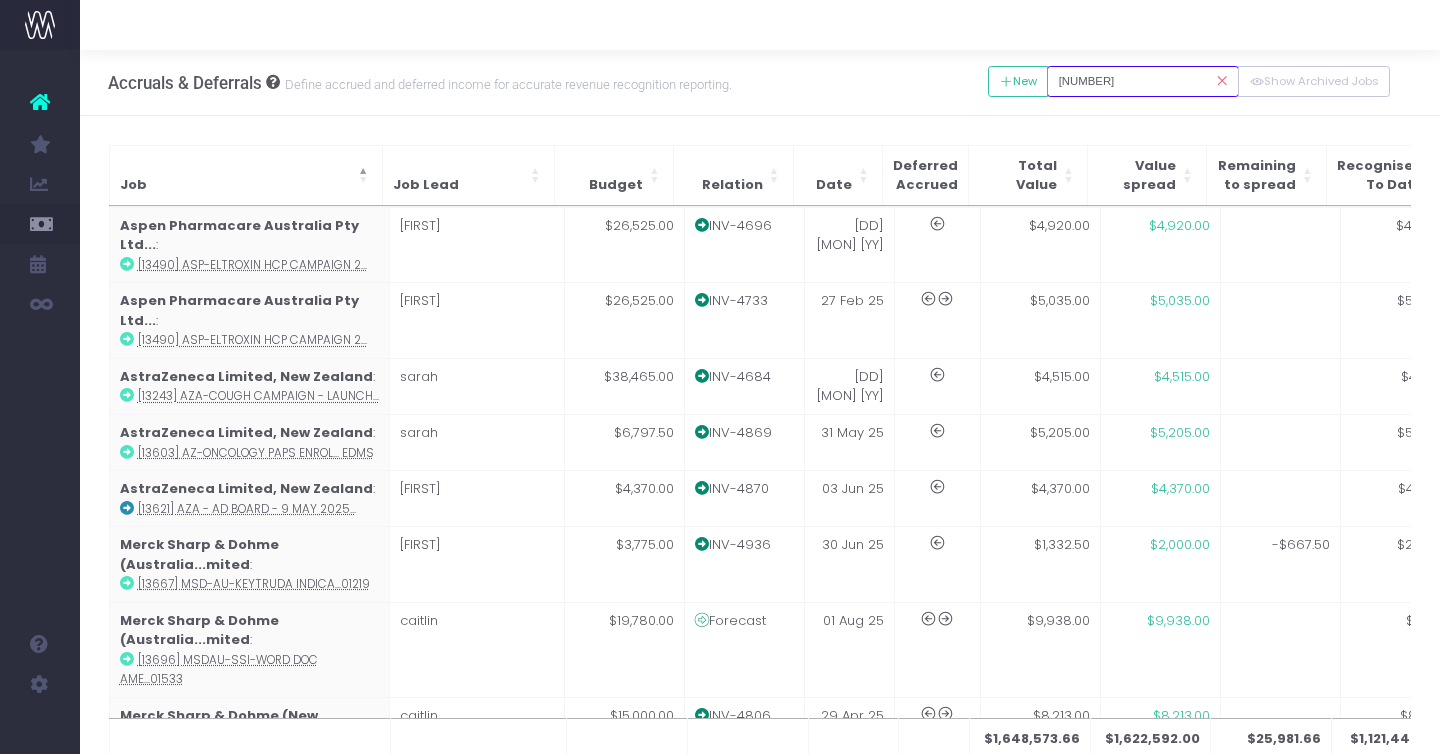 type on "13713" 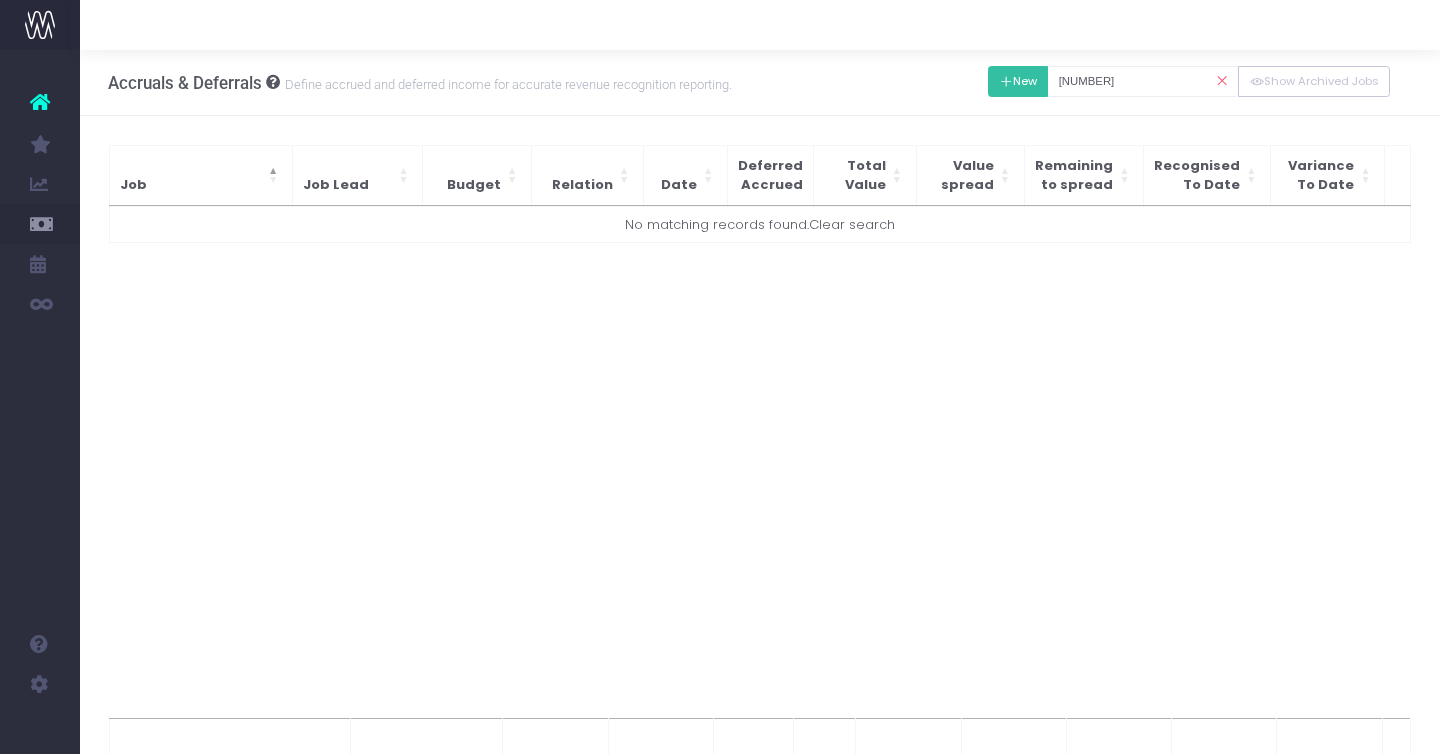 click on "New" at bounding box center (1018, 81) 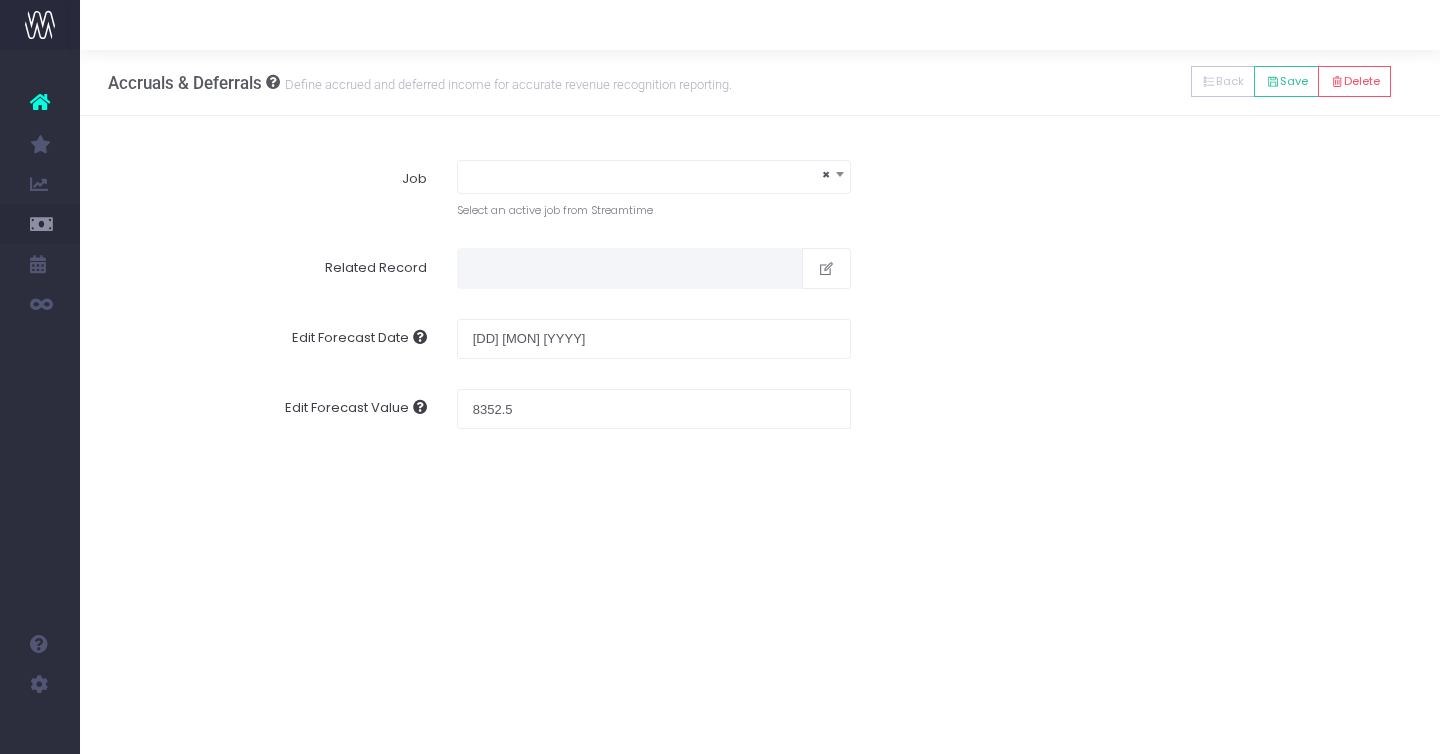click on "×" at bounding box center [654, 175] 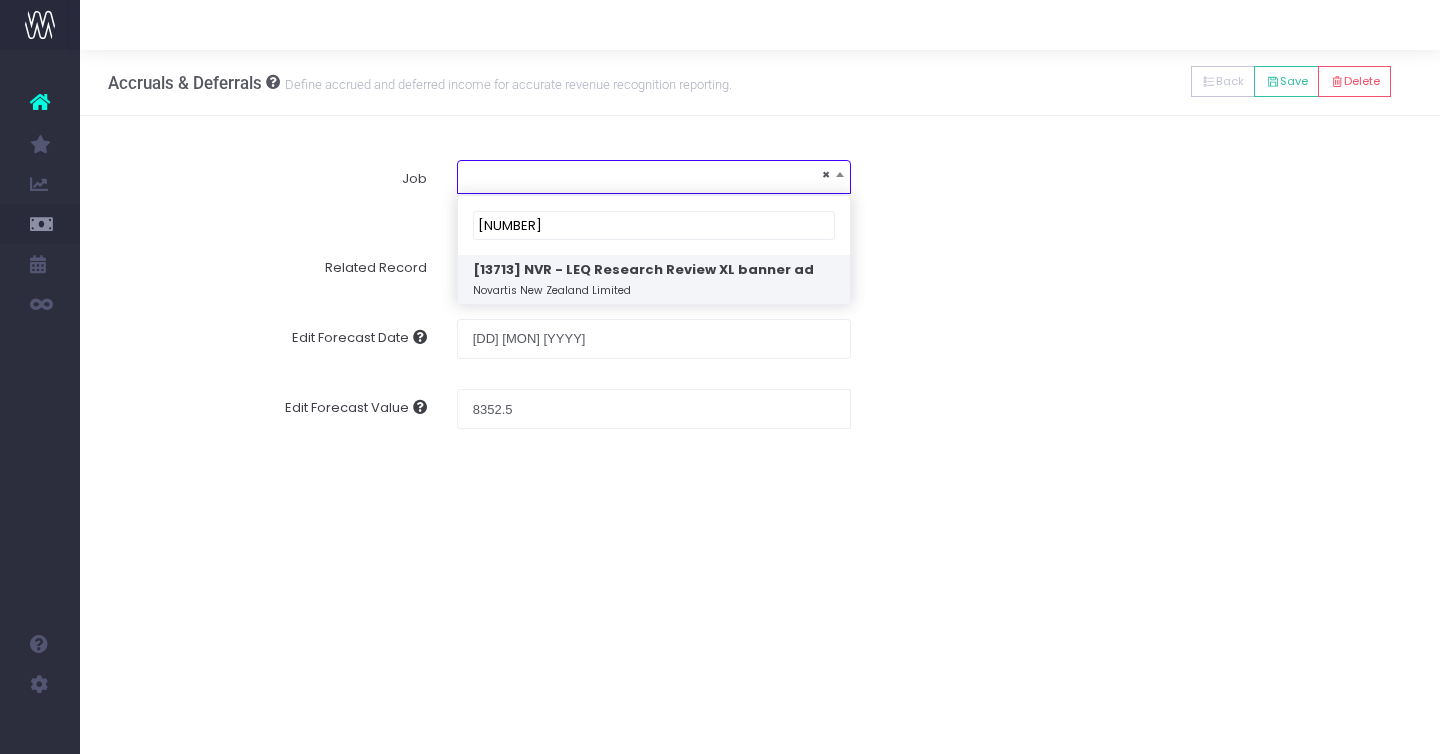 type on "13713" 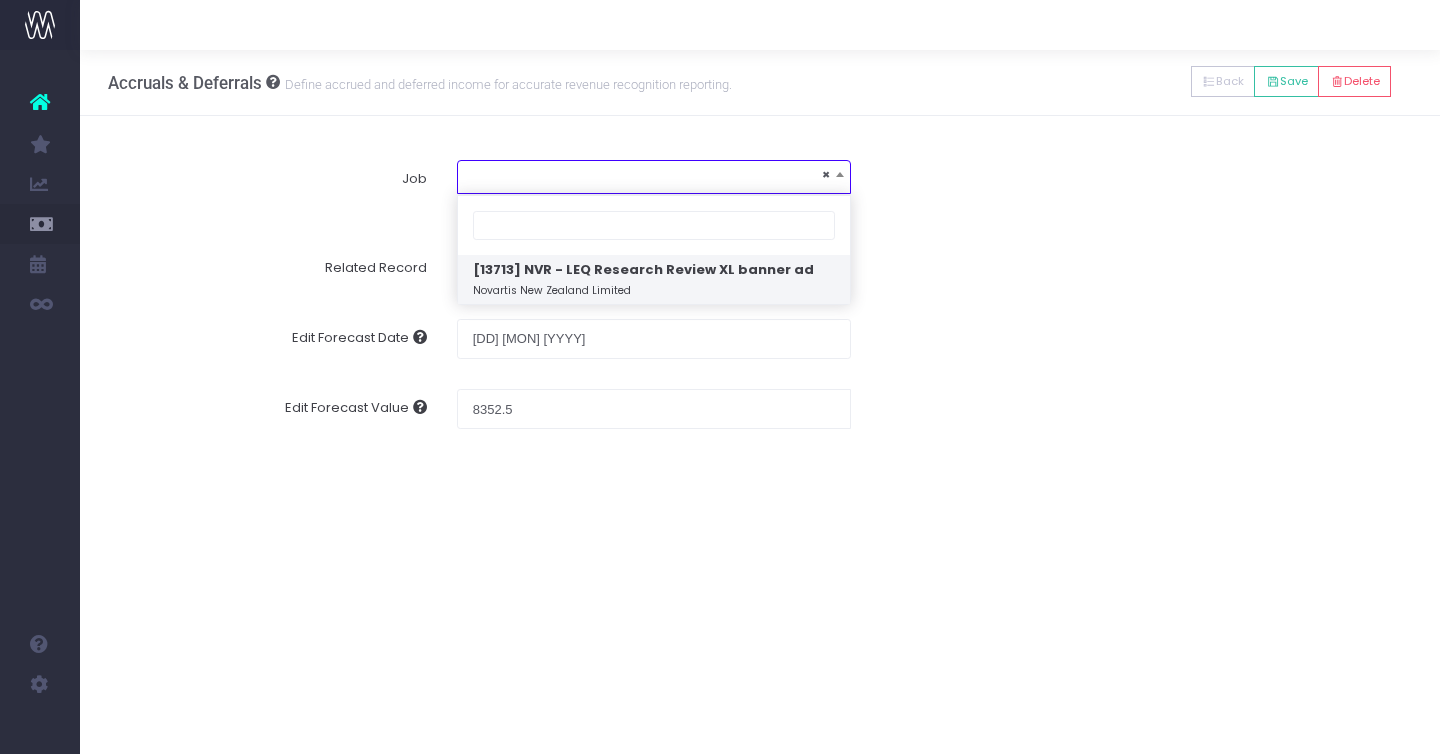 select on "1907158" 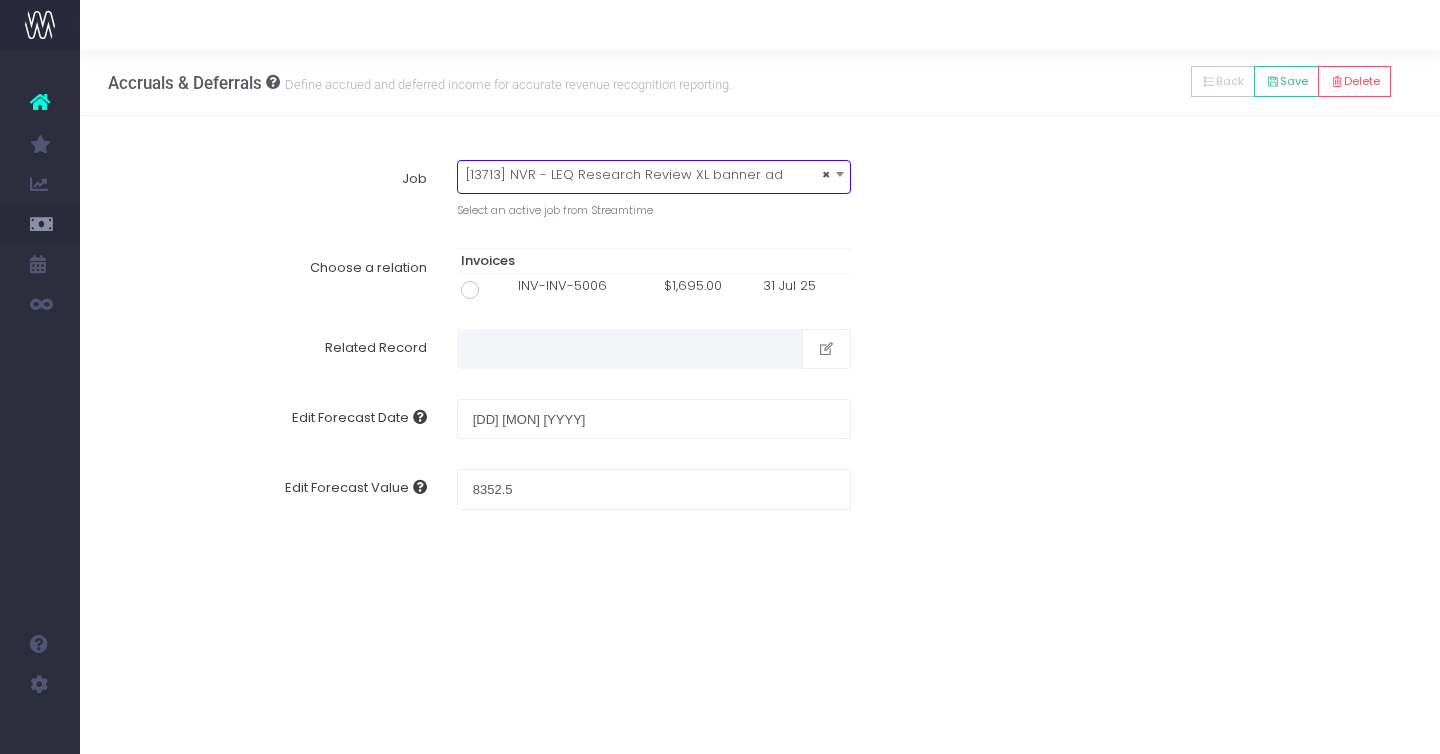 click at bounding box center [470, 290] 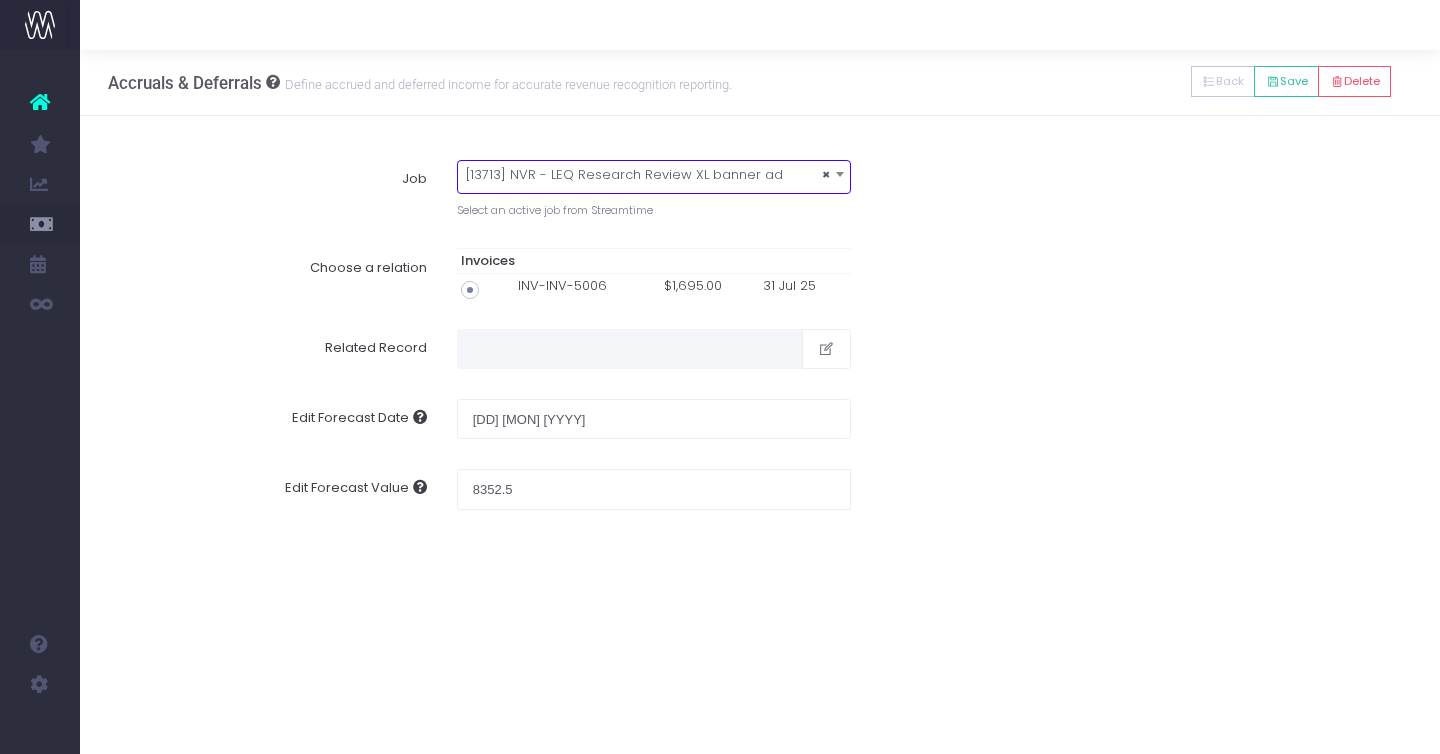 type on "Invoice INV-INV-5006 / 31 Jul 25 / $1,695.00" 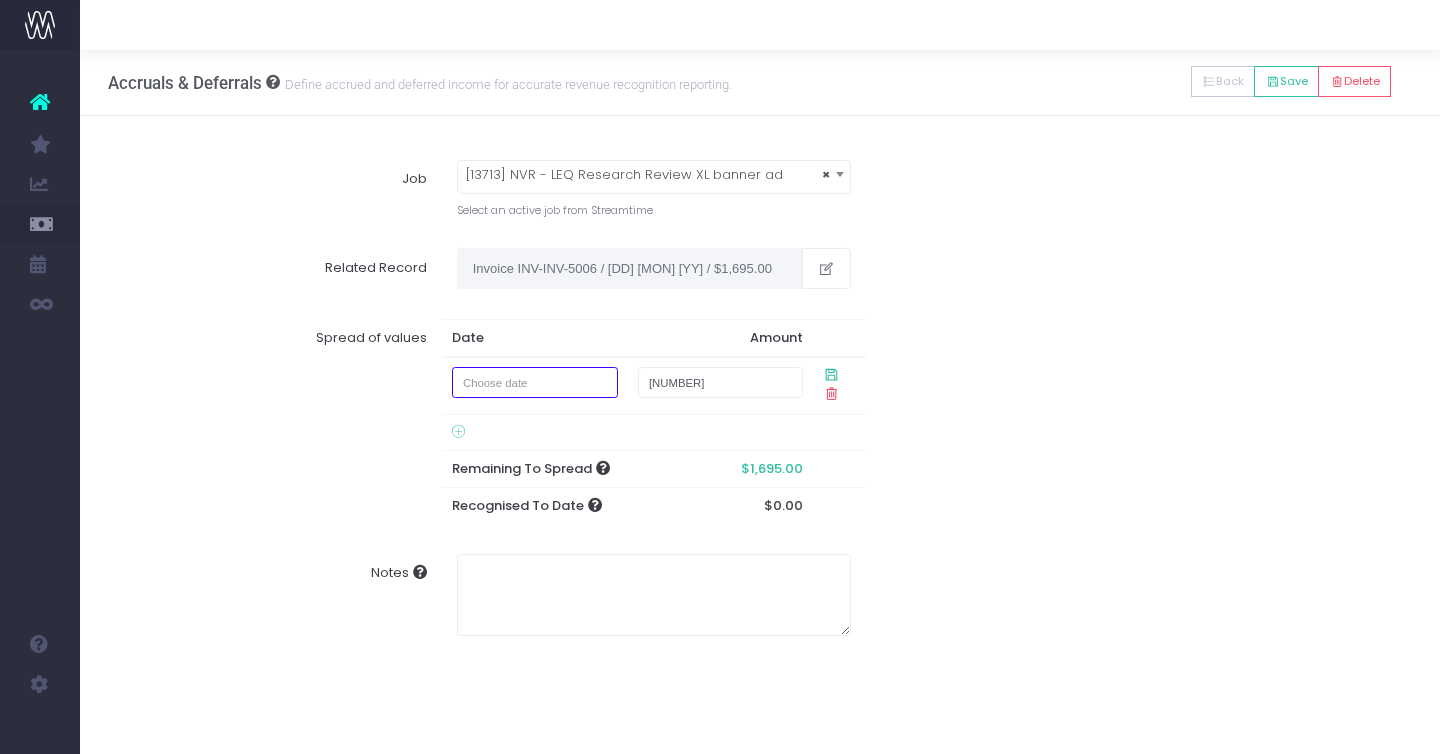 click at bounding box center [535, 382] 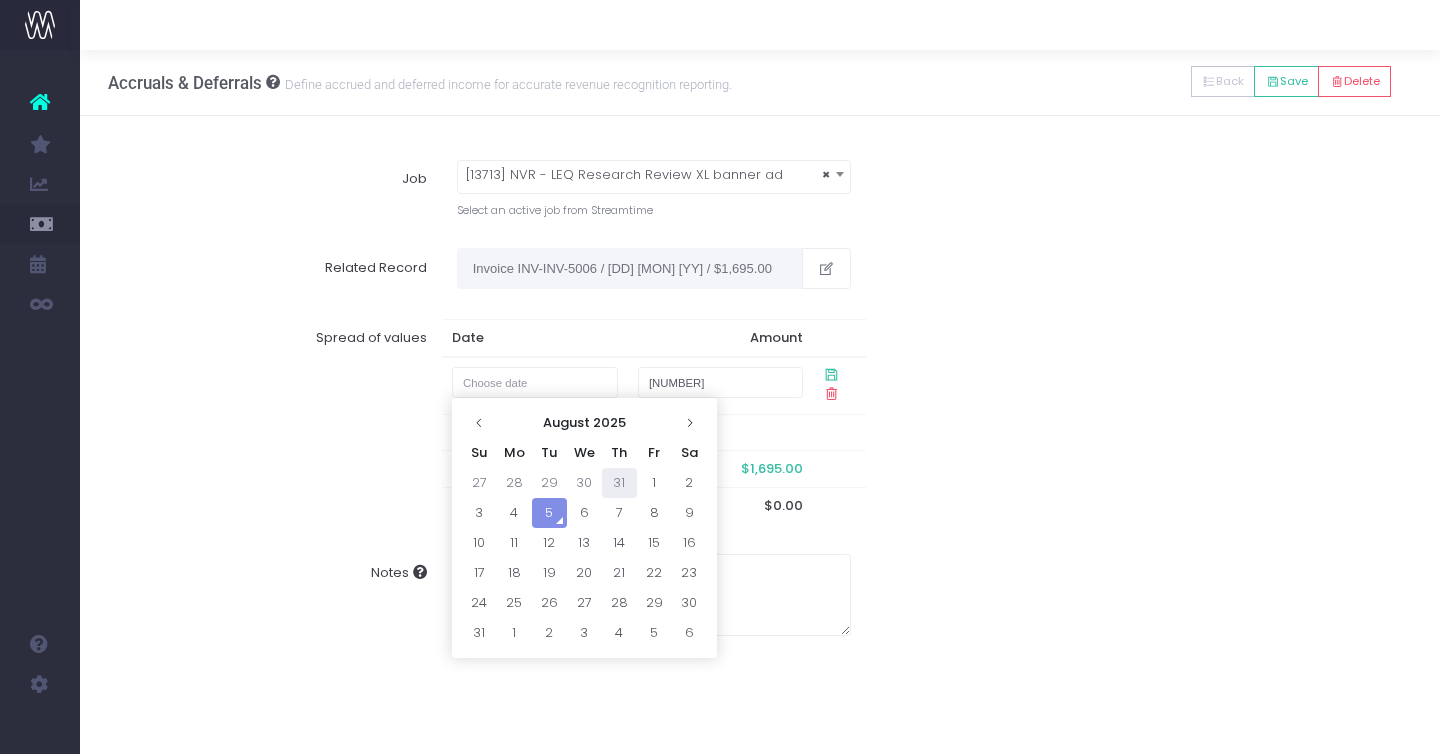 click on "31" at bounding box center (619, 483) 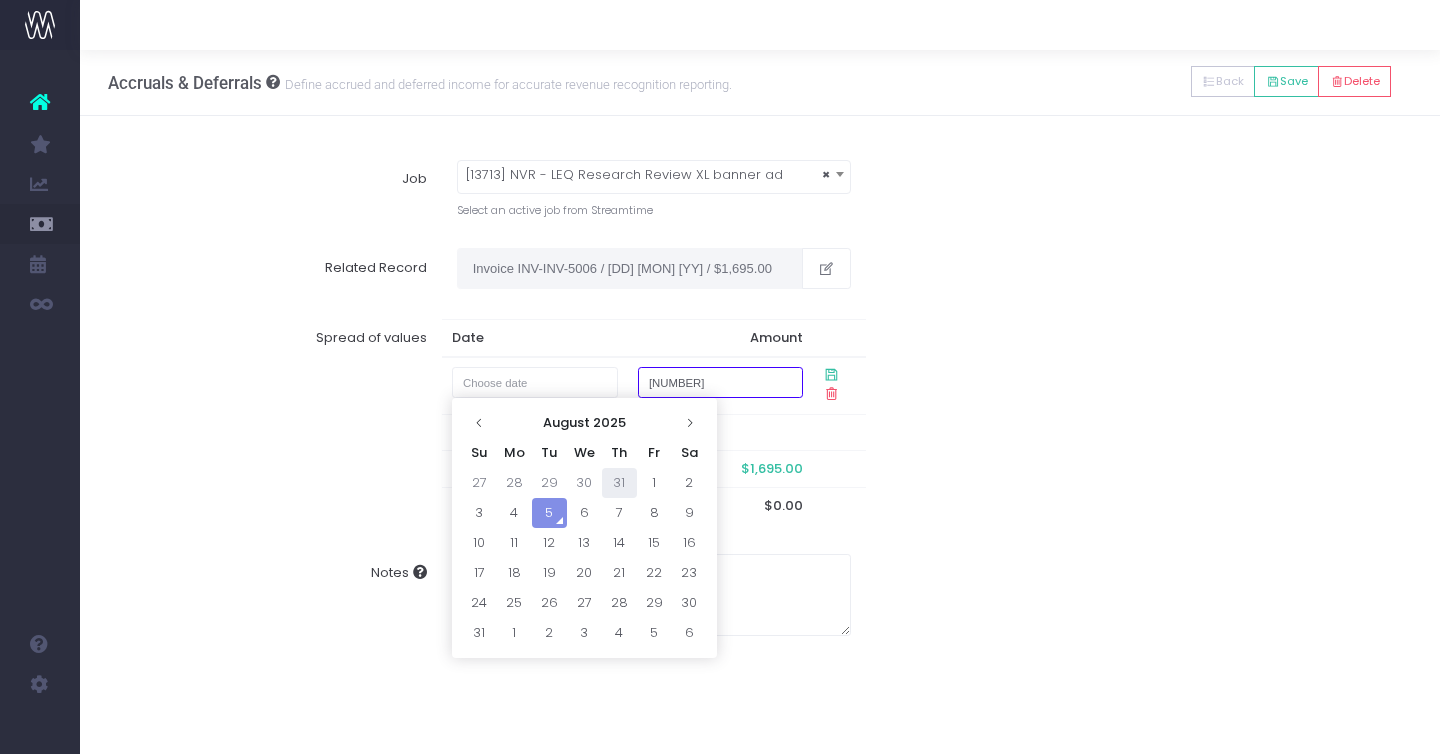 type on "31 July 2025" 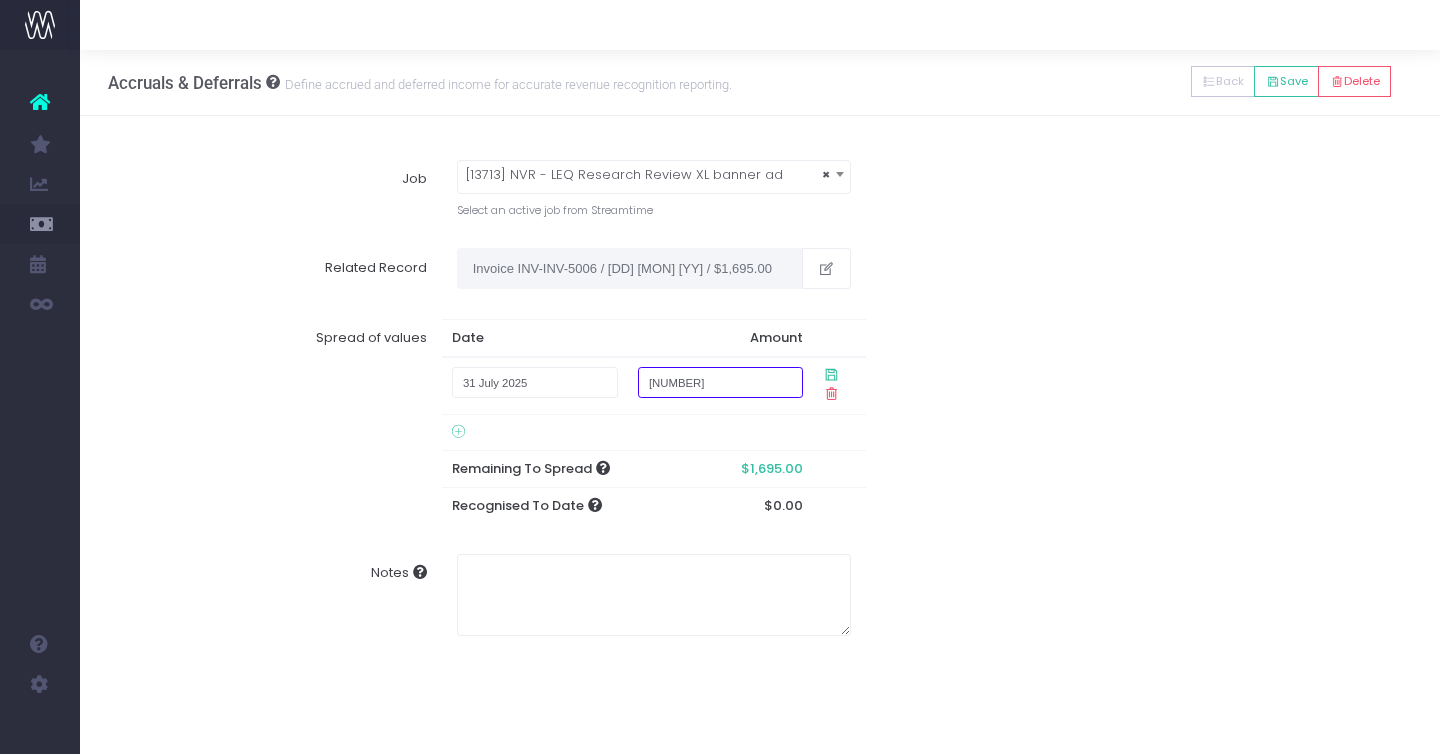 type on "870" 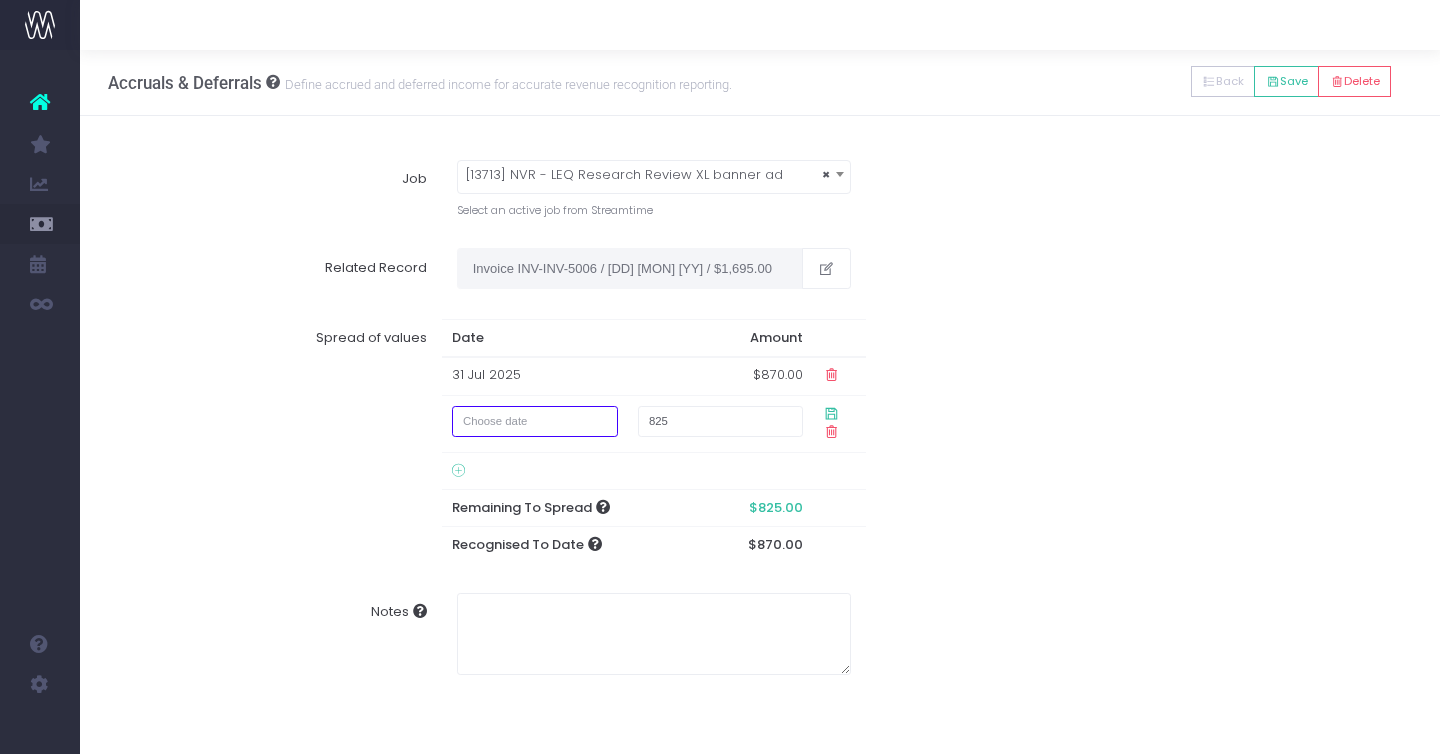 click at bounding box center [535, 421] 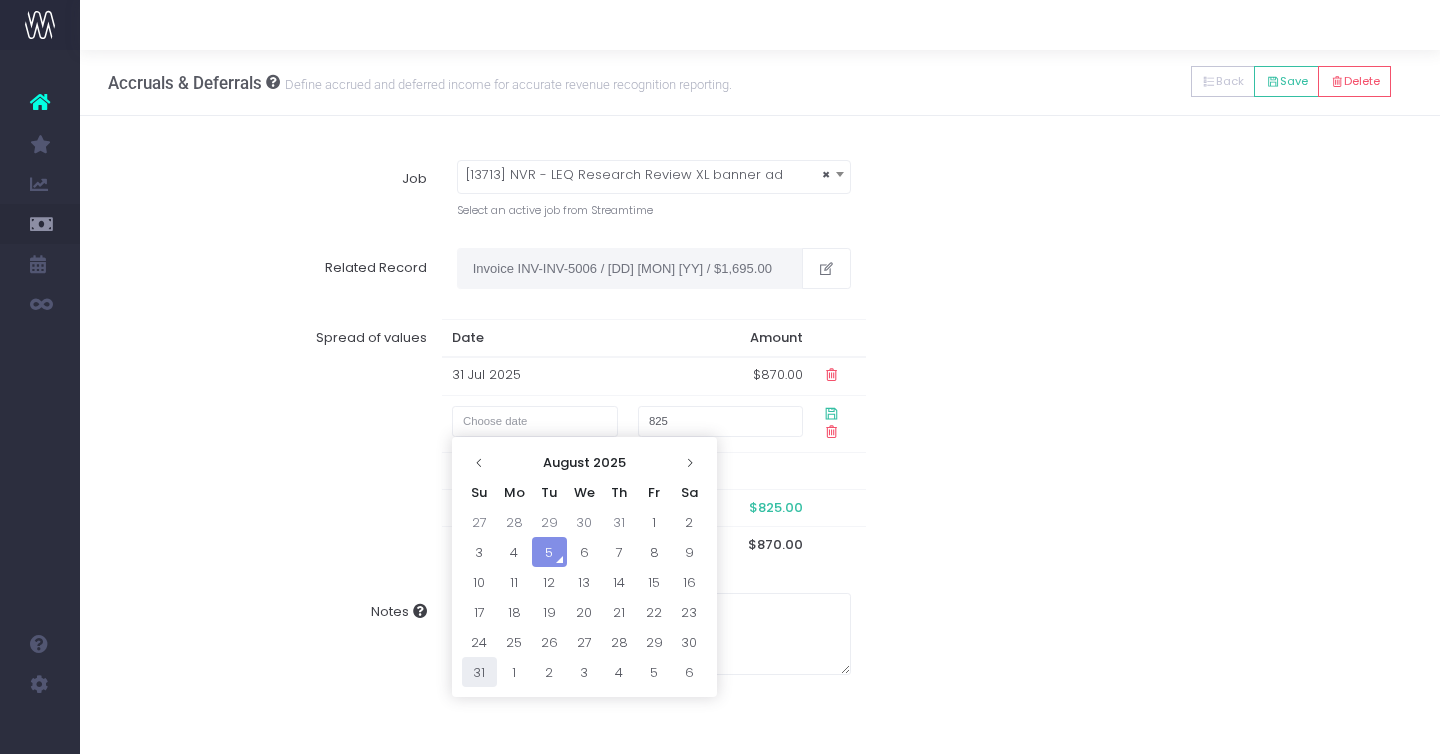click on "31" at bounding box center [479, 672] 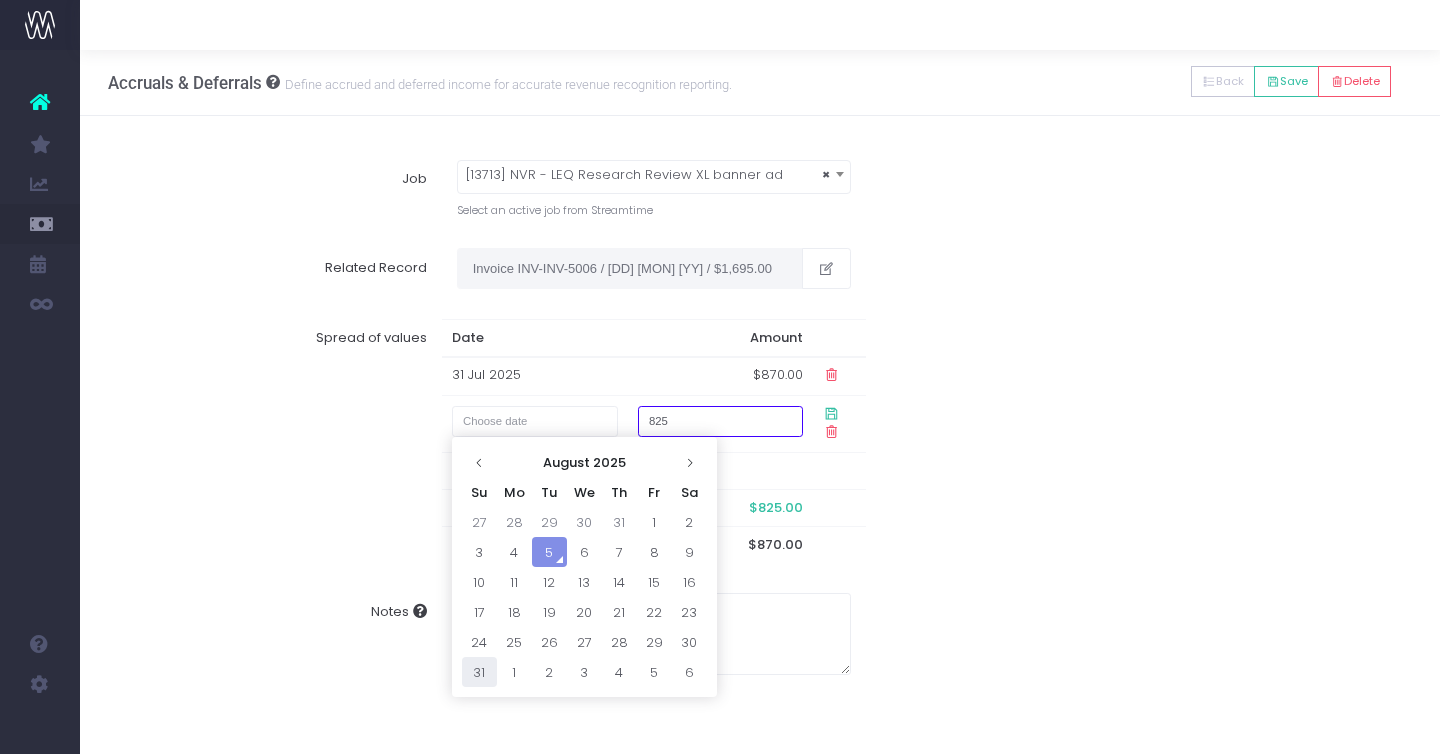 type on "31 August 2025" 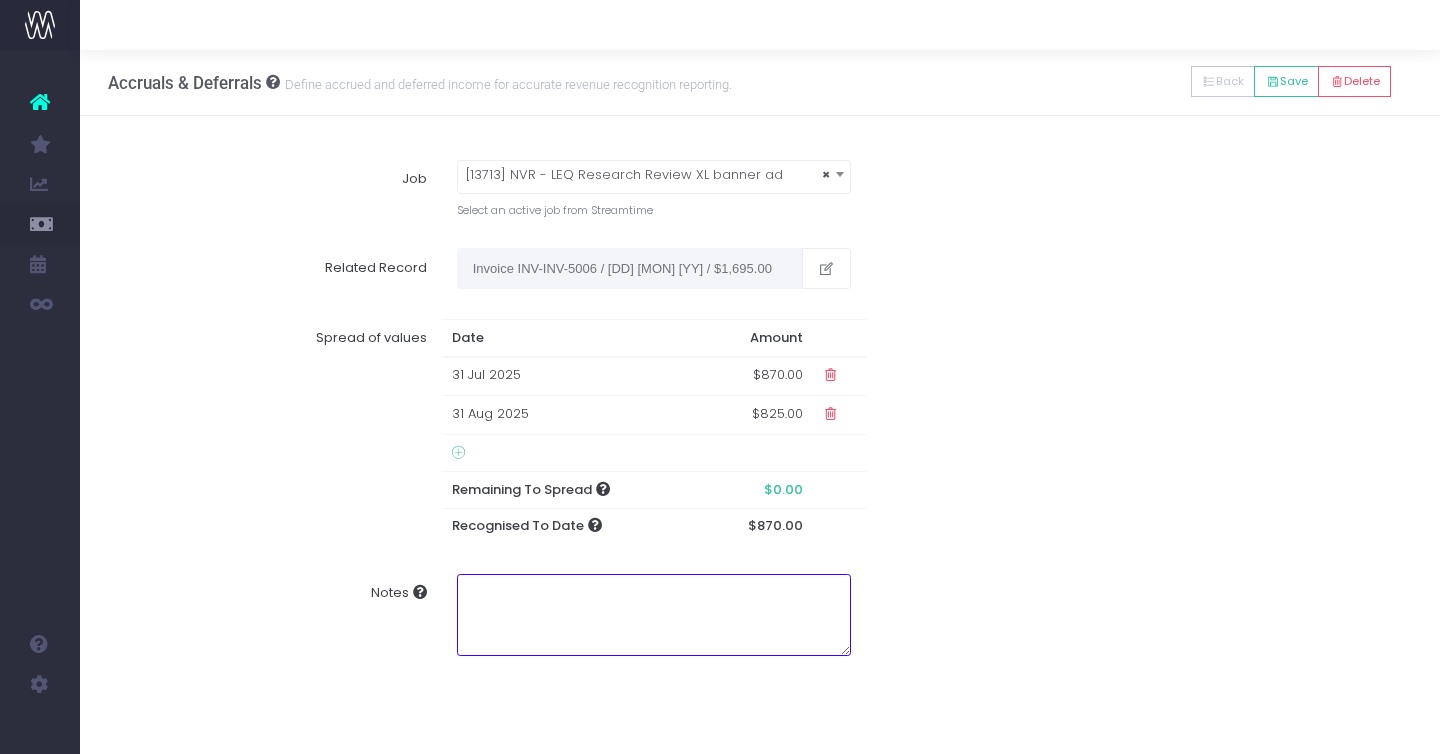 click on "Notes" at bounding box center [654, 615] 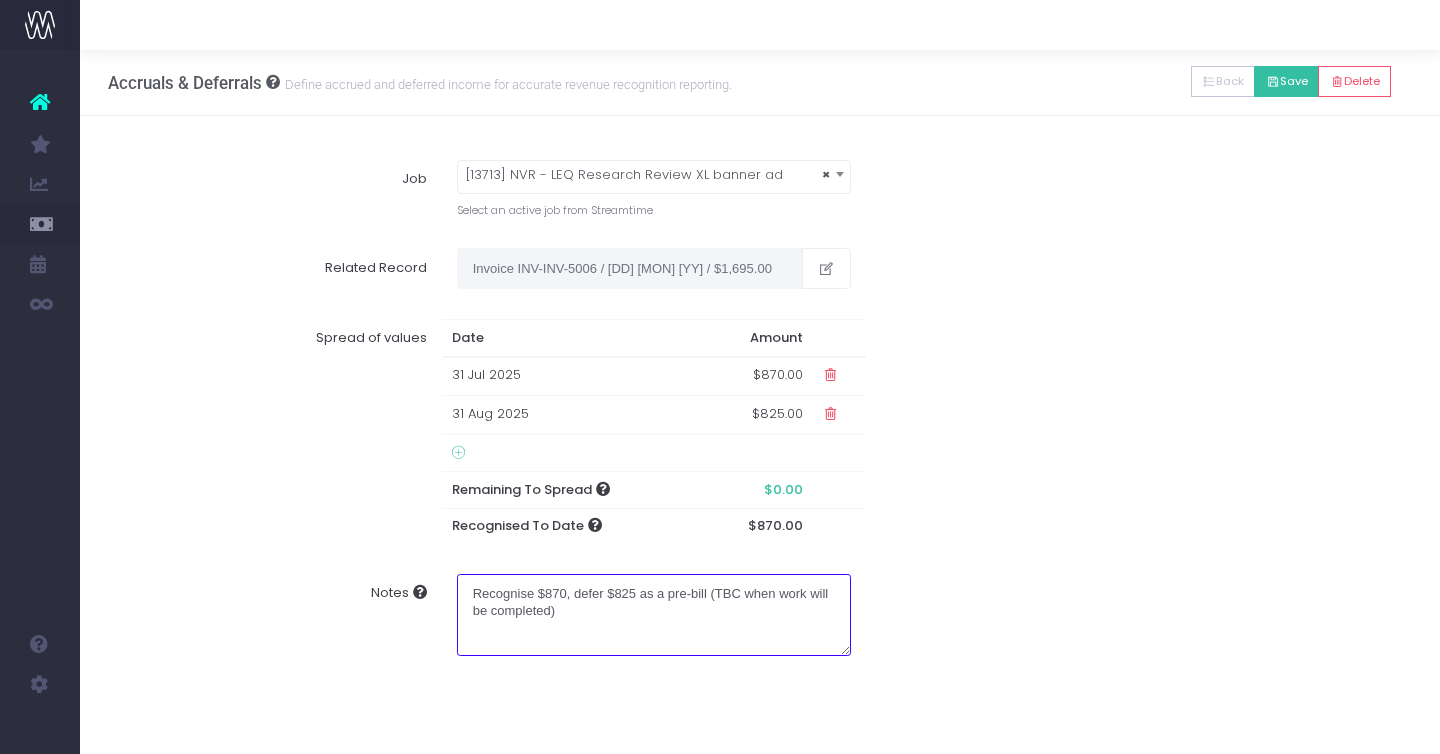type on "Recognise $870, defer $825 as a pre-bill (TBC when work will be completed)" 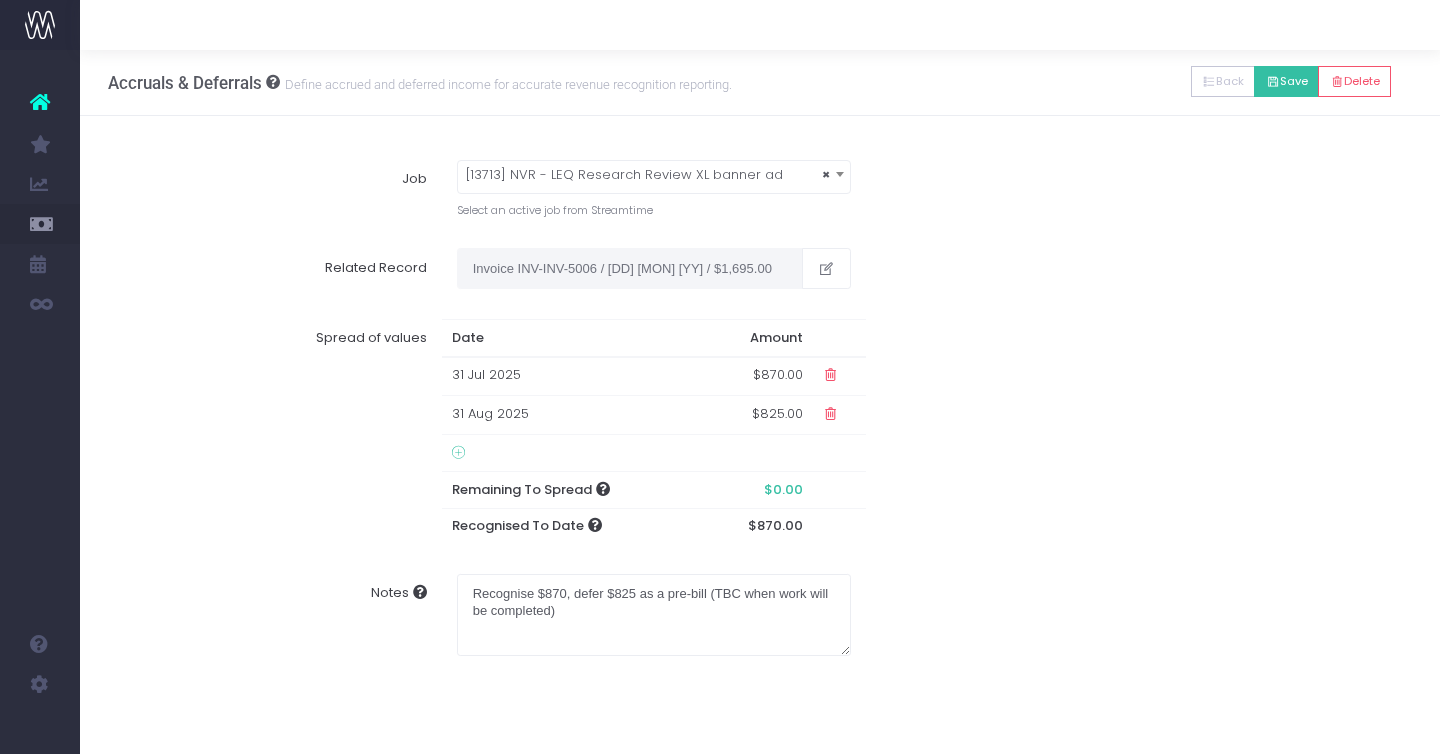 click on "Save" at bounding box center [1286, 81] 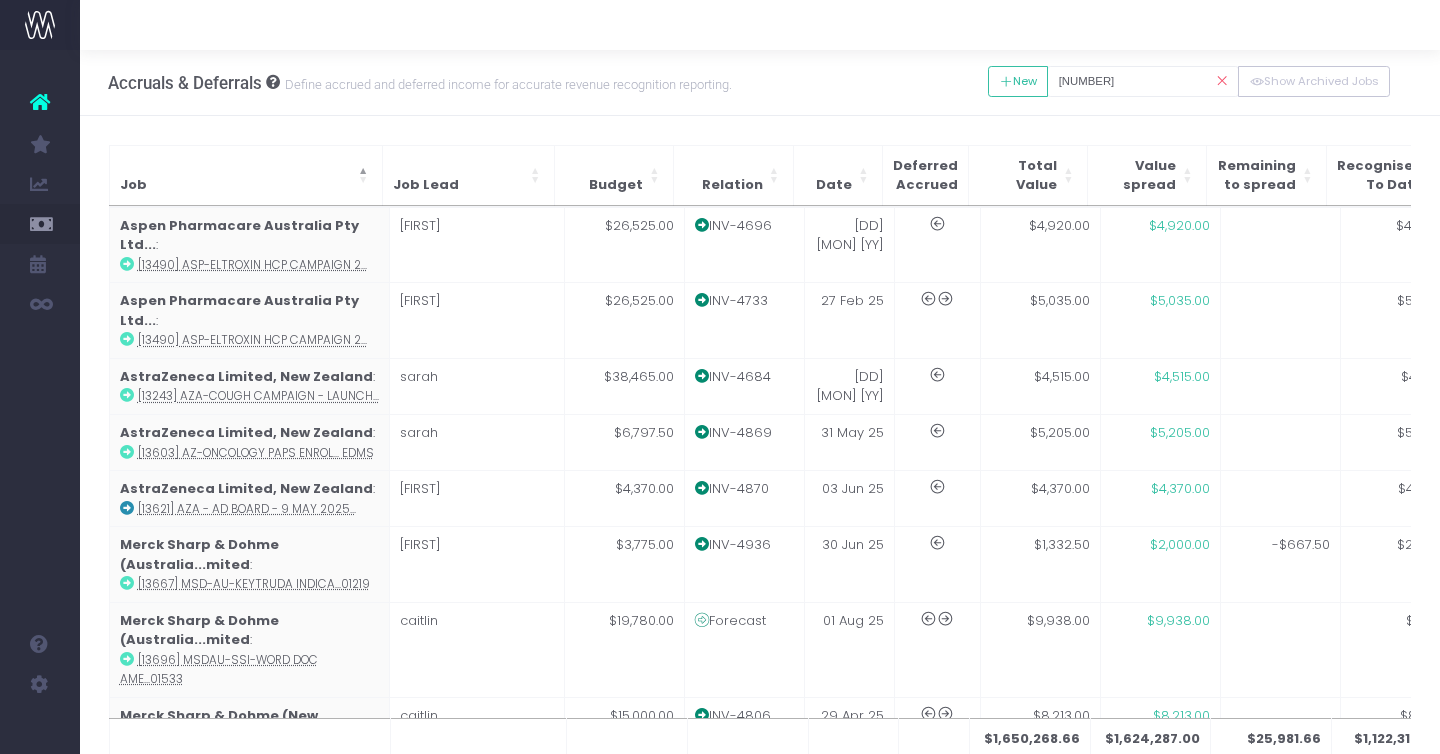 click at bounding box center [1221, 81] 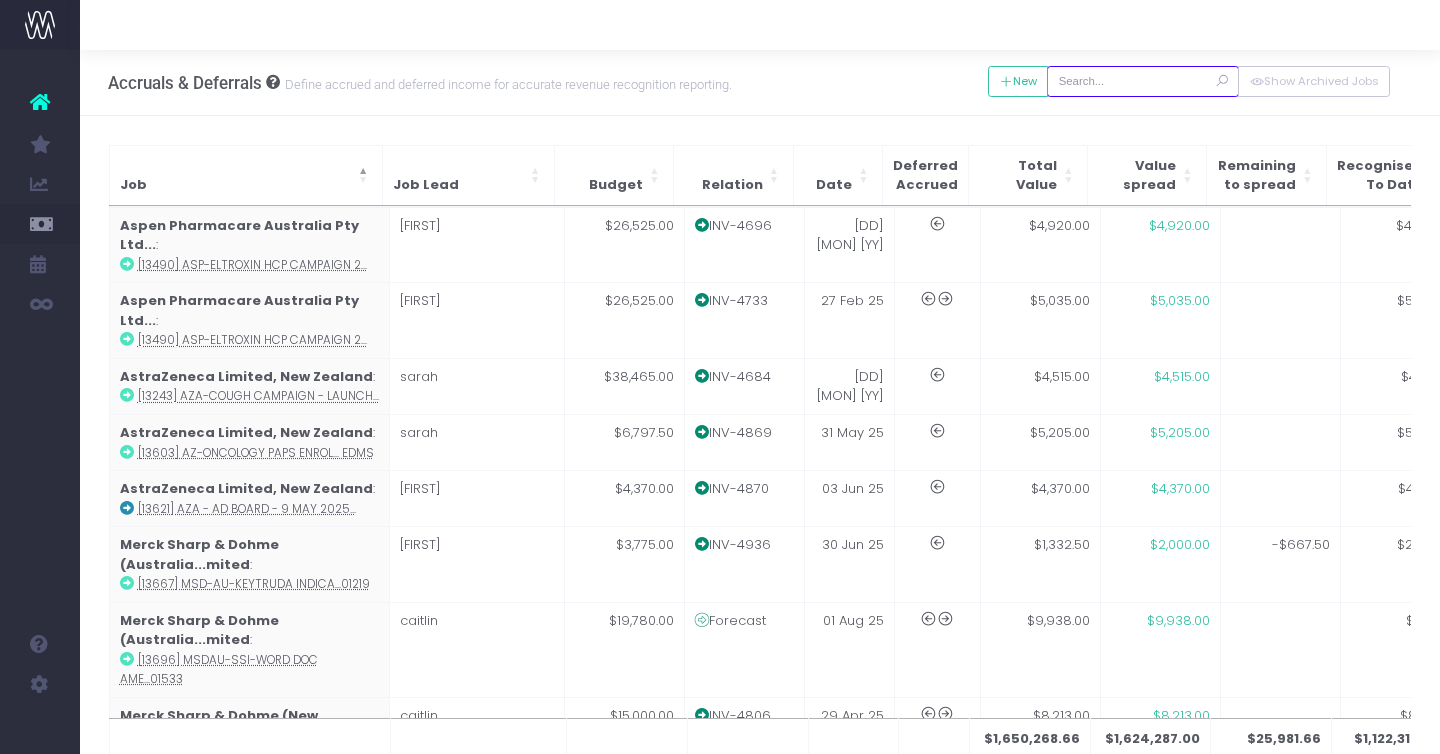 click at bounding box center [1143, 81] 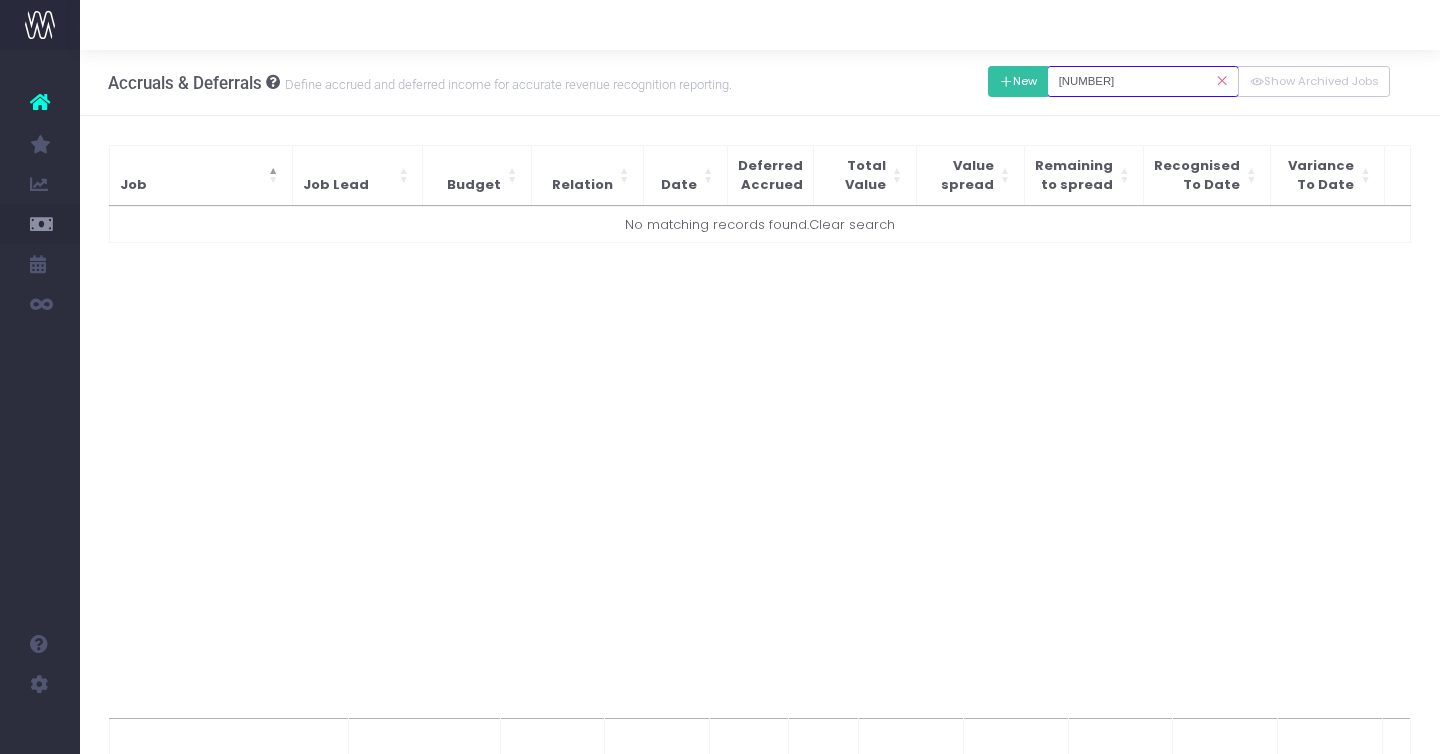 type on "13704" 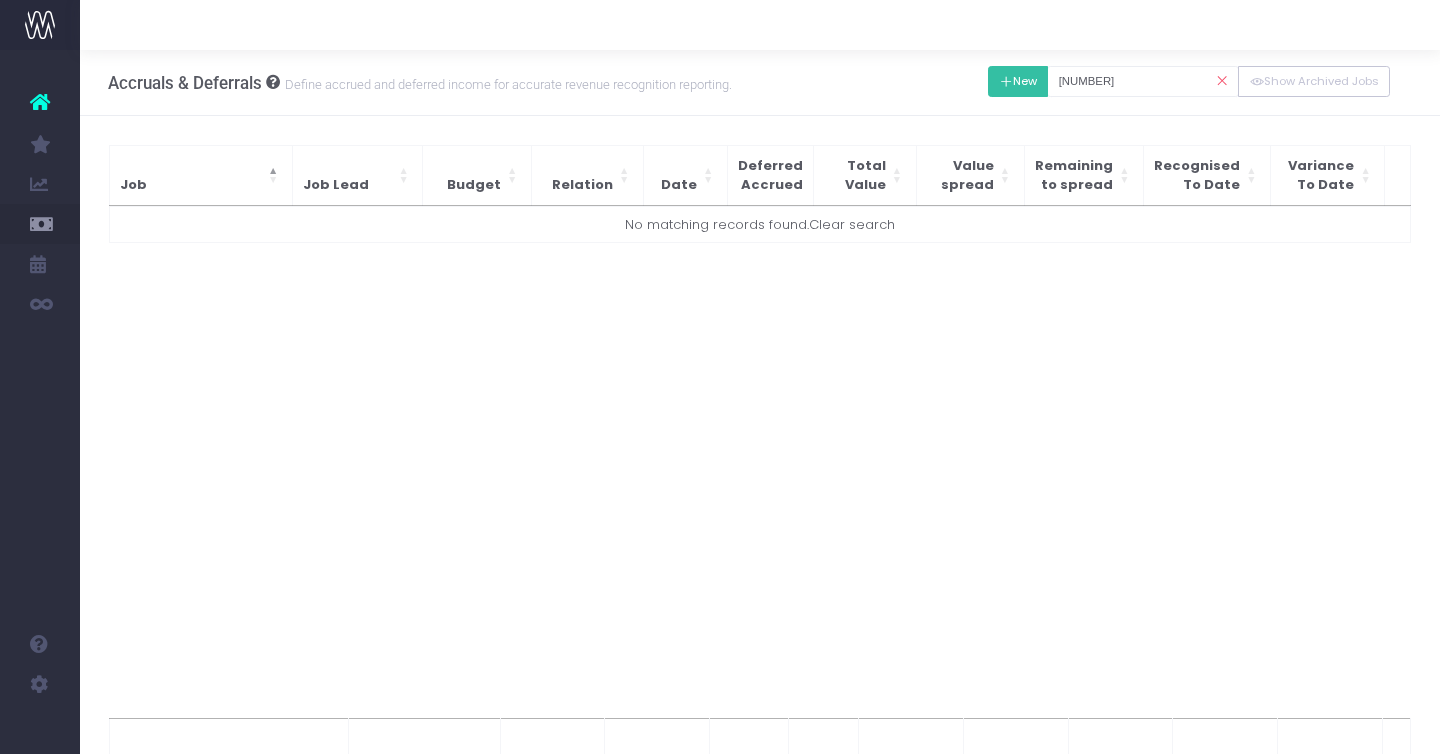 click at bounding box center (1006, 82) 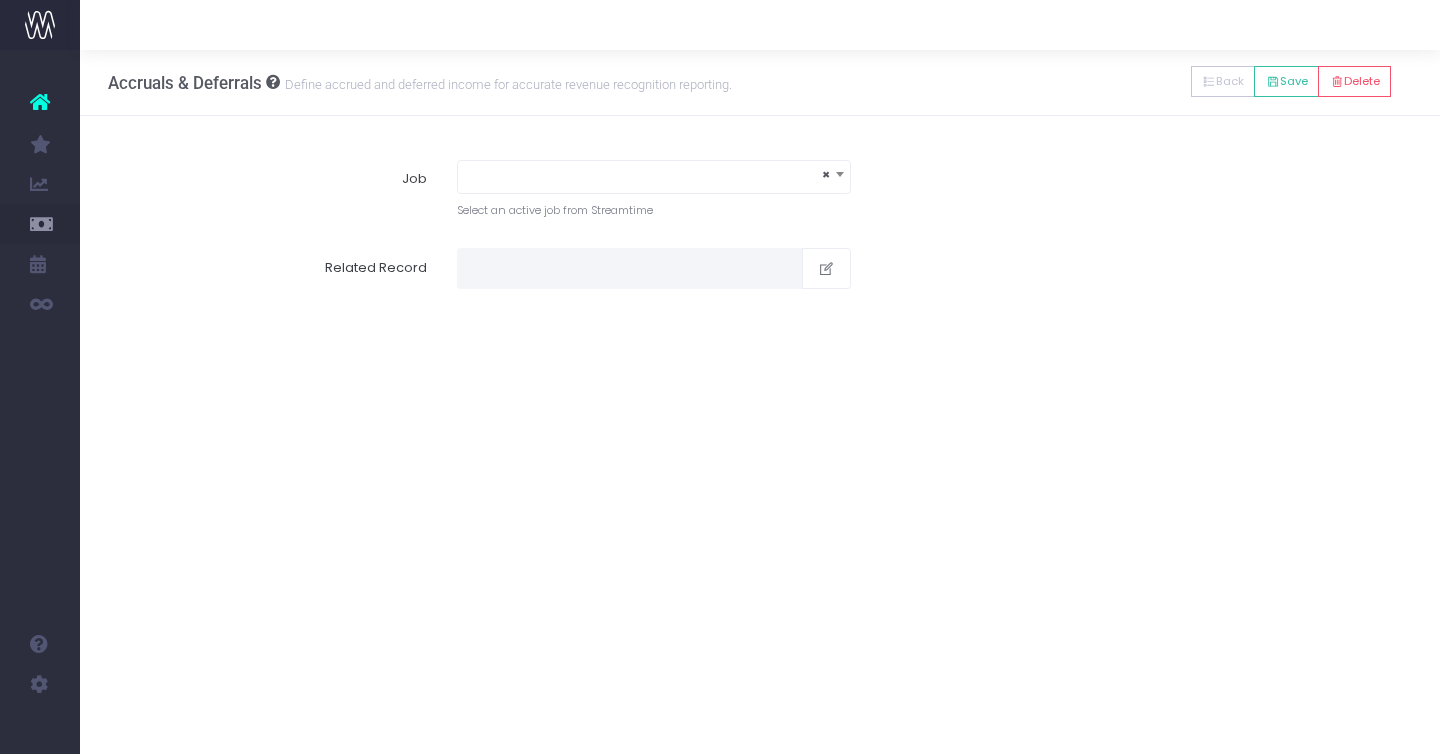 click on "×" at bounding box center (654, 175) 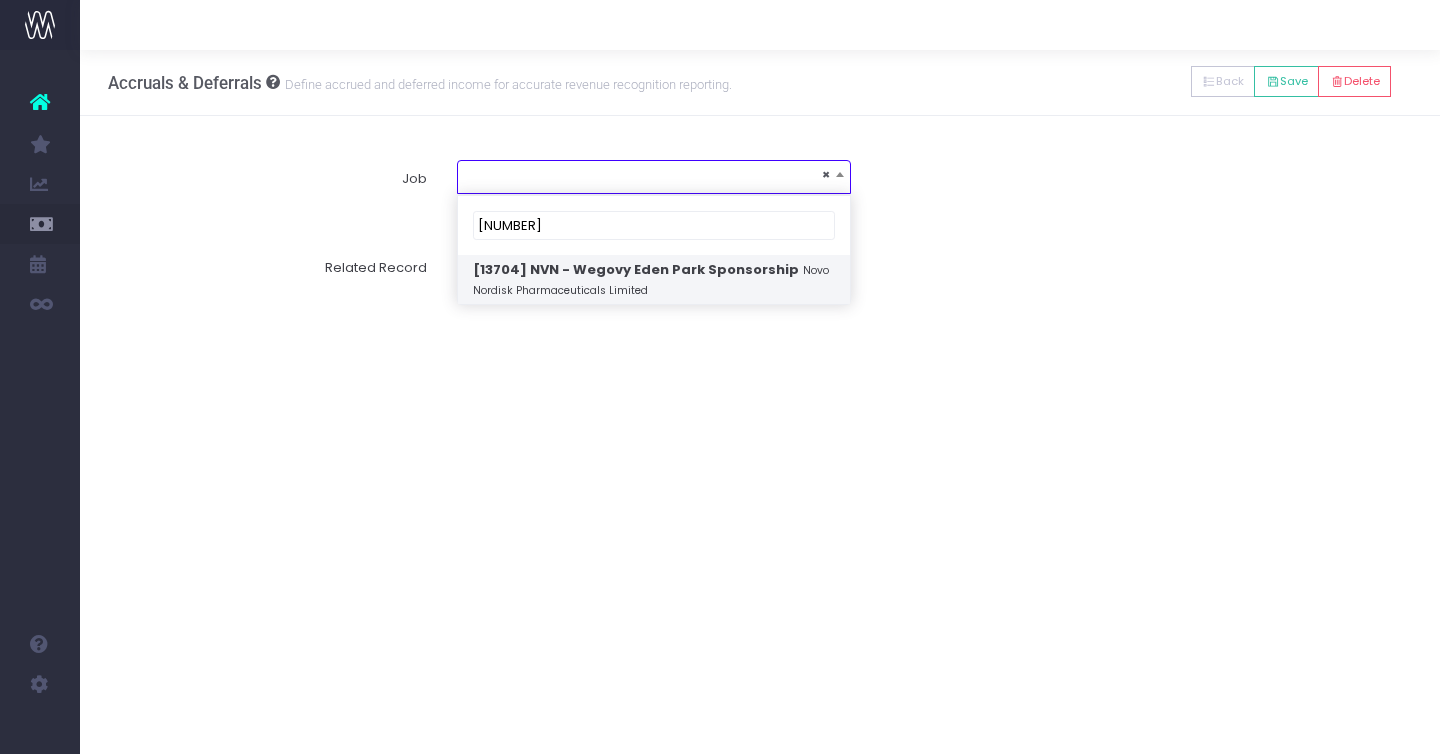 type on "13704" 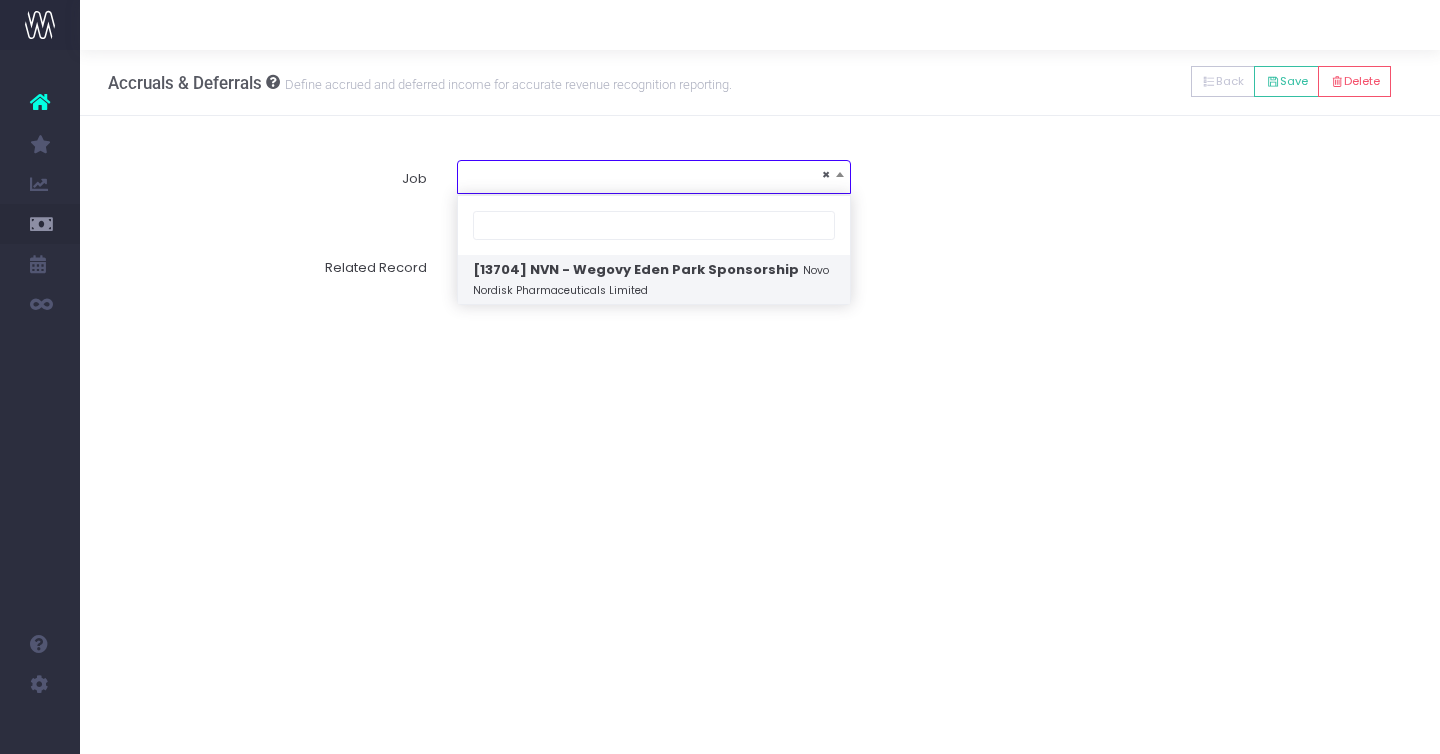 select on "1901445" 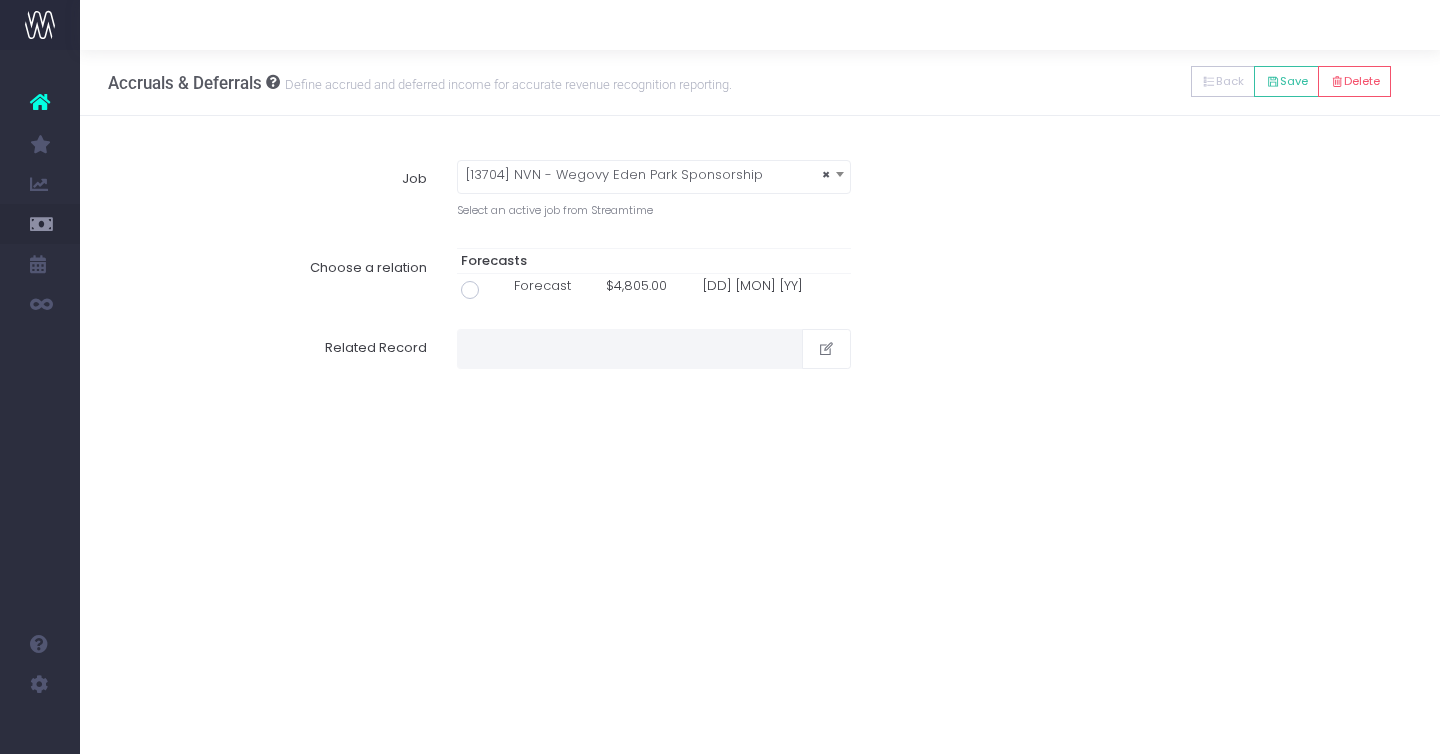click at bounding box center [470, 290] 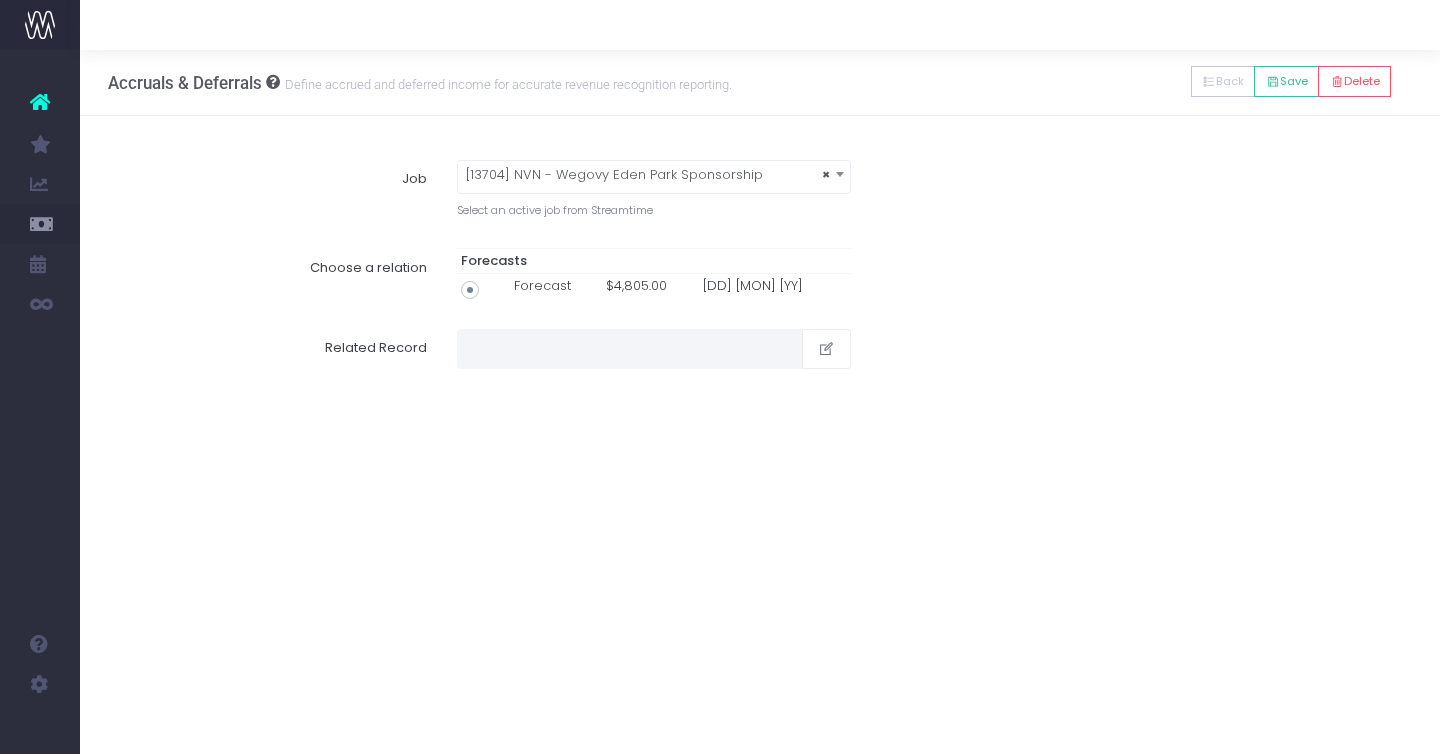 type on "Forecast / 01 Jul 25 / $4,805.00" 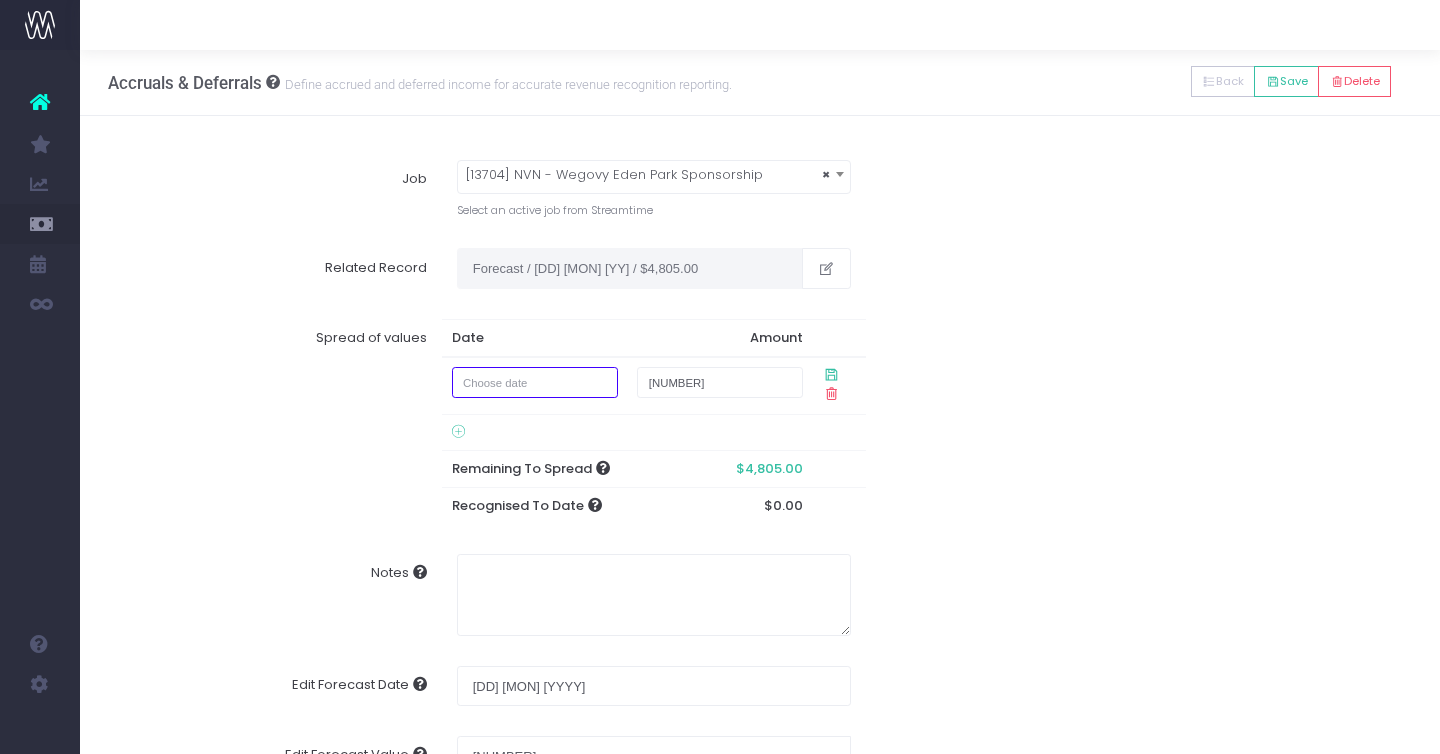 click at bounding box center (535, 382) 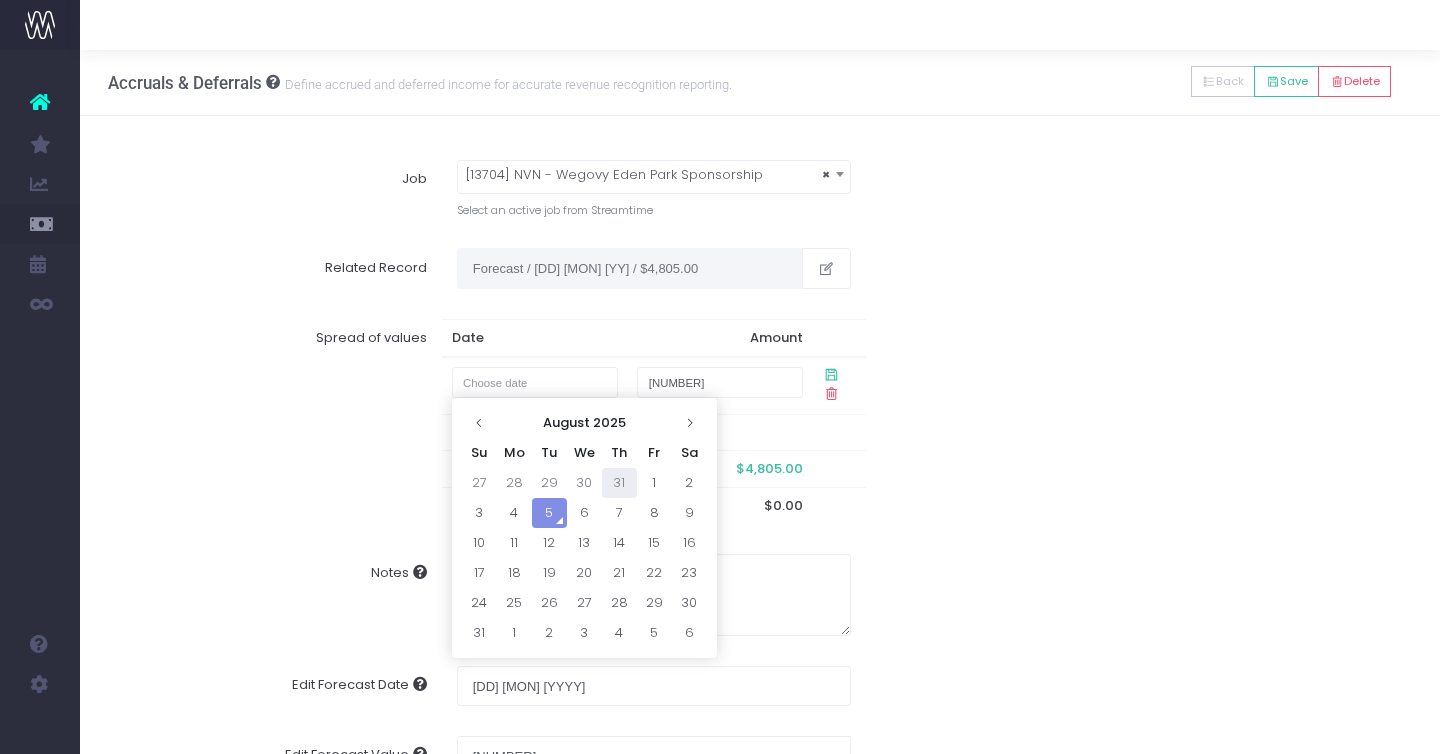 click on "31" at bounding box center [619, 483] 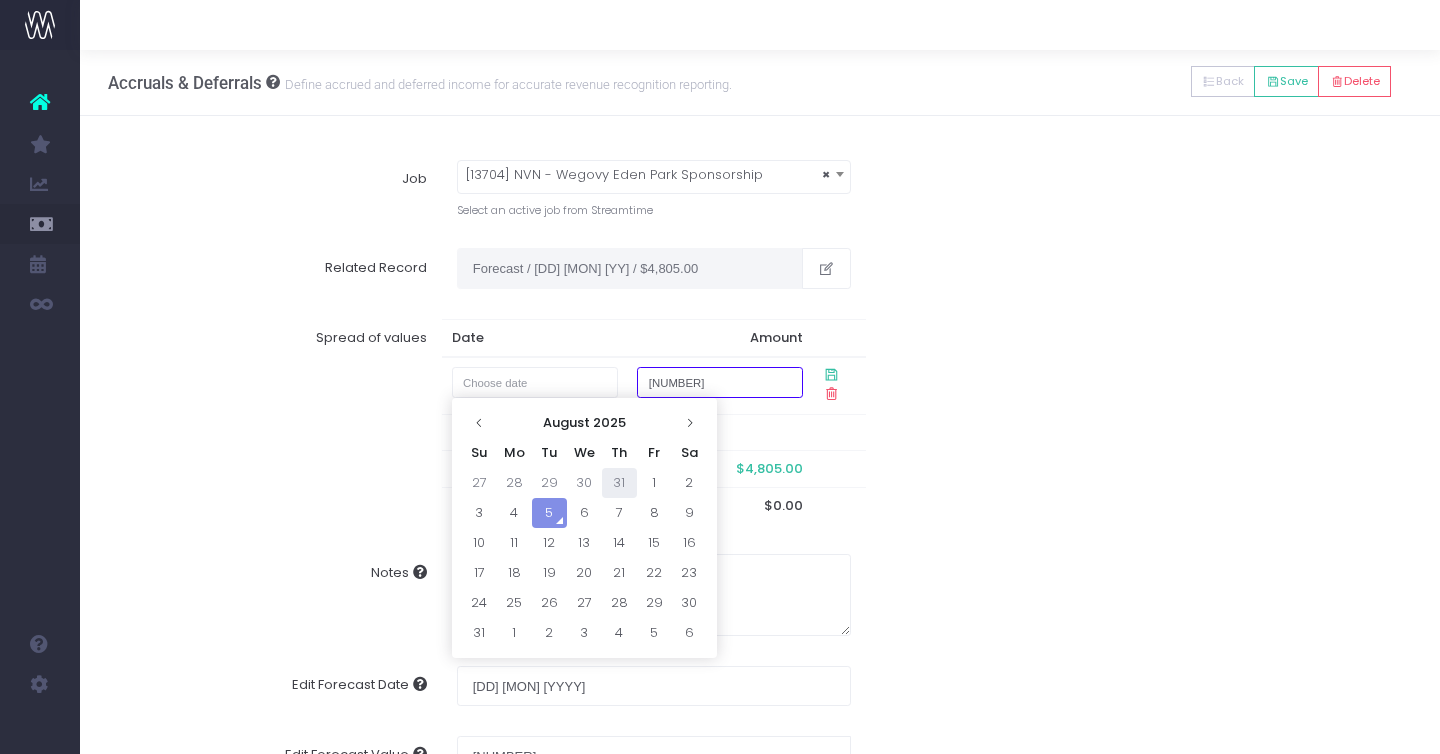 type on "31 July 2025" 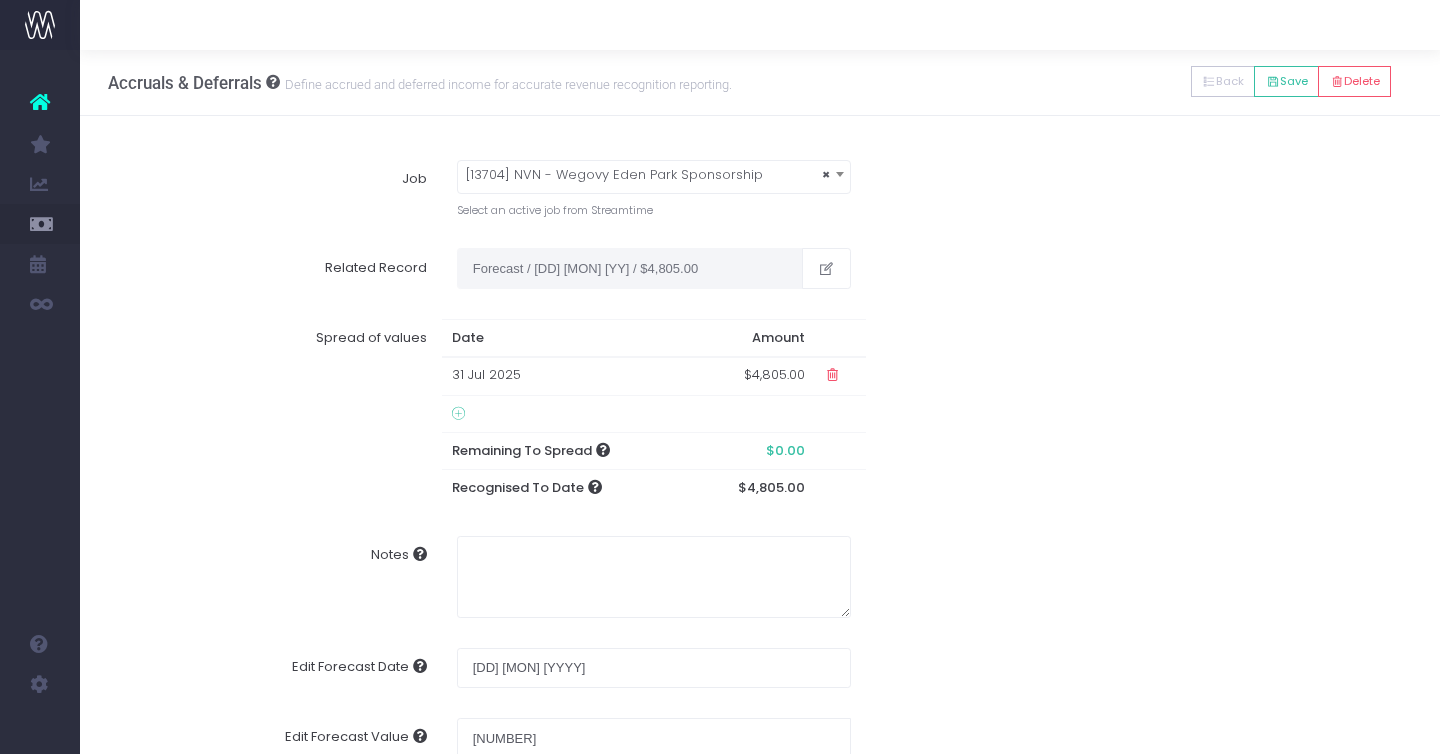 click on "$4,805.00" at bounding box center (753, 376) 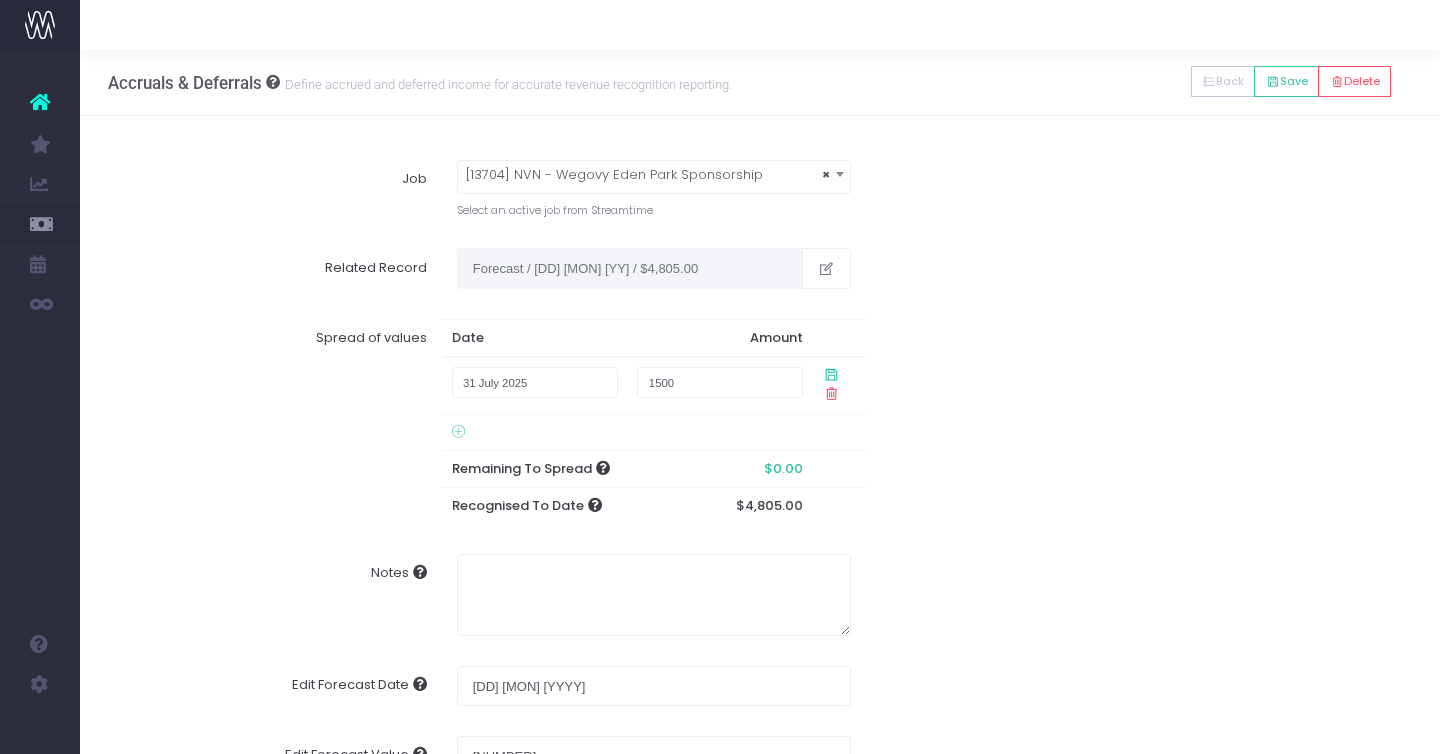 type on "1500" 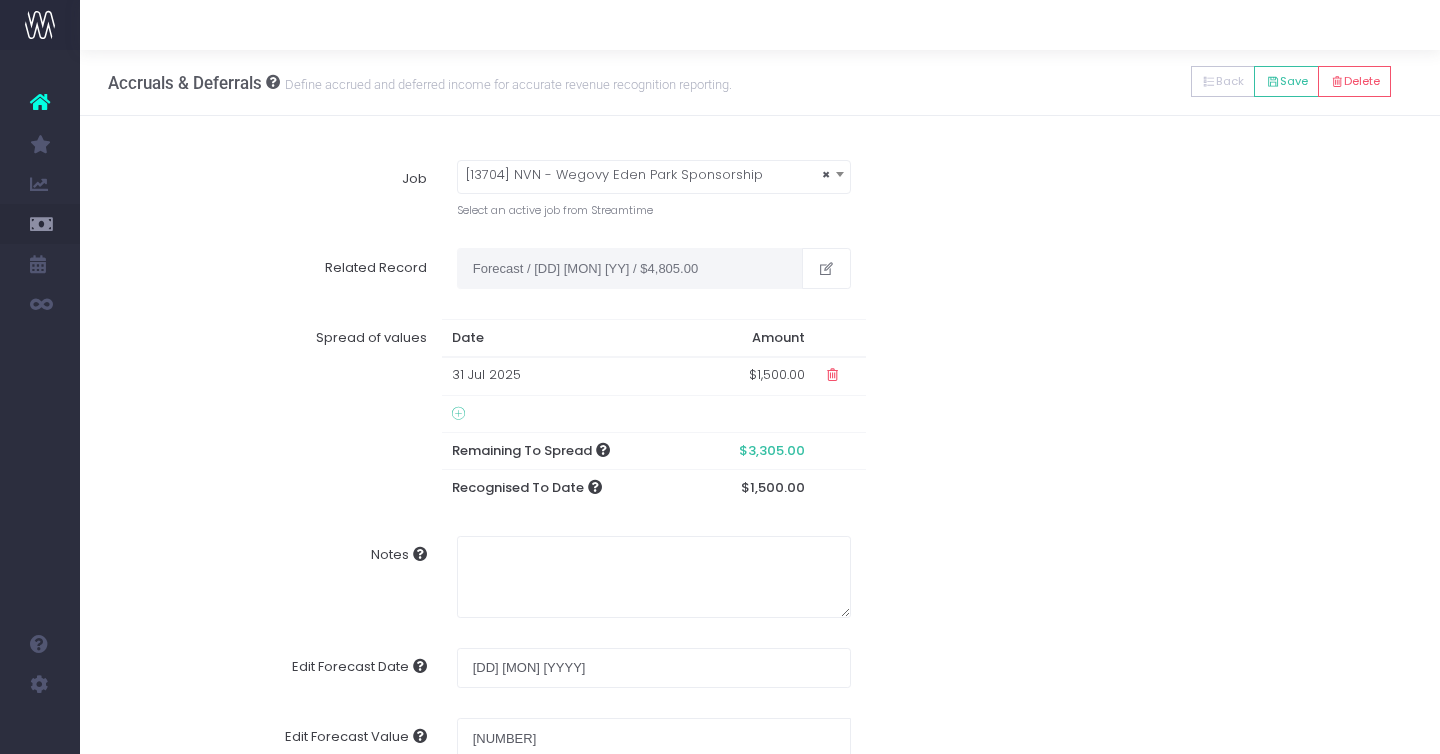click at bounding box center [458, 414] 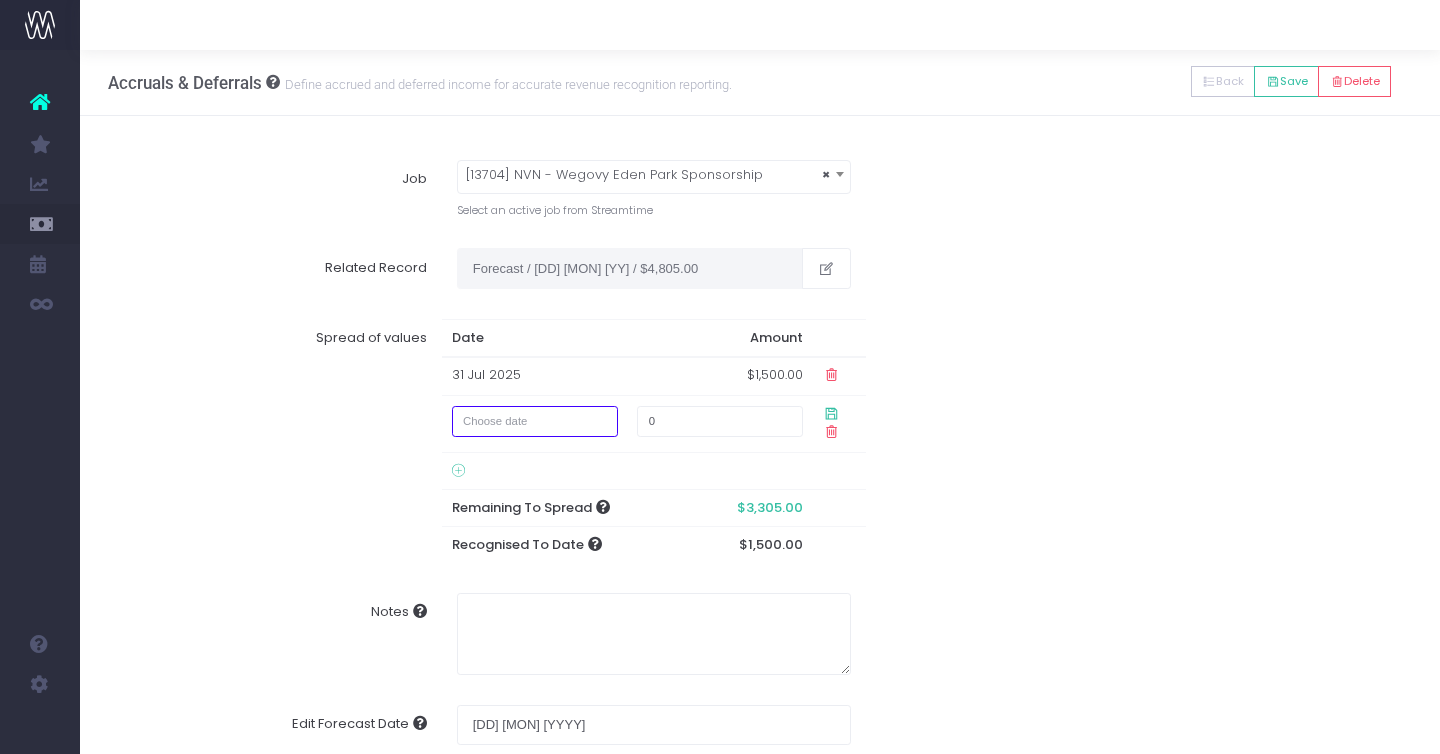 click at bounding box center [535, 421] 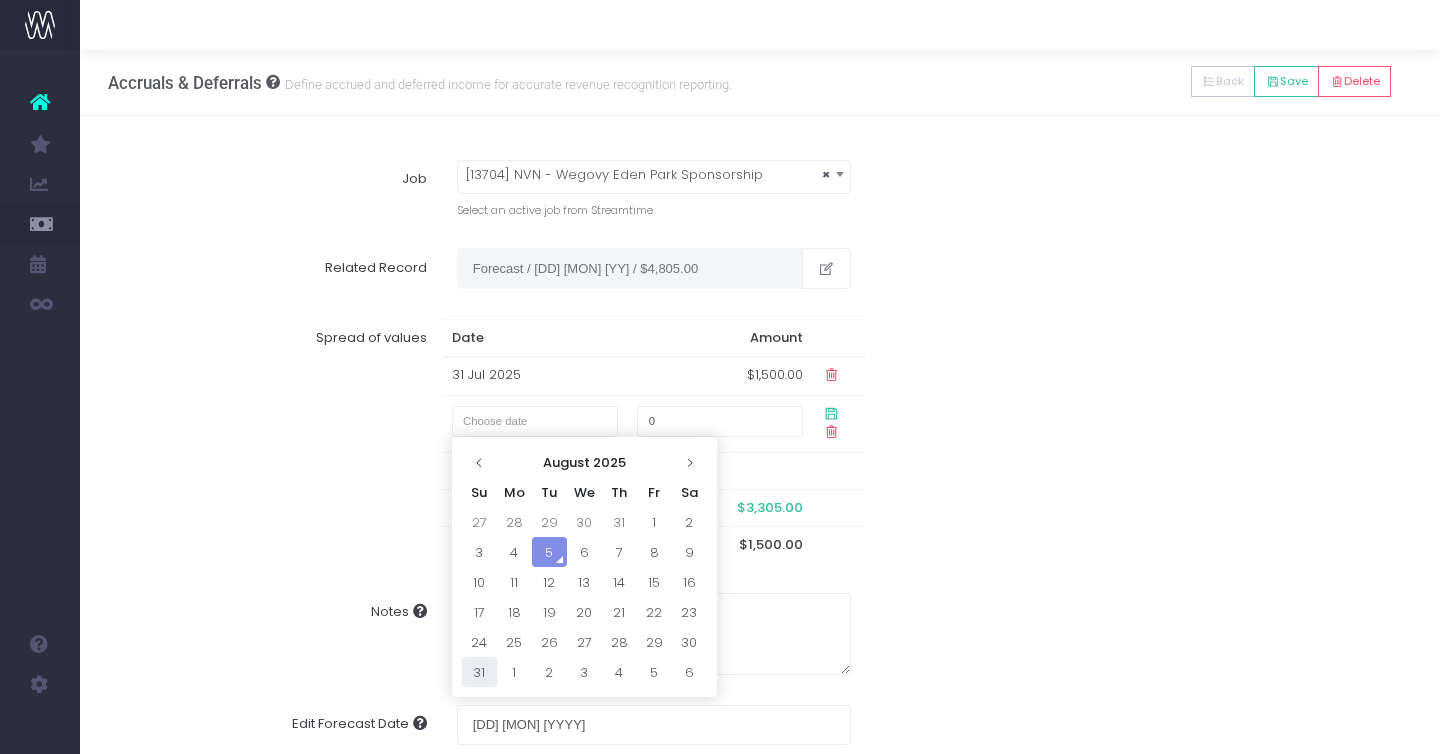 click on "31" at bounding box center (479, 672) 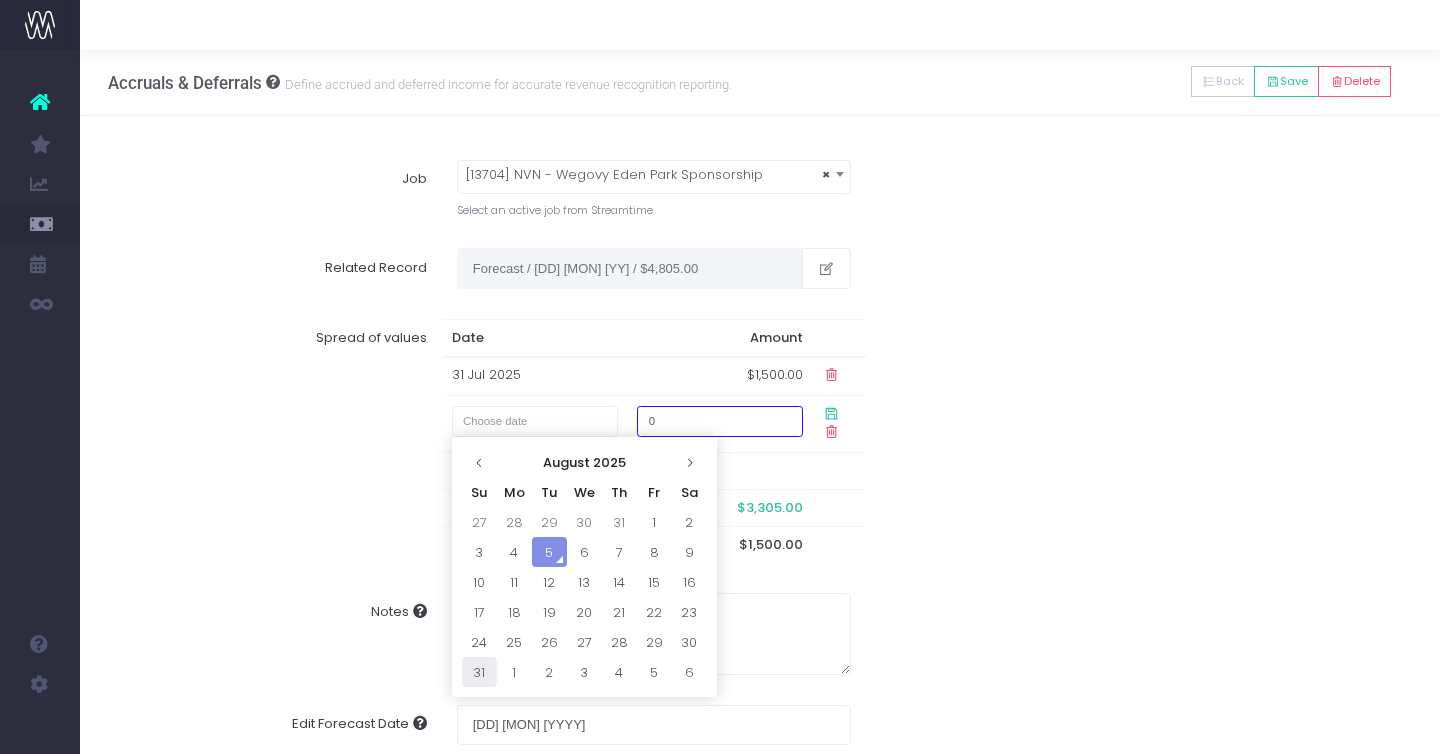 type on "31 August 2025" 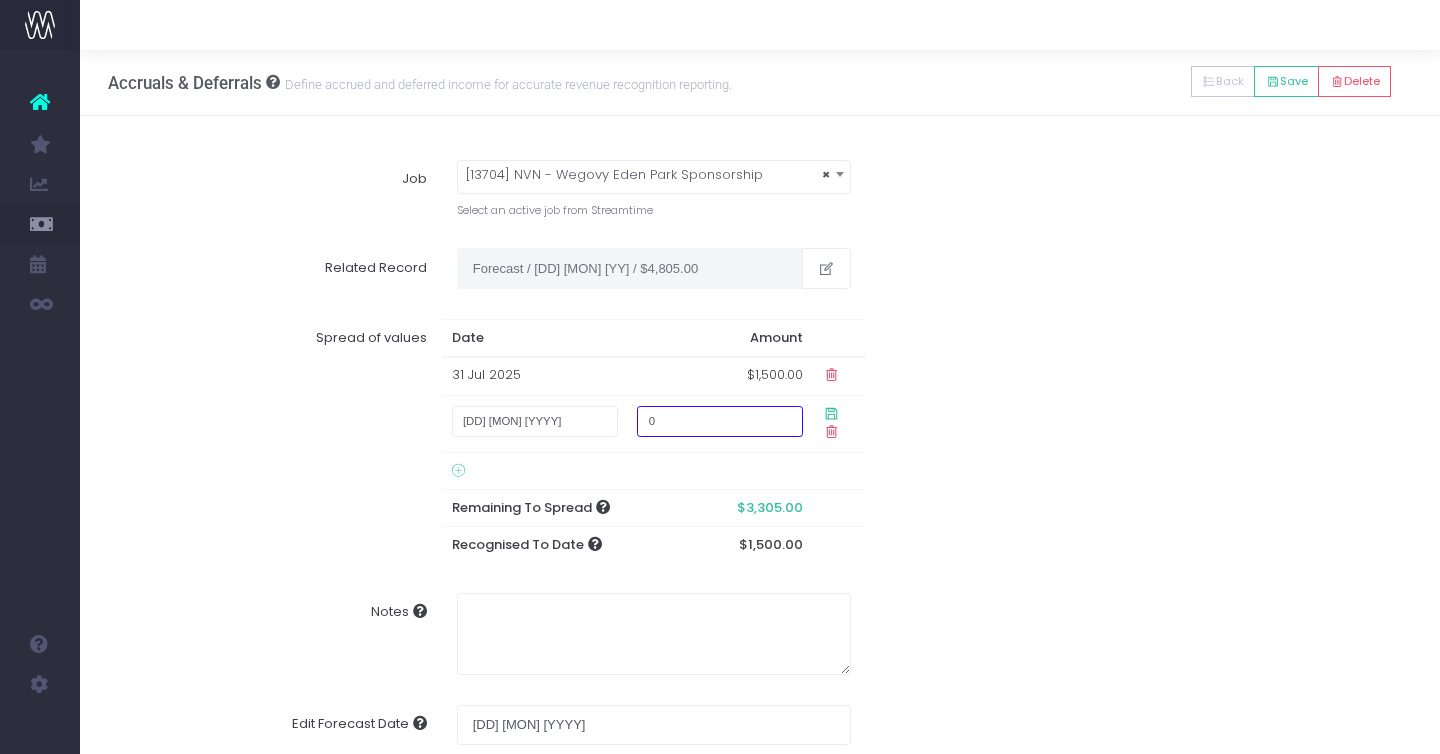click on "0" at bounding box center (720, 421) 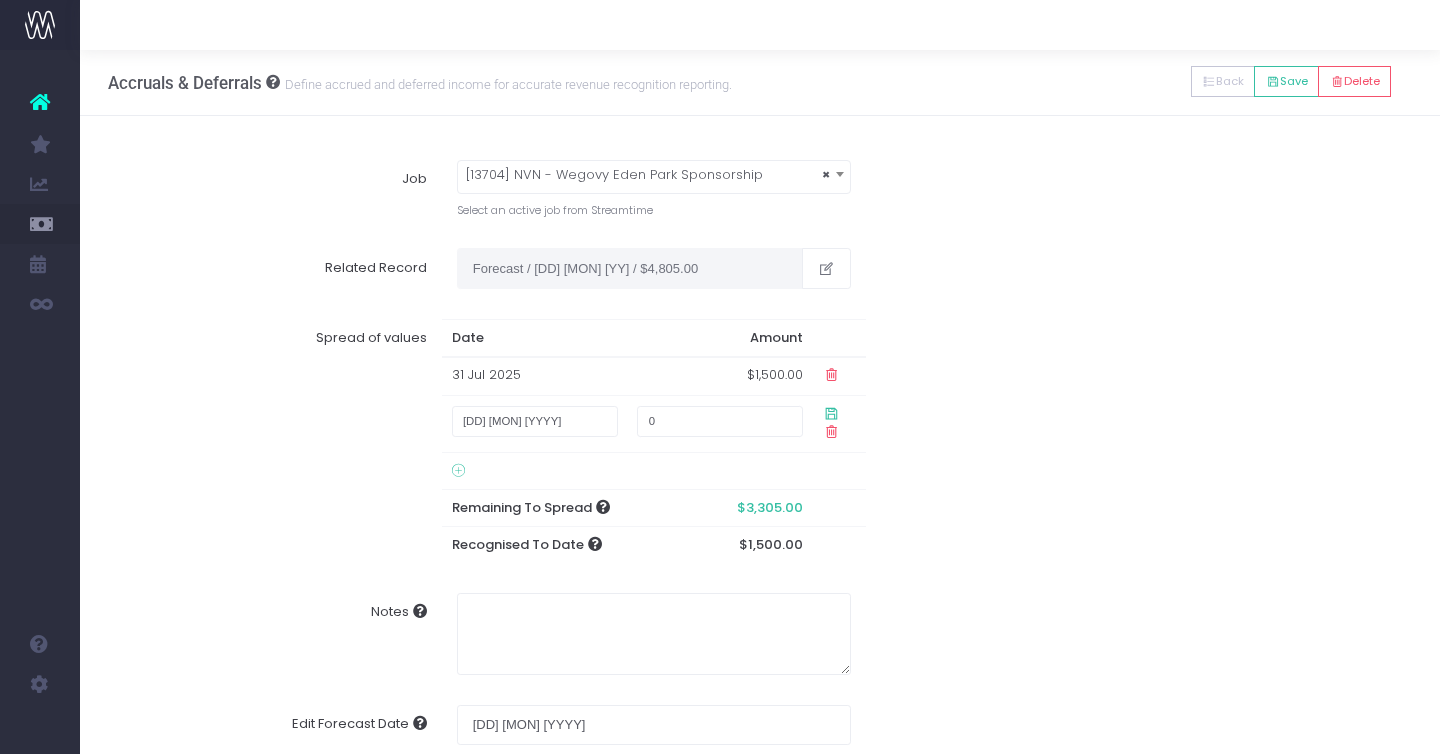click at bounding box center [831, 432] 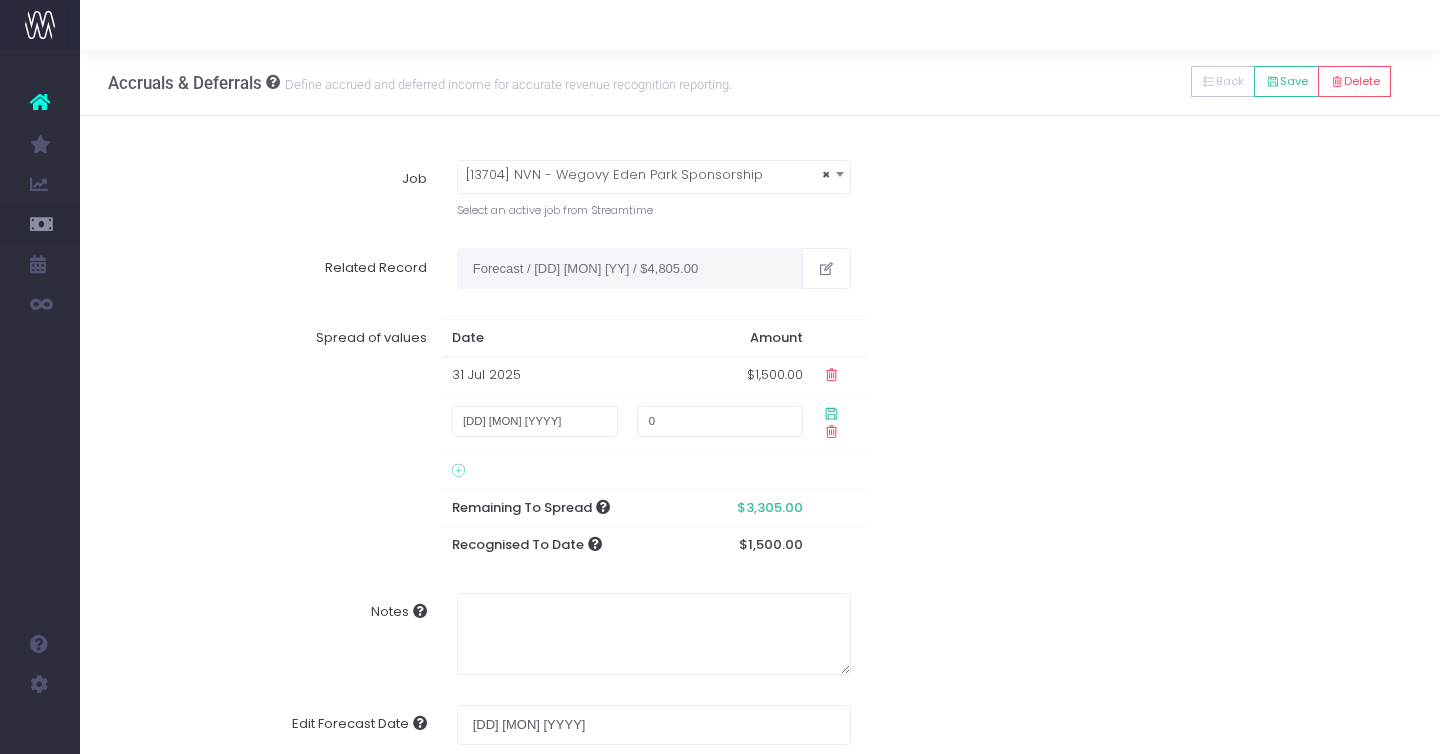 click at bounding box center (831, 432) 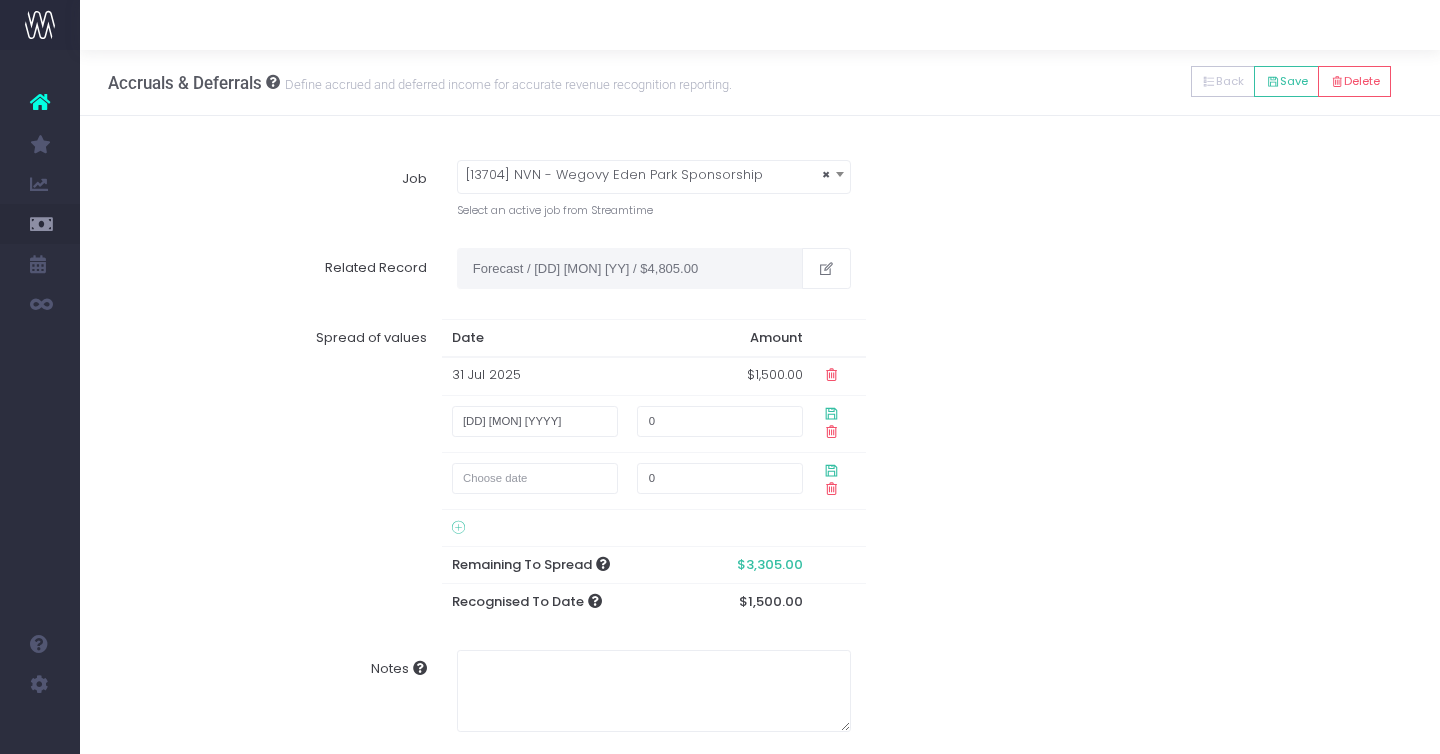 click at bounding box center (831, 432) 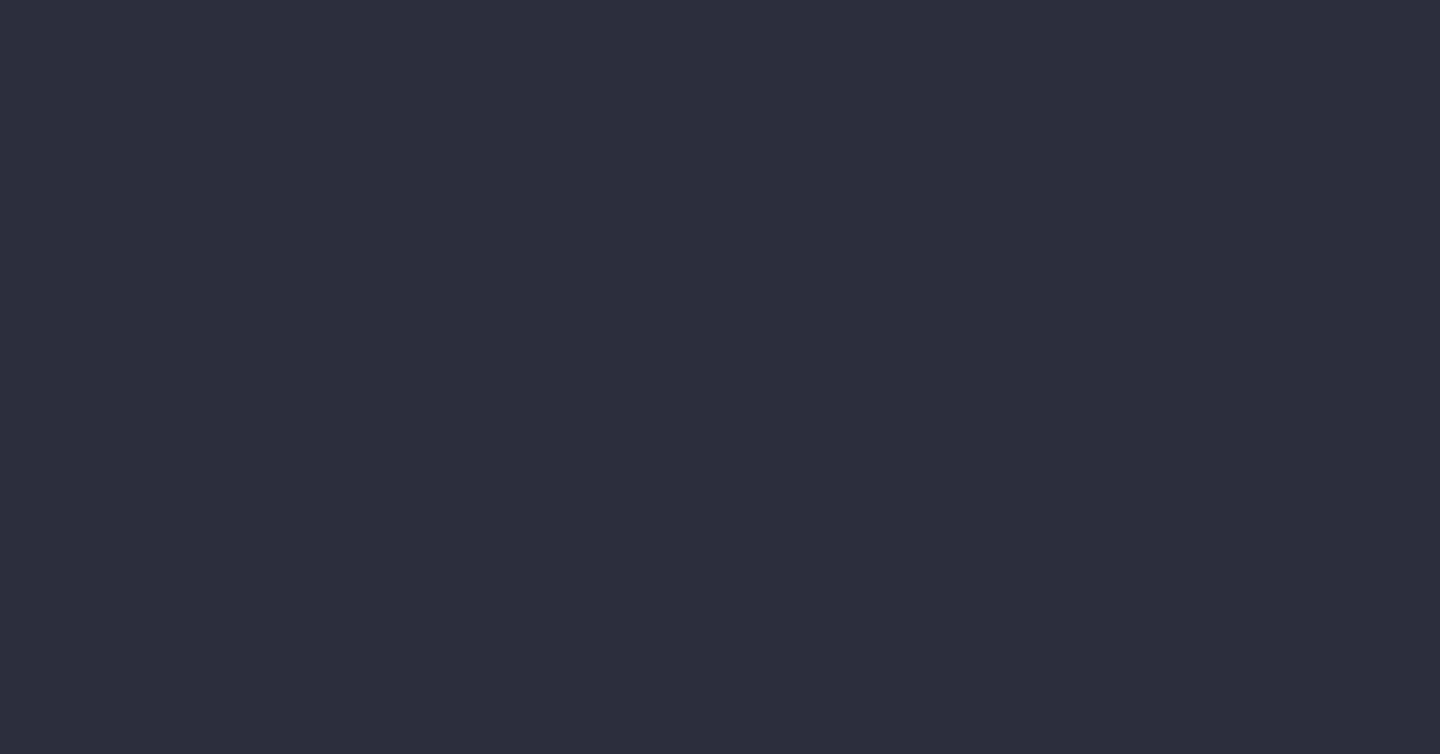scroll, scrollTop: 0, scrollLeft: 0, axis: both 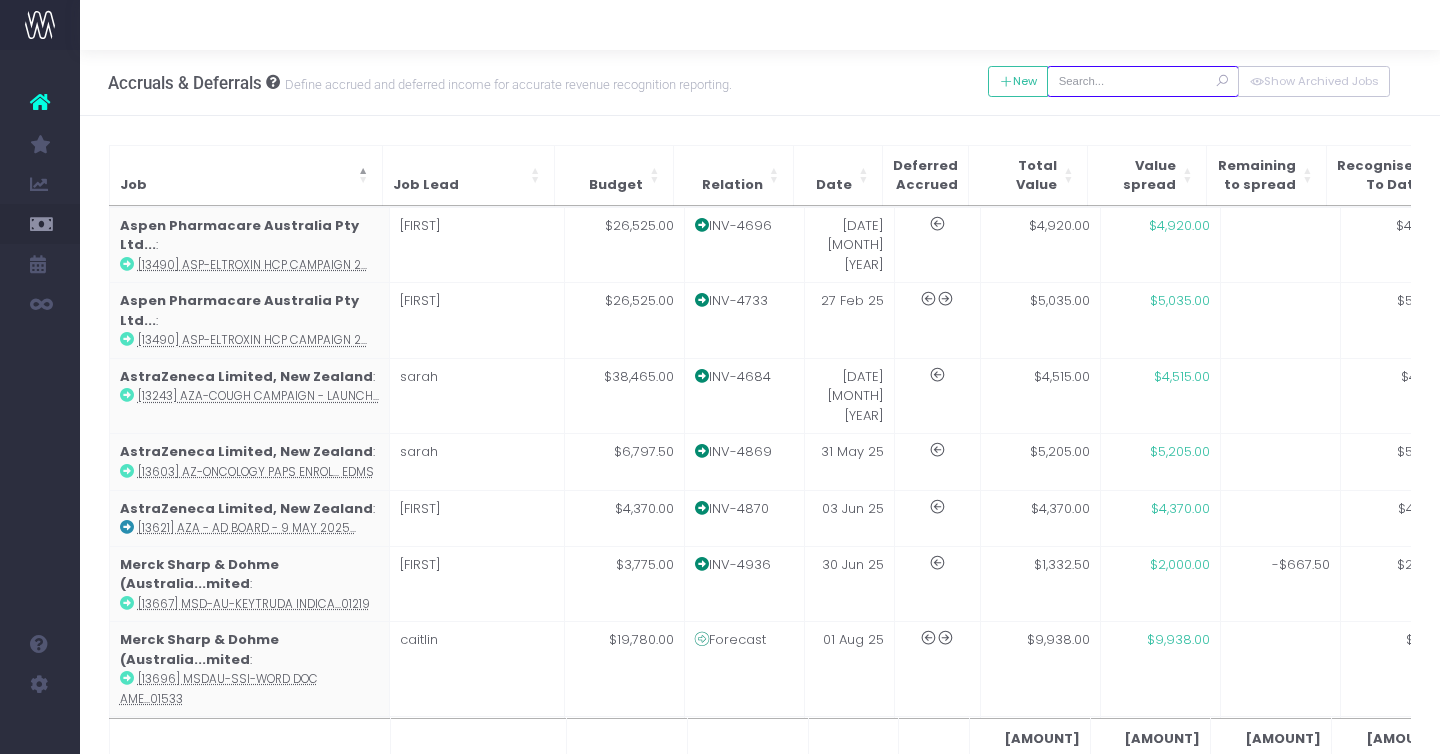 click at bounding box center [1143, 81] 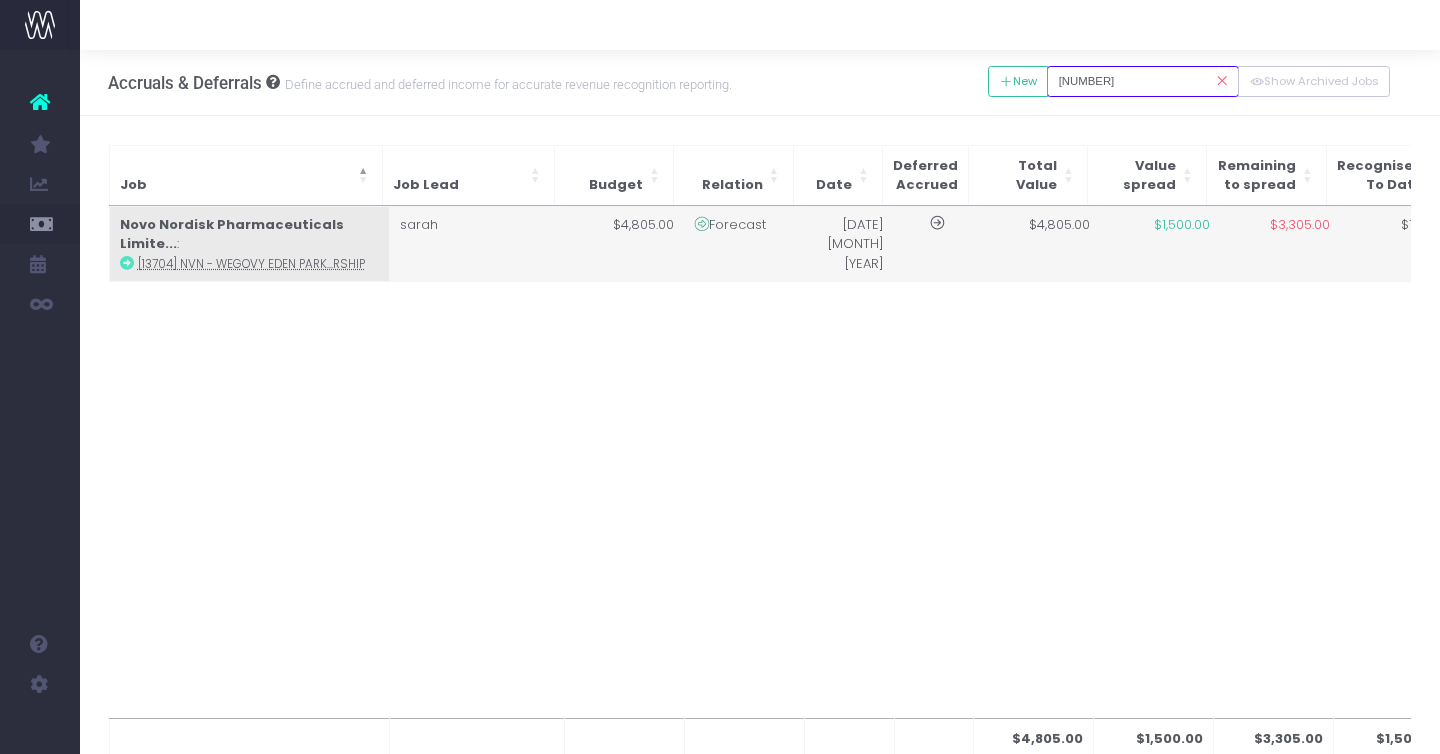 type on "[NUMBER]" 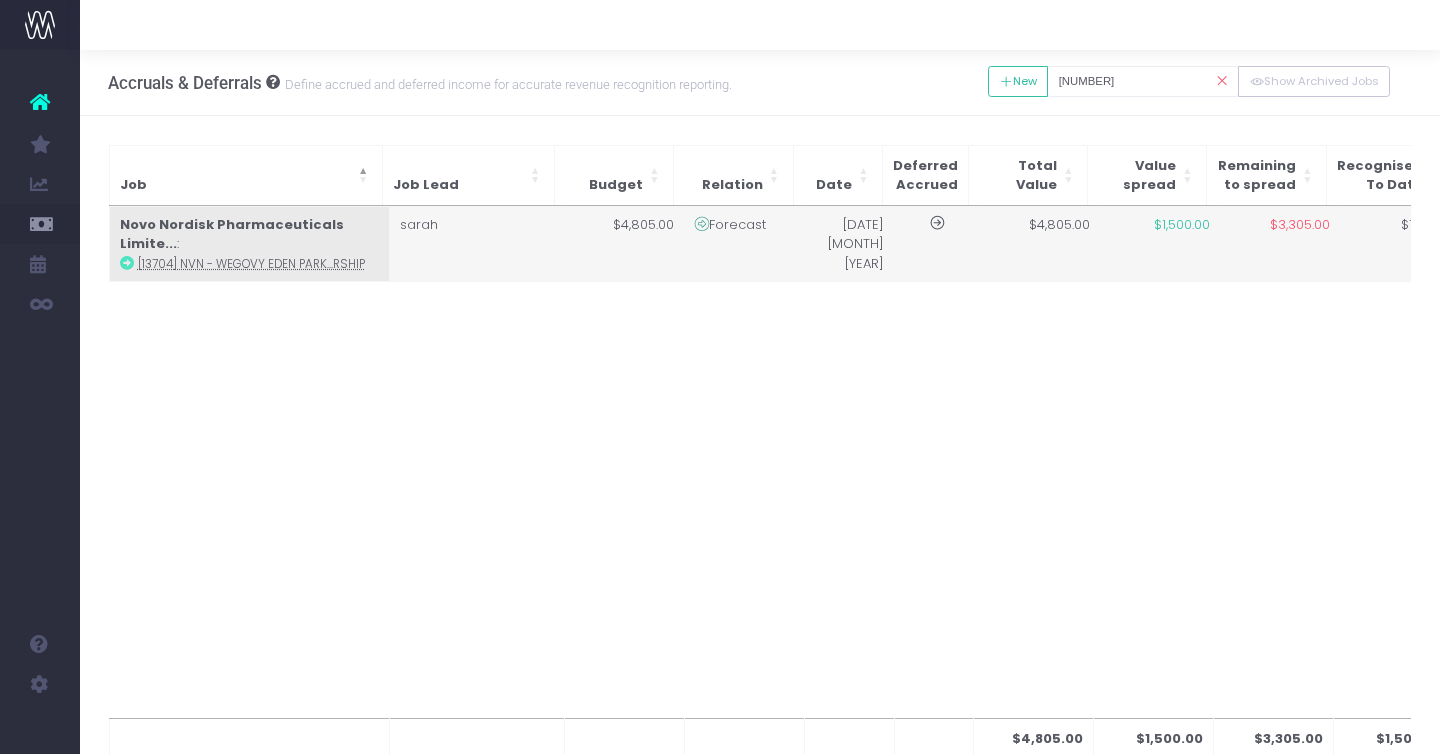 click on "Forecast" at bounding box center [744, 244] 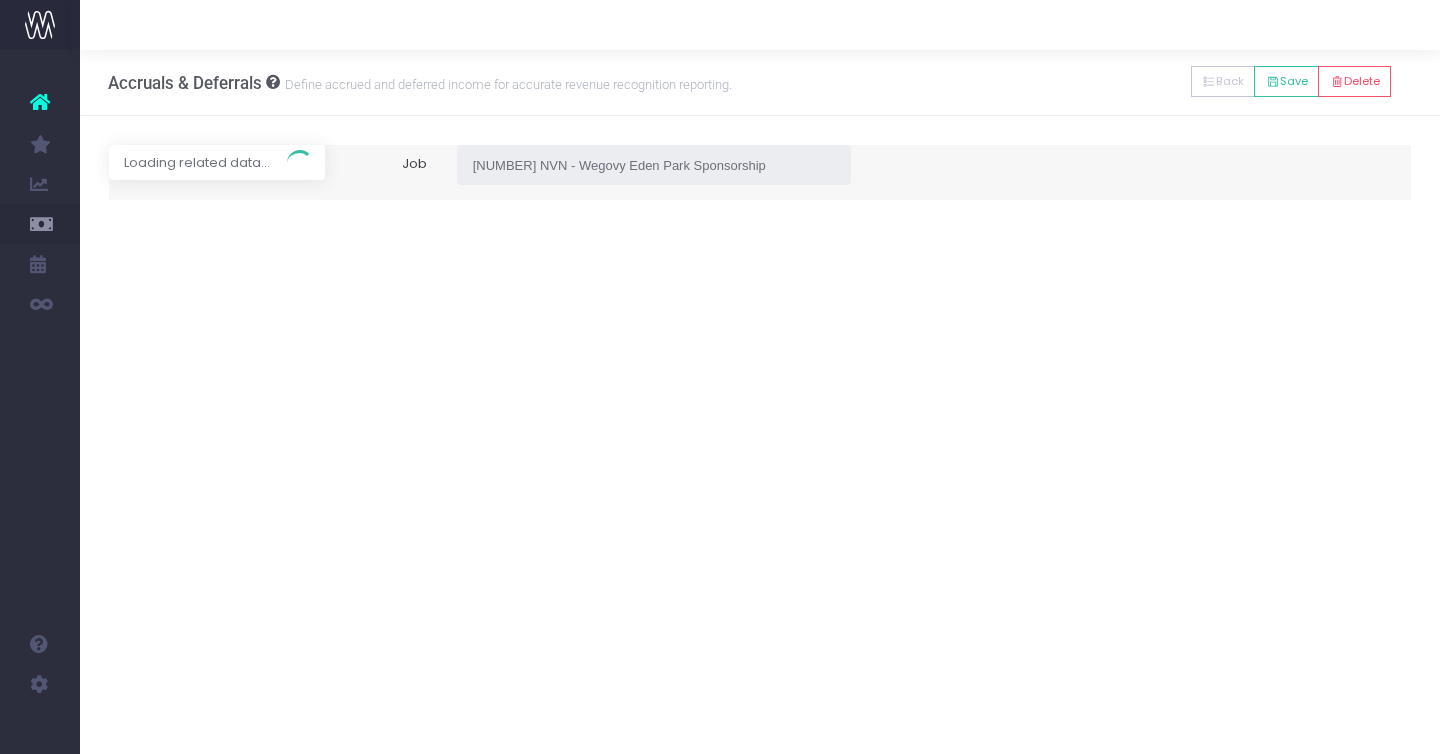 type on "Forecast / 01 Jul 25 / $4,805.00" 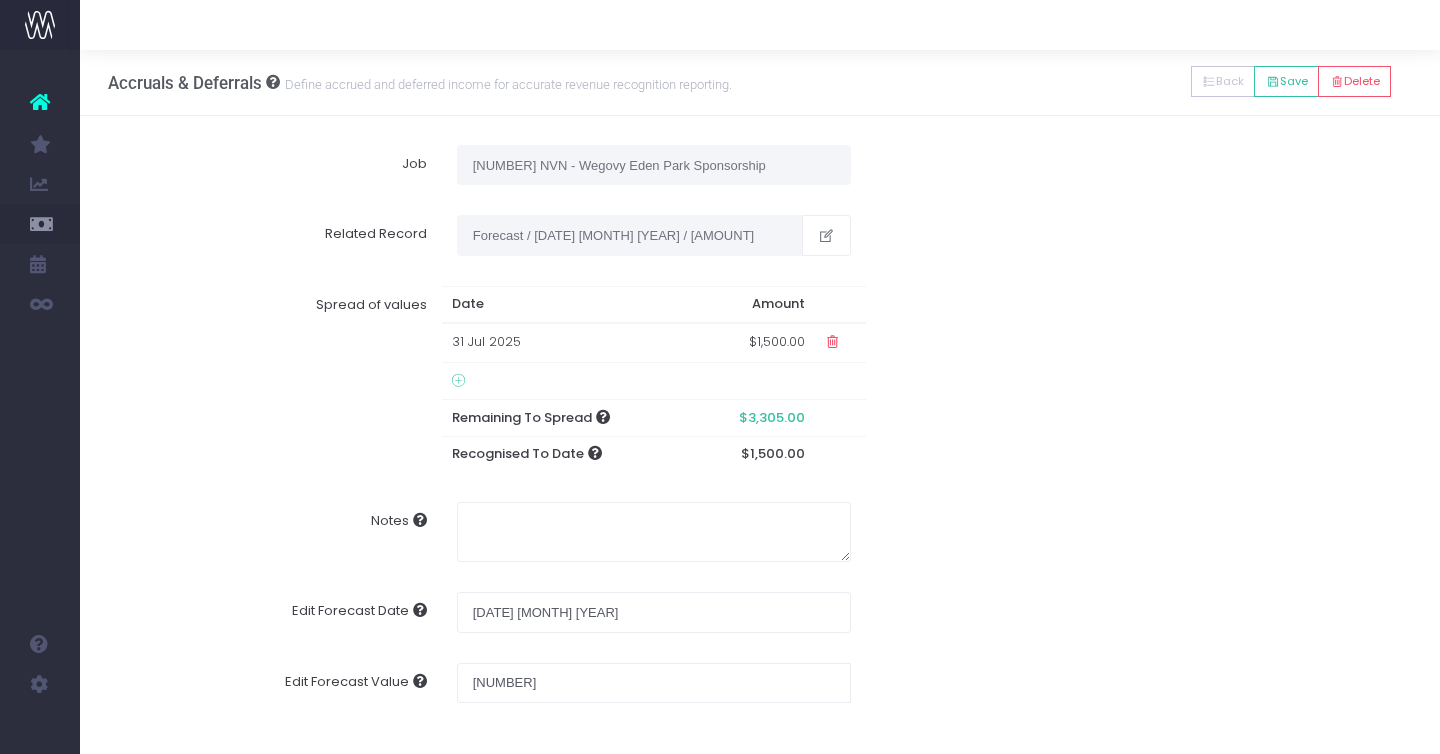 click at bounding box center [458, 381] 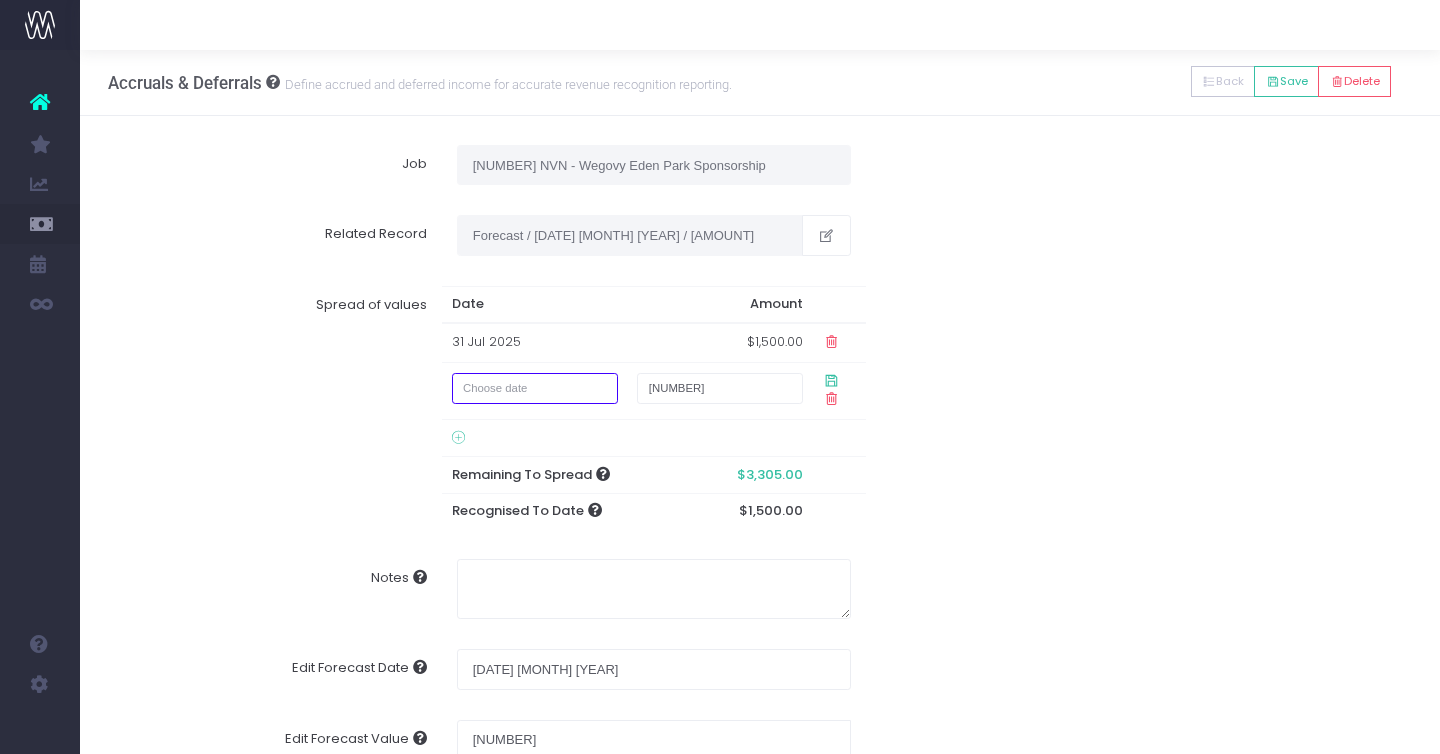 click at bounding box center [535, 388] 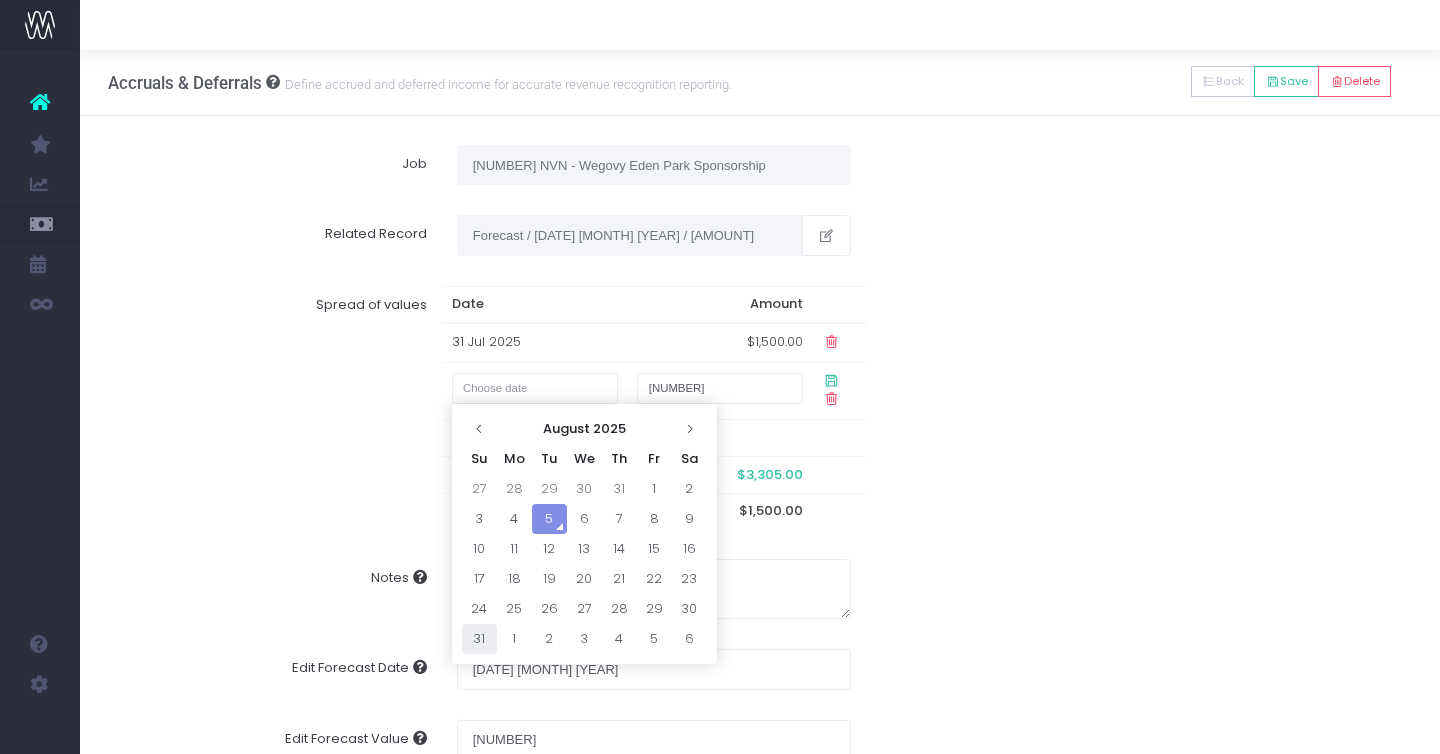 click on "31" at bounding box center [479, 639] 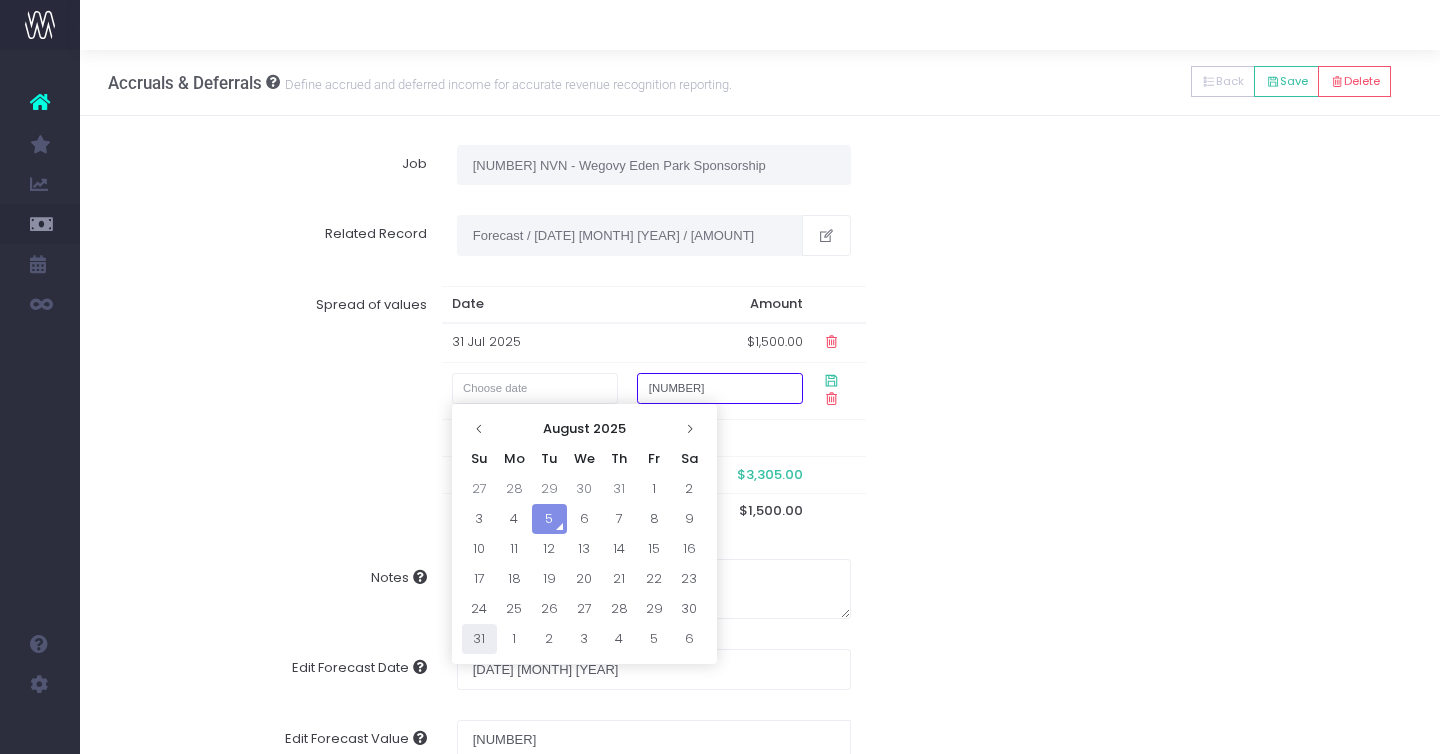 type on "31 August 2025" 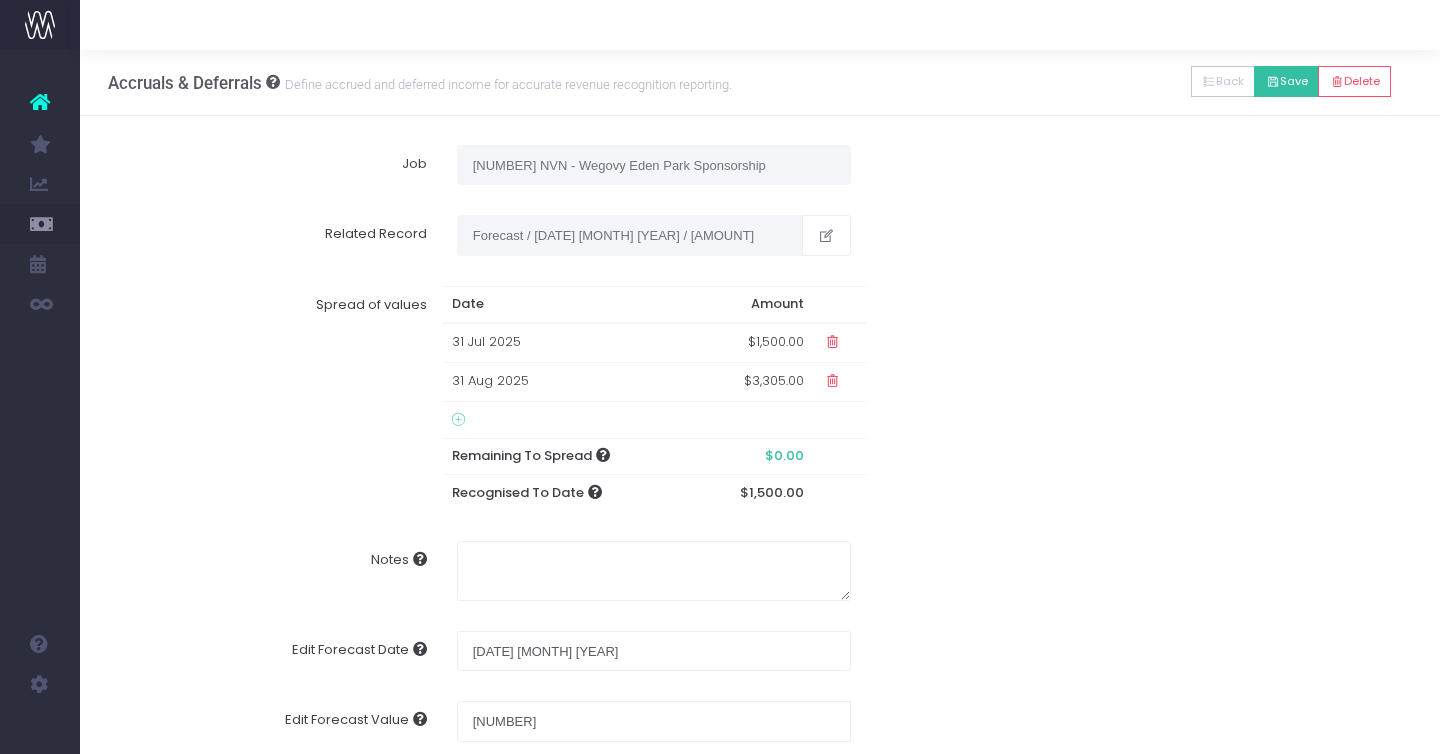 click on "Save" at bounding box center (1286, 81) 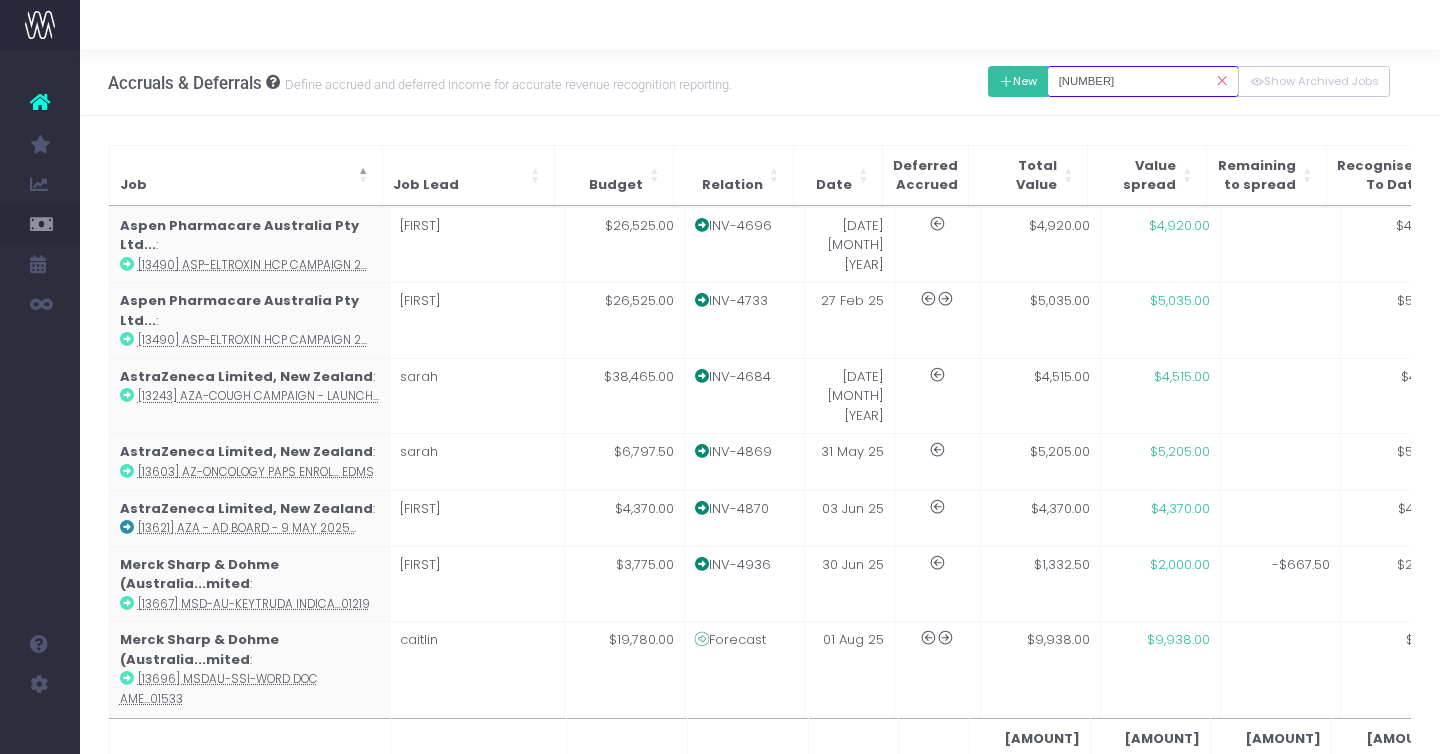 drag, startPoint x: 1092, startPoint y: 80, endPoint x: 1014, endPoint y: 80, distance: 78 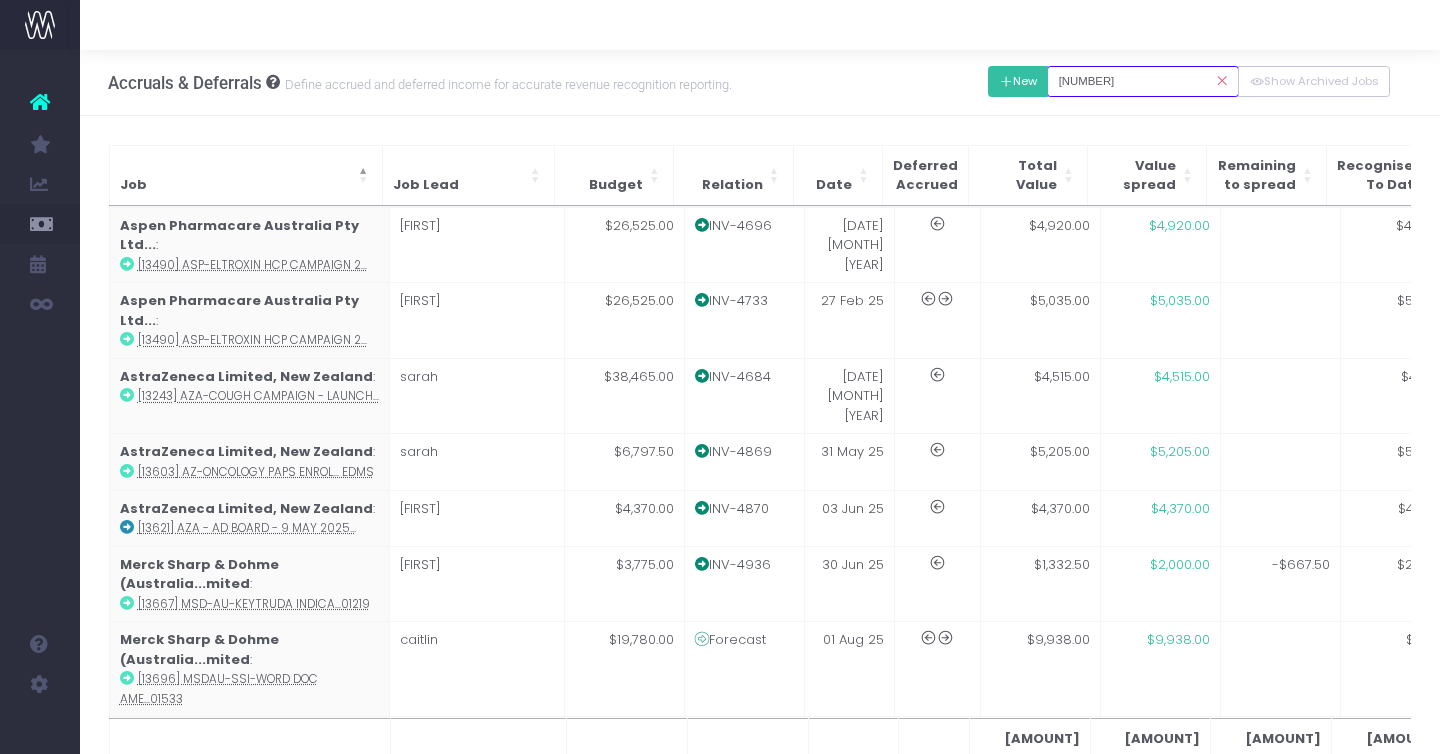click on "New
Back
Save
Delete
13704
Show Archived Jobs" at bounding box center [1189, 81] 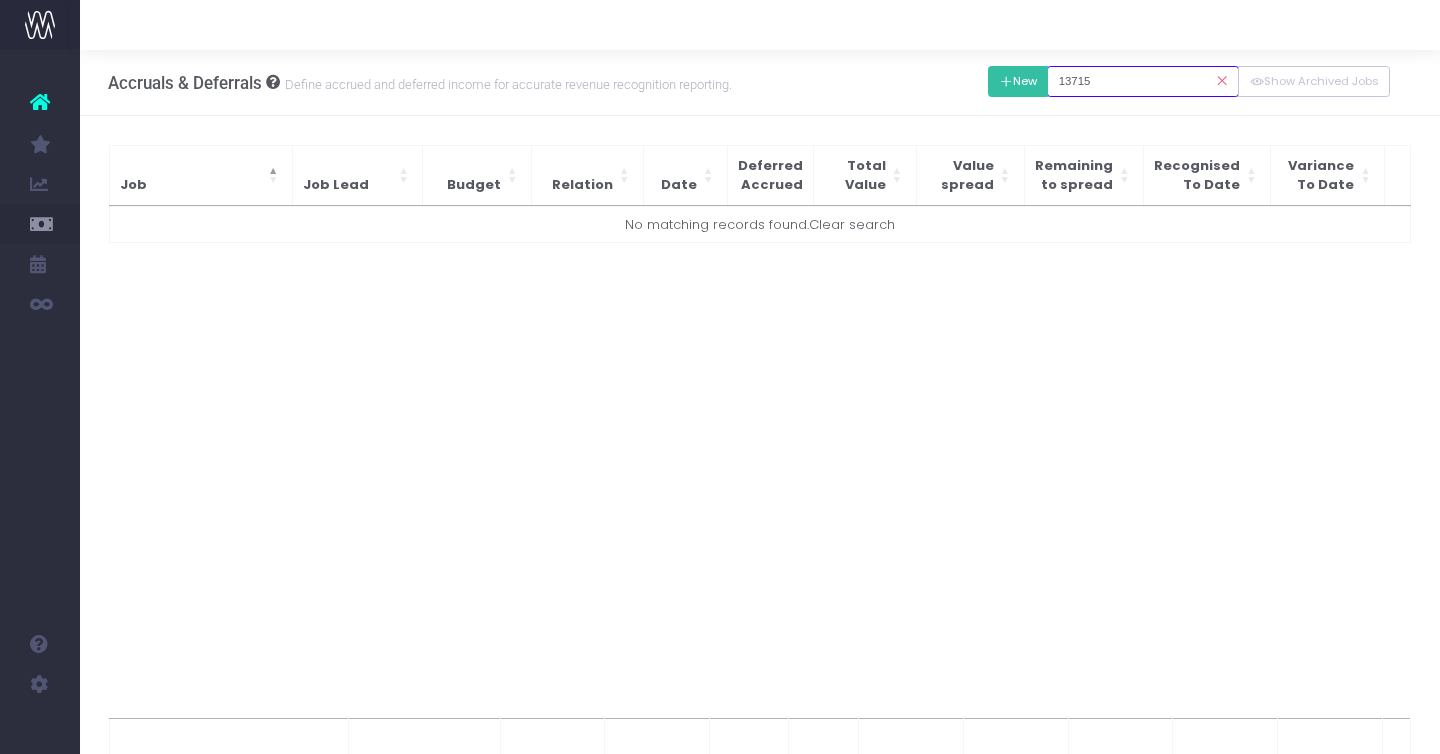 type on "13715" 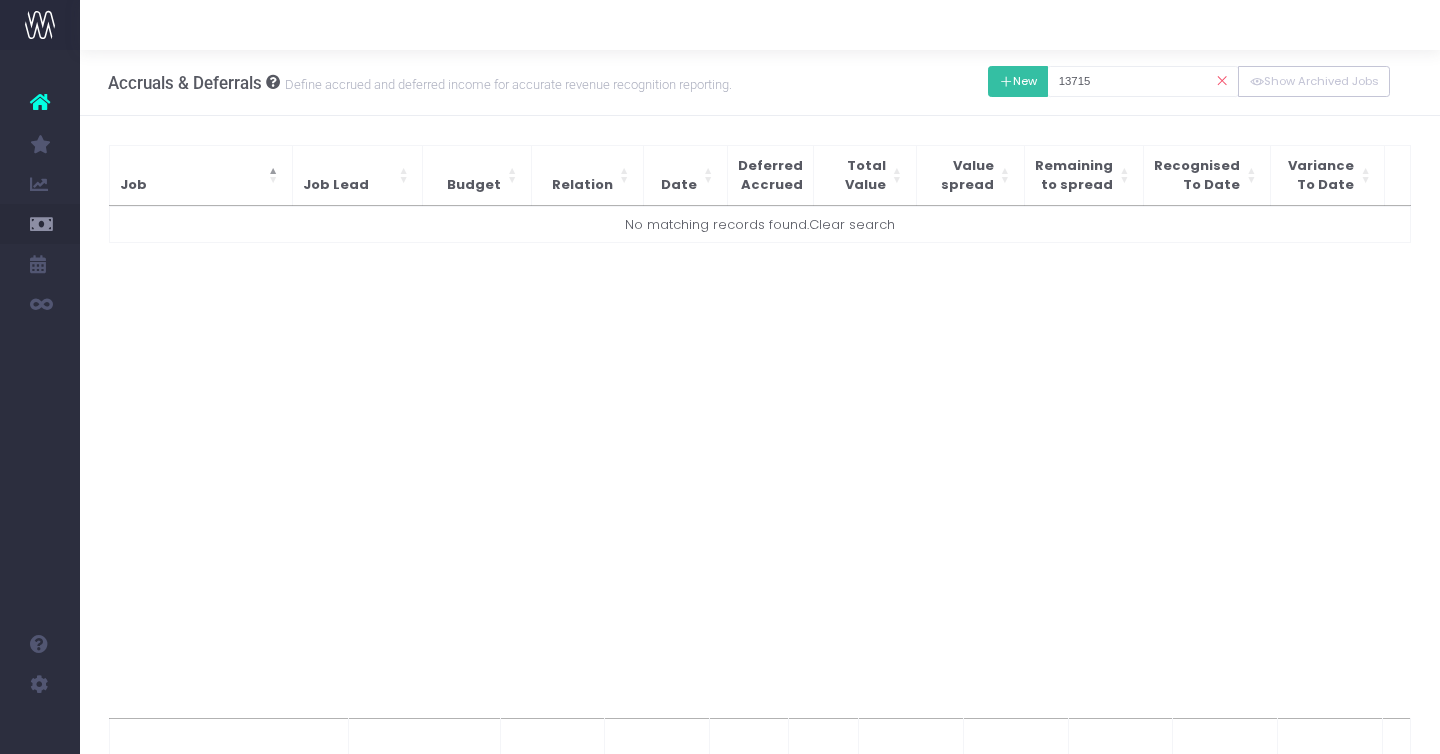click on "New" at bounding box center (1018, 81) 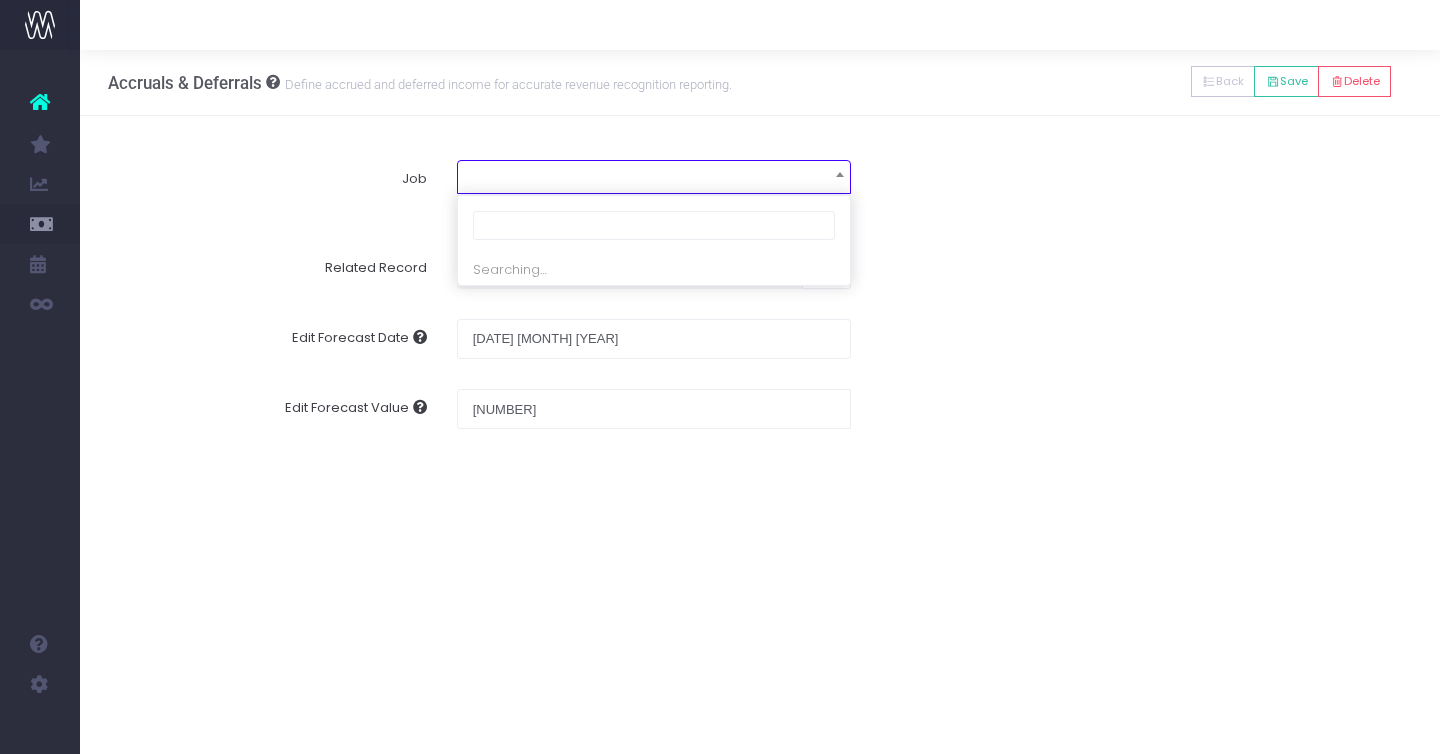 click at bounding box center (654, 175) 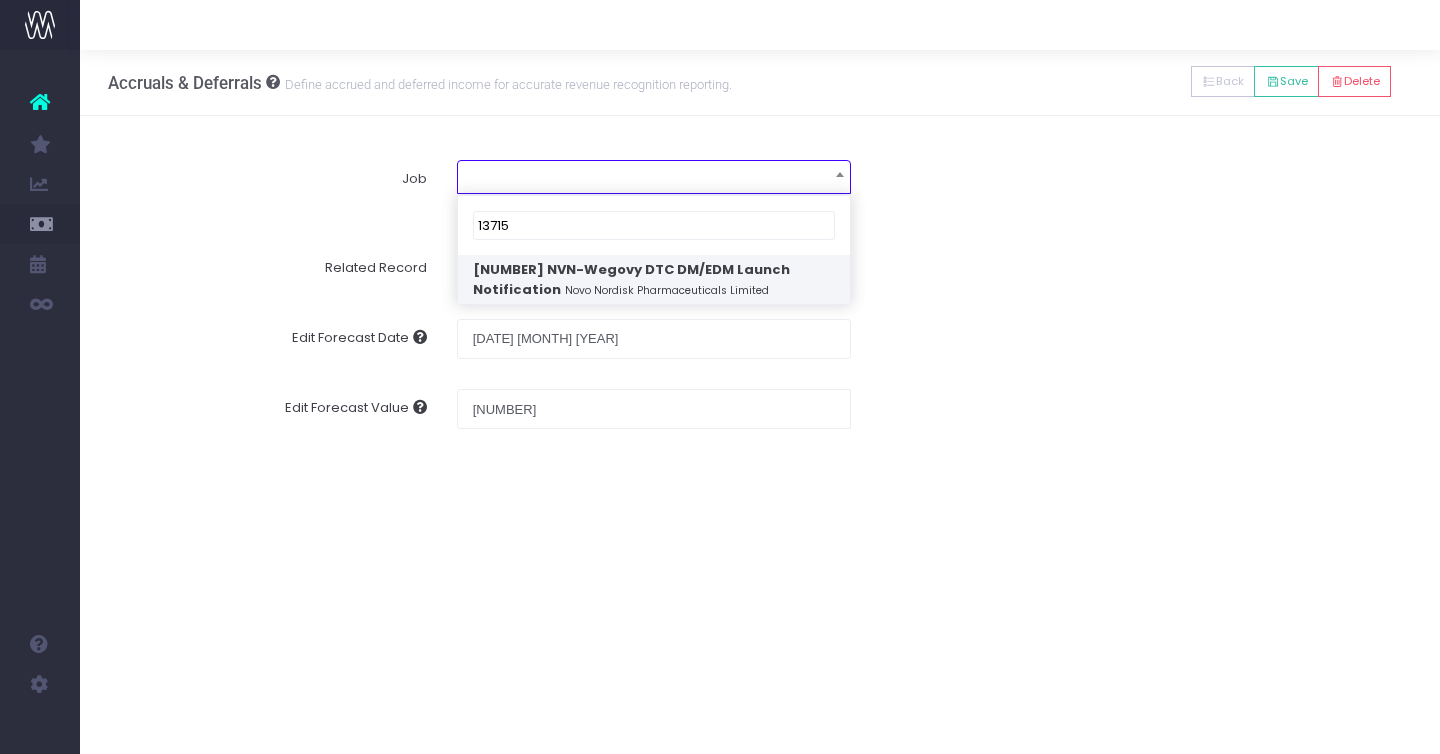 type on "13715" 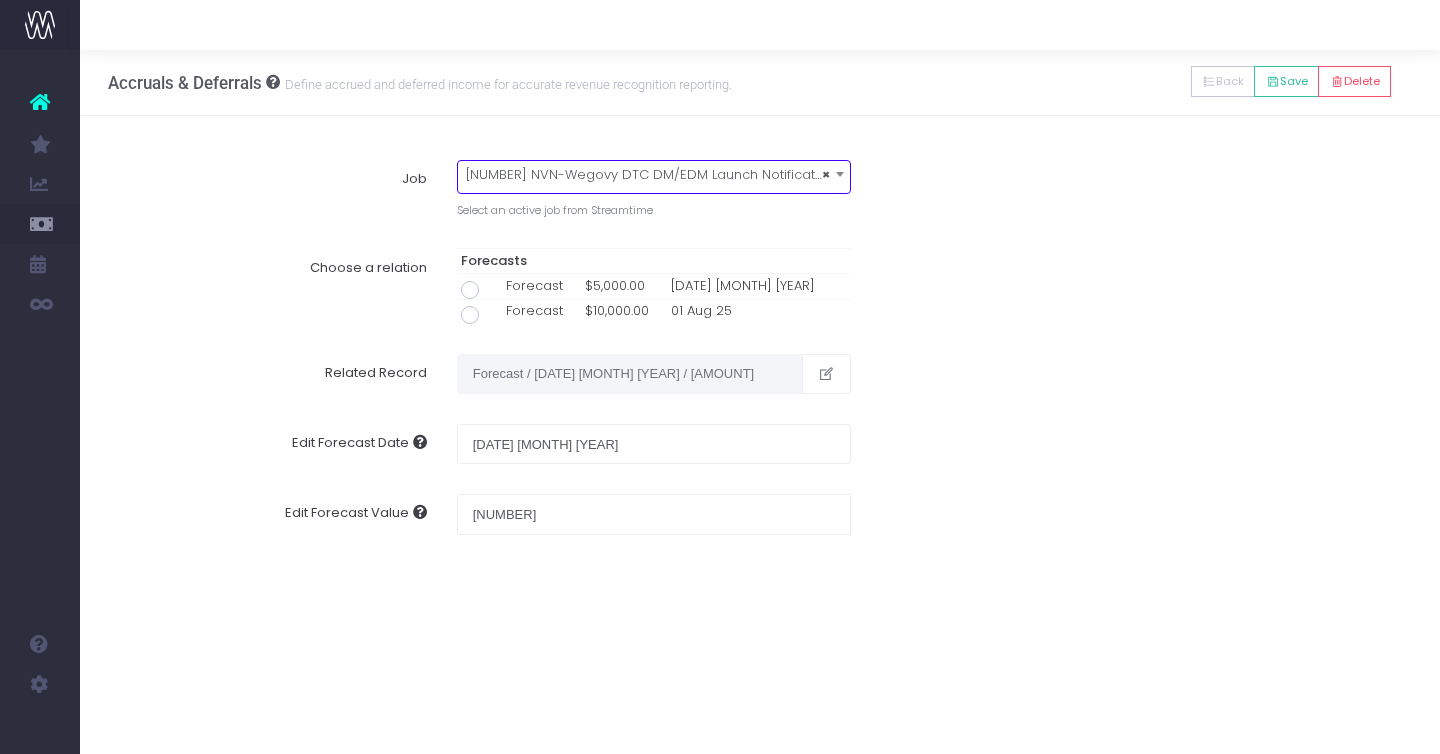 click at bounding box center [470, 315] 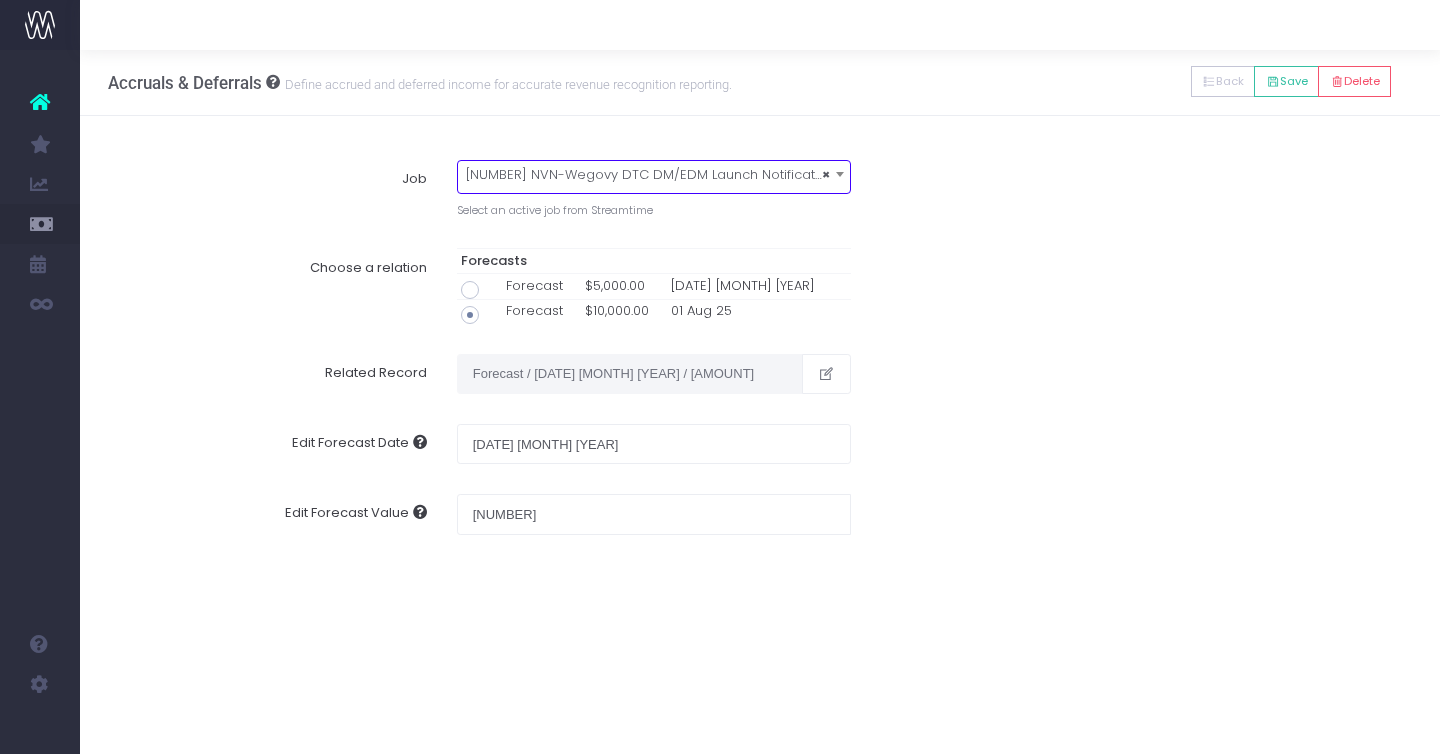 type on "Forecast / 01 Aug 25 / $10,000.00" 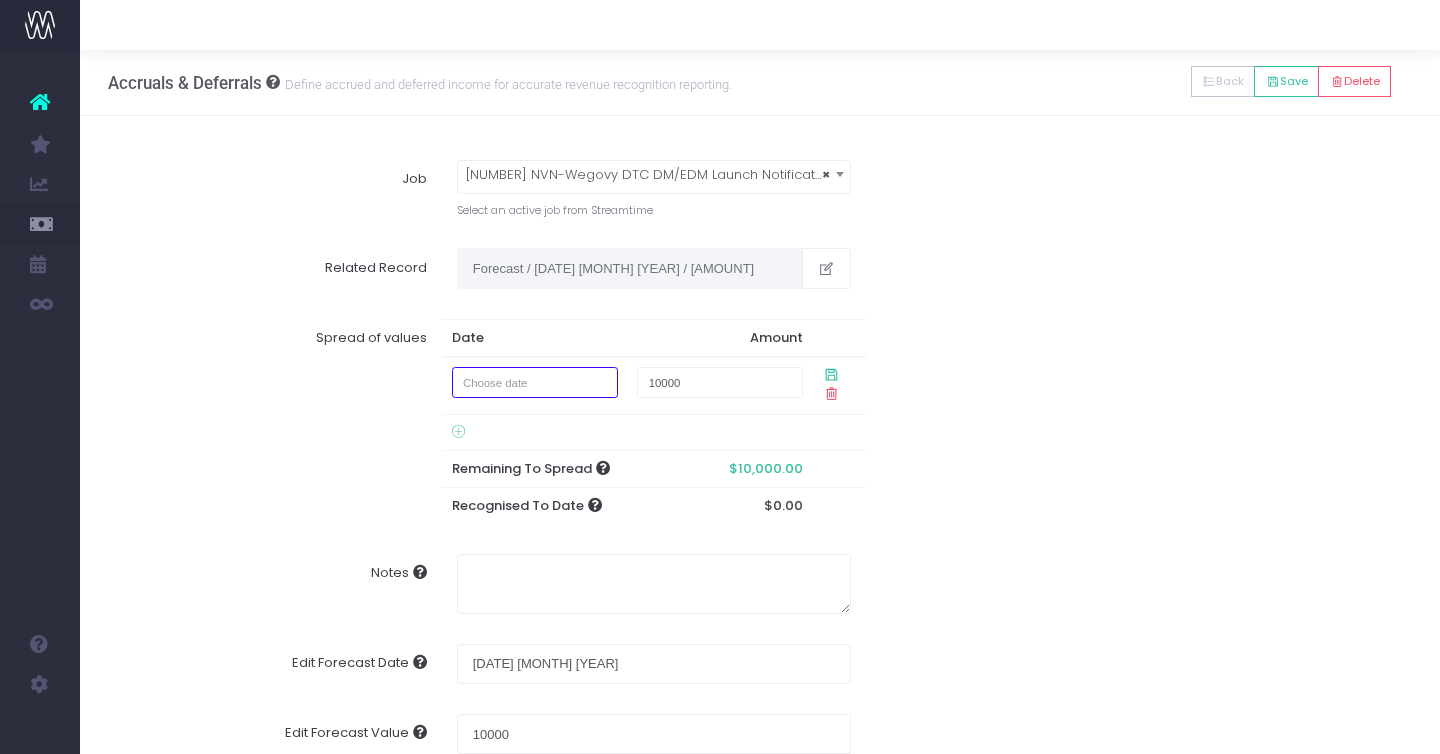 click at bounding box center (535, 382) 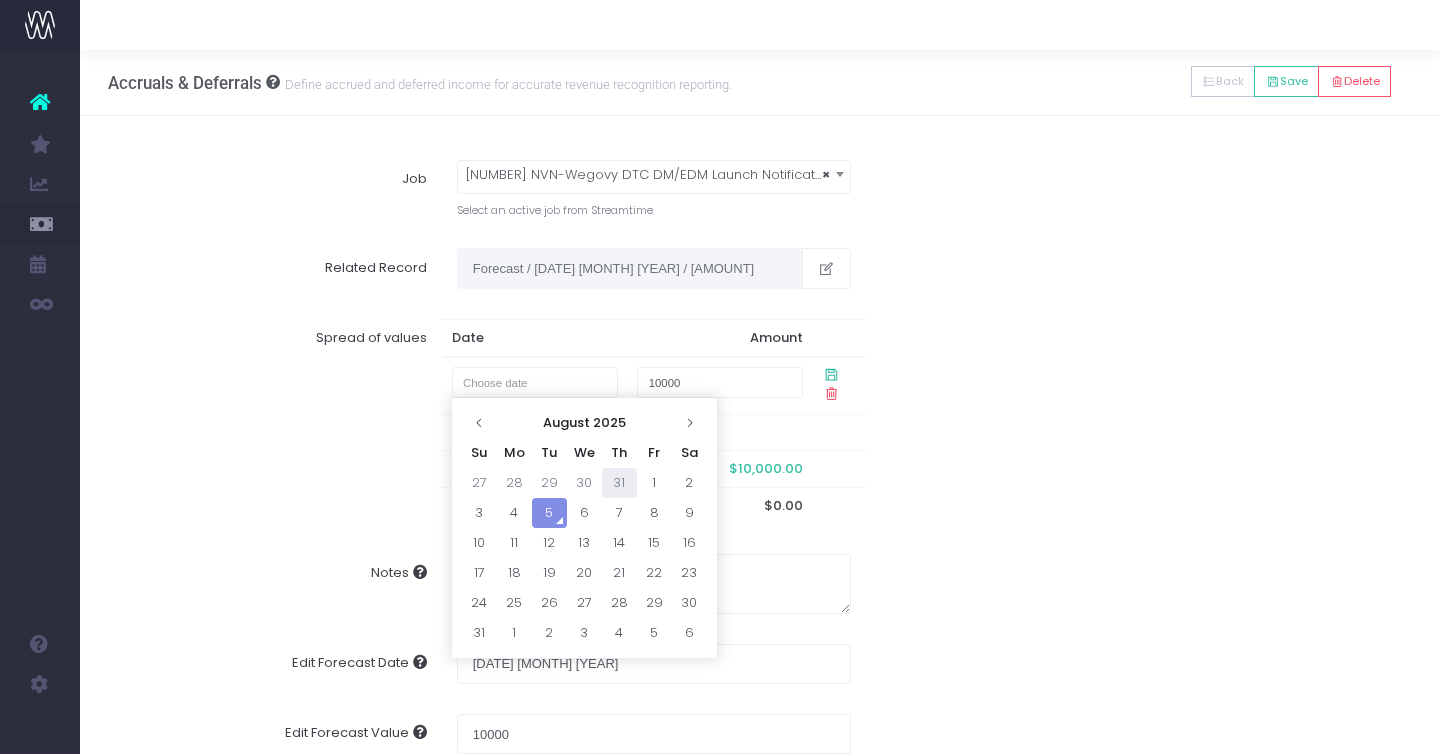 click on "31" at bounding box center [619, 483] 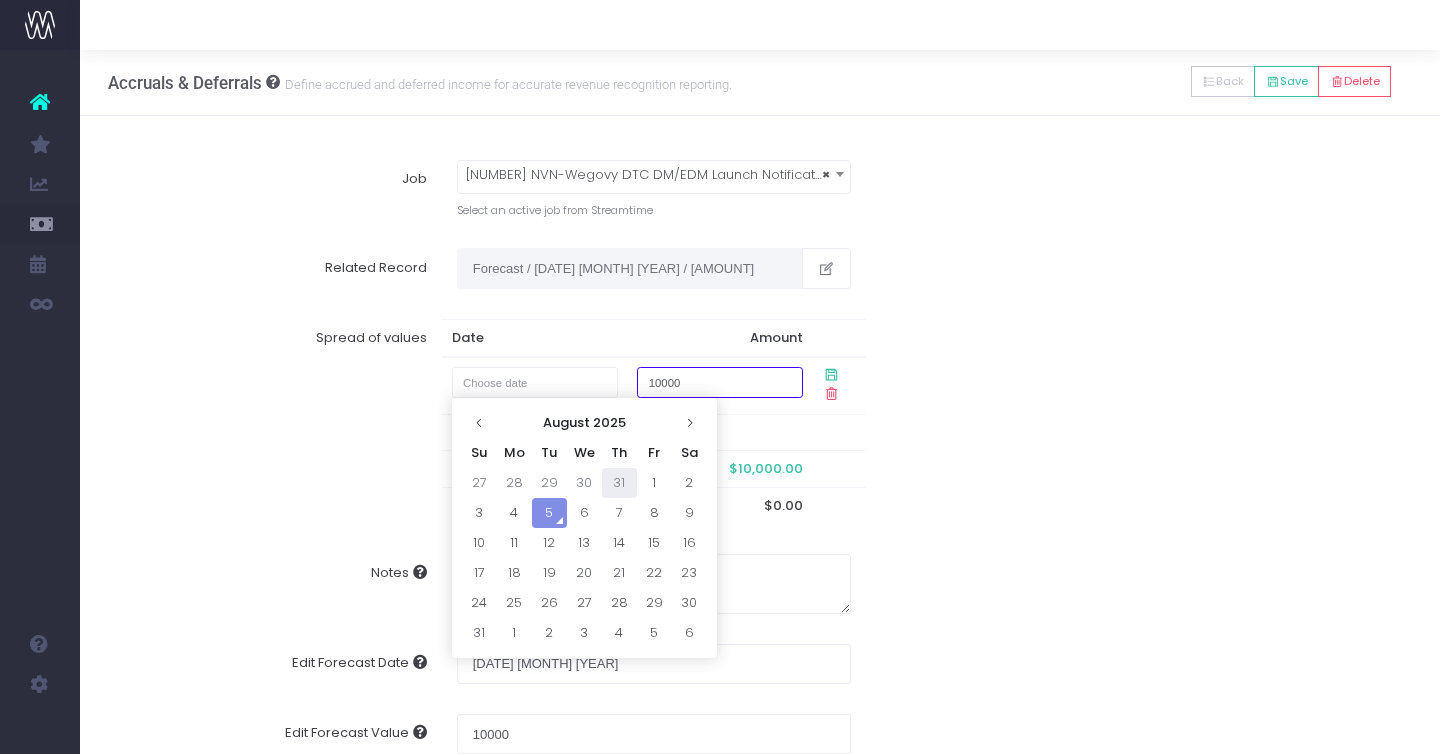 type on "31 July 2025" 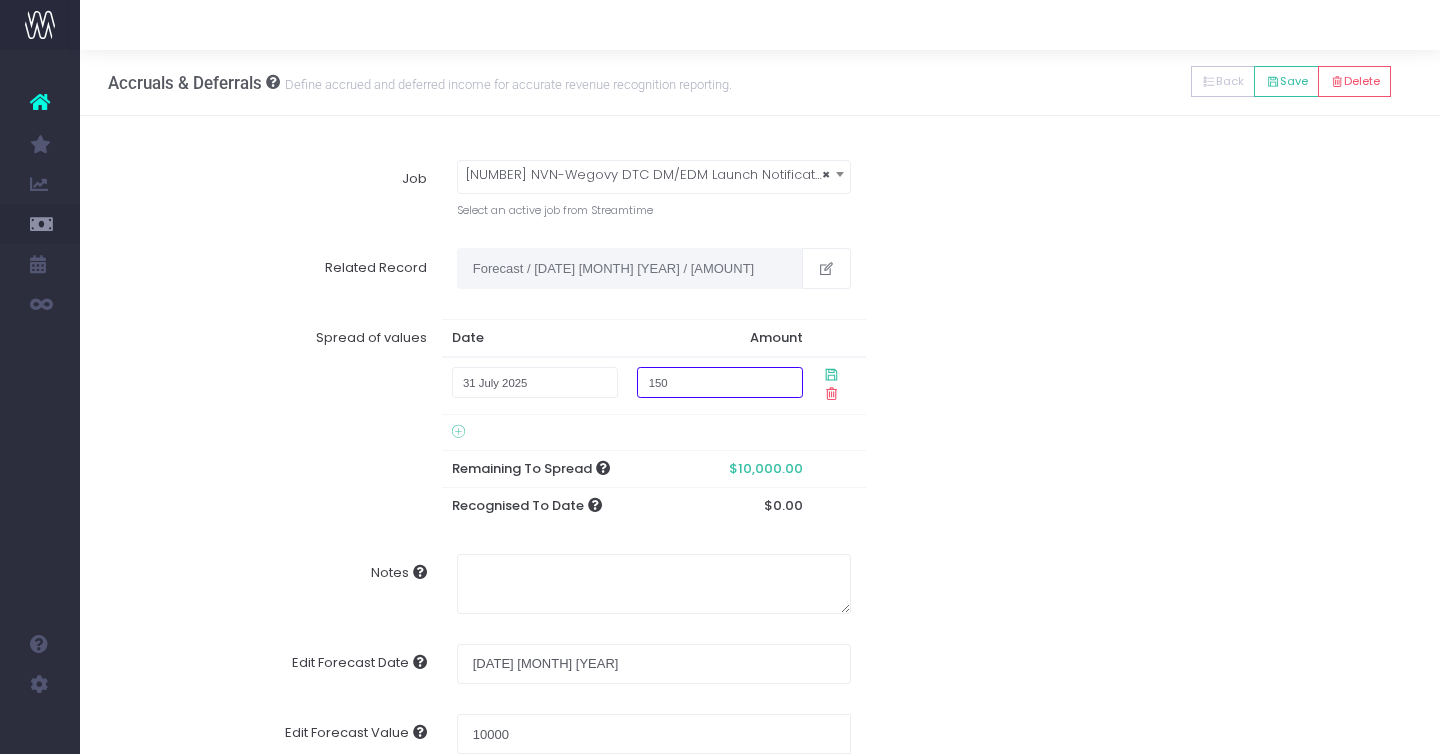 type on "1500" 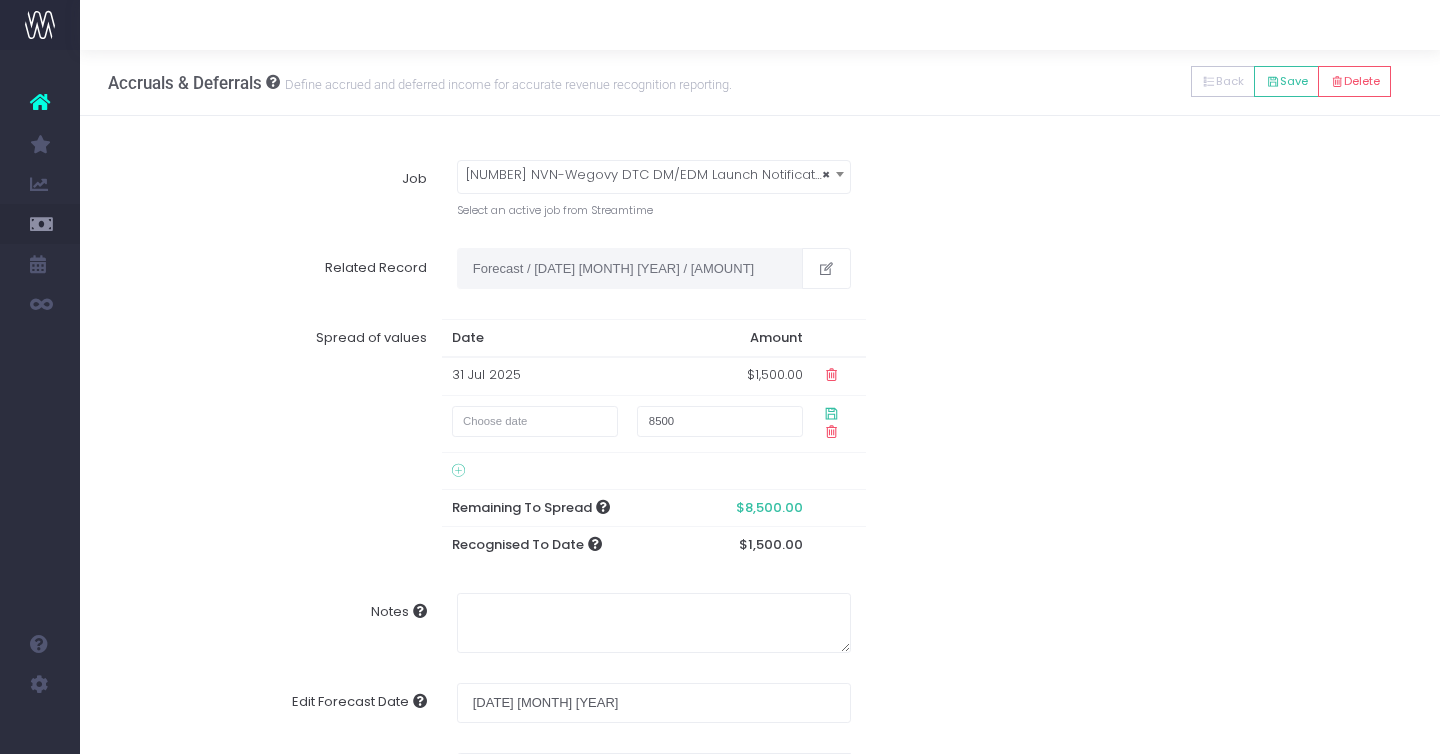 click on "Spread of values
Date
Amount
31 Jul 2025 $1,500.00
8500
Remaining To Spread
$8,500.00
Recognised To Date
$1,500.00" at bounding box center [760, 441] 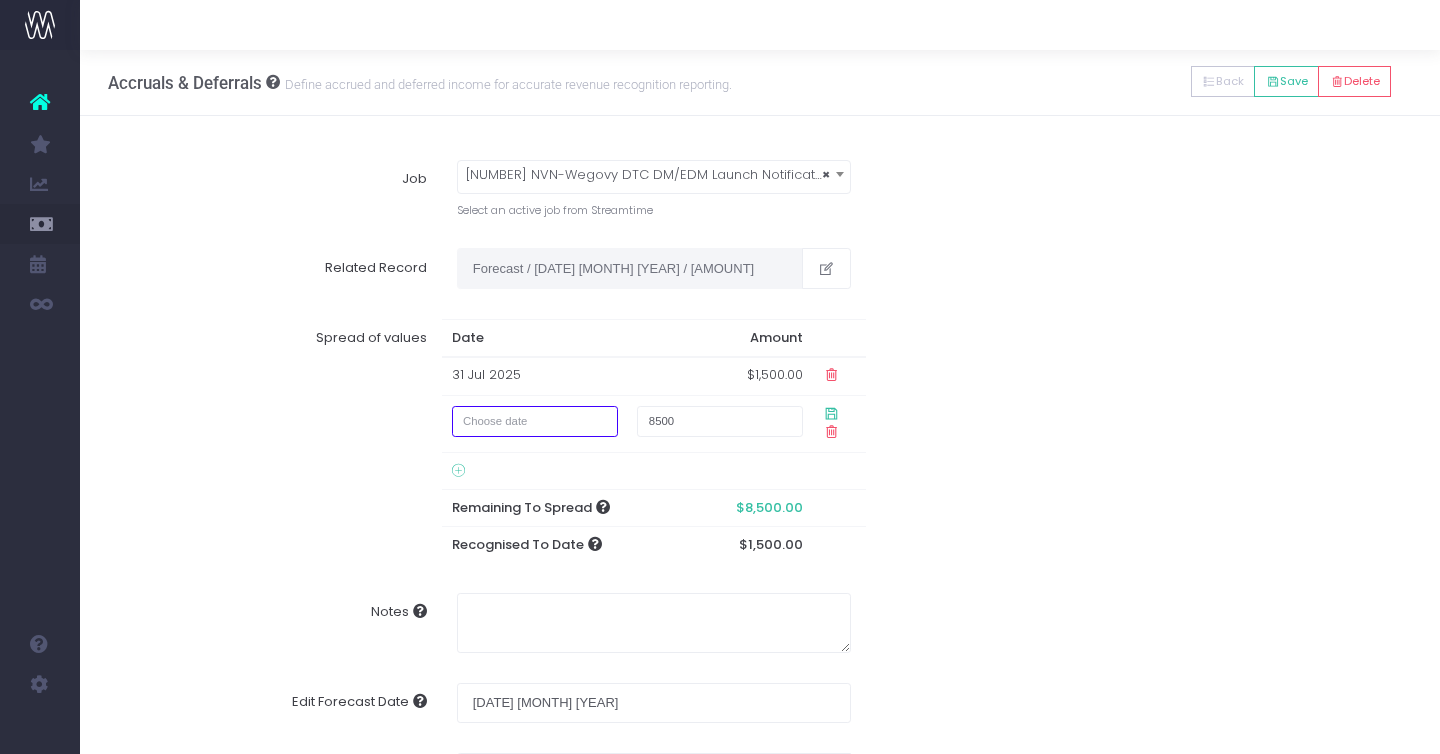 click at bounding box center (535, 421) 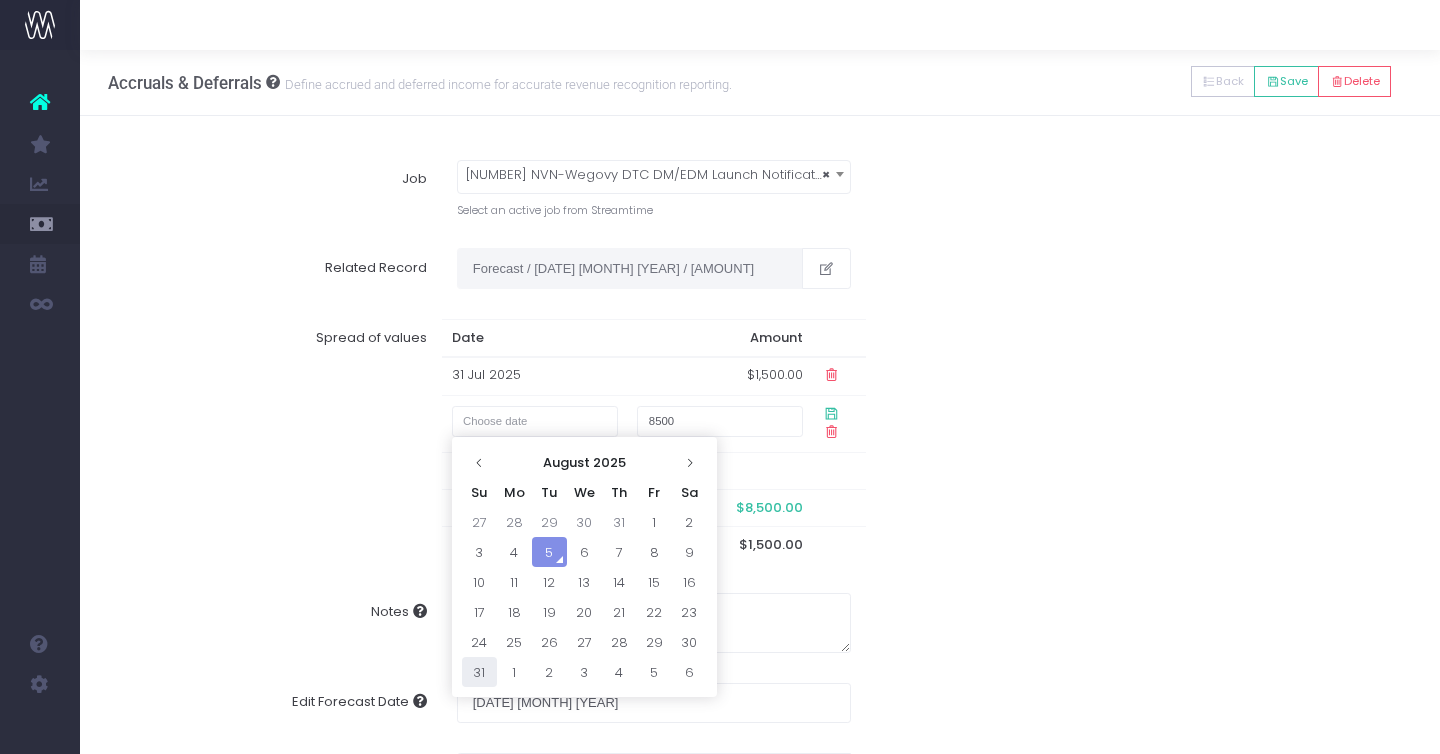 click on "31" at bounding box center [479, 672] 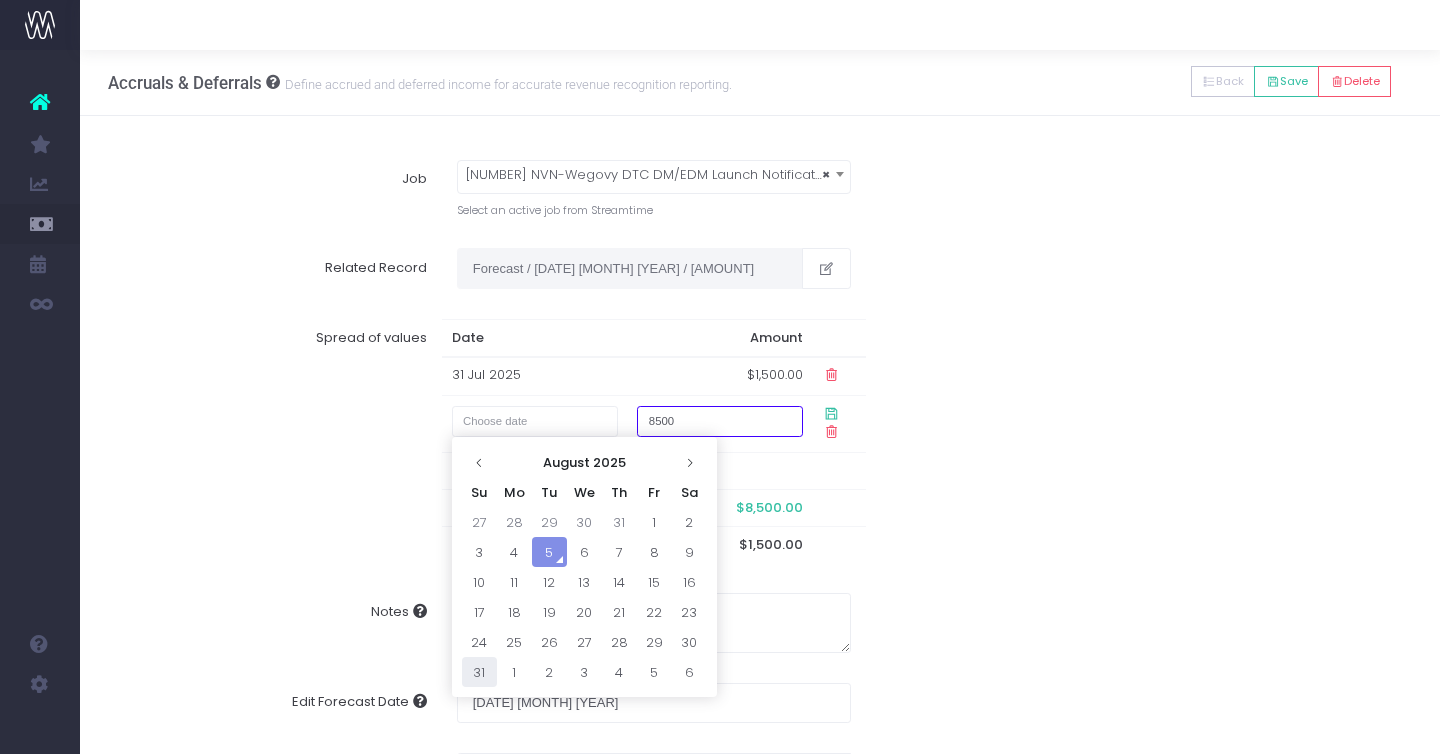 type on "31 August 2025" 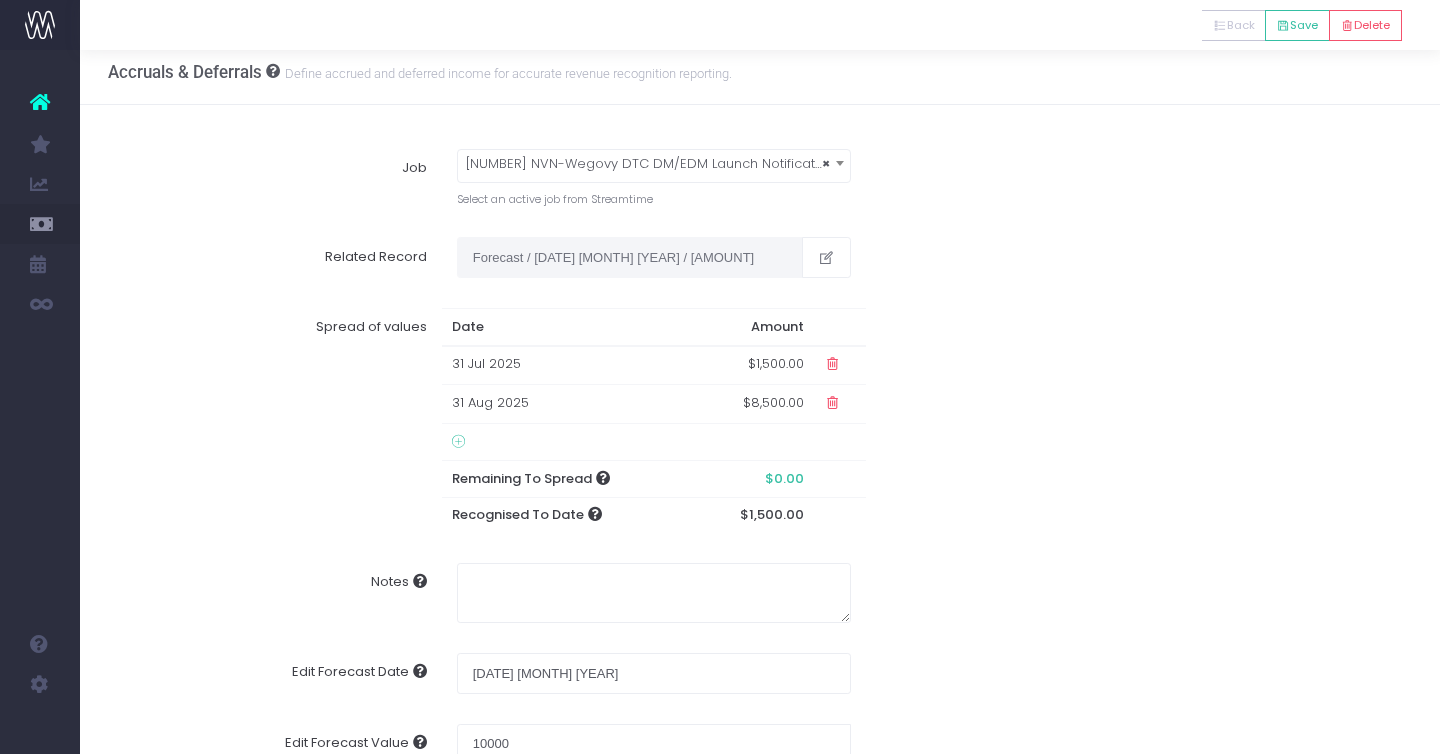 scroll, scrollTop: 0, scrollLeft: 0, axis: both 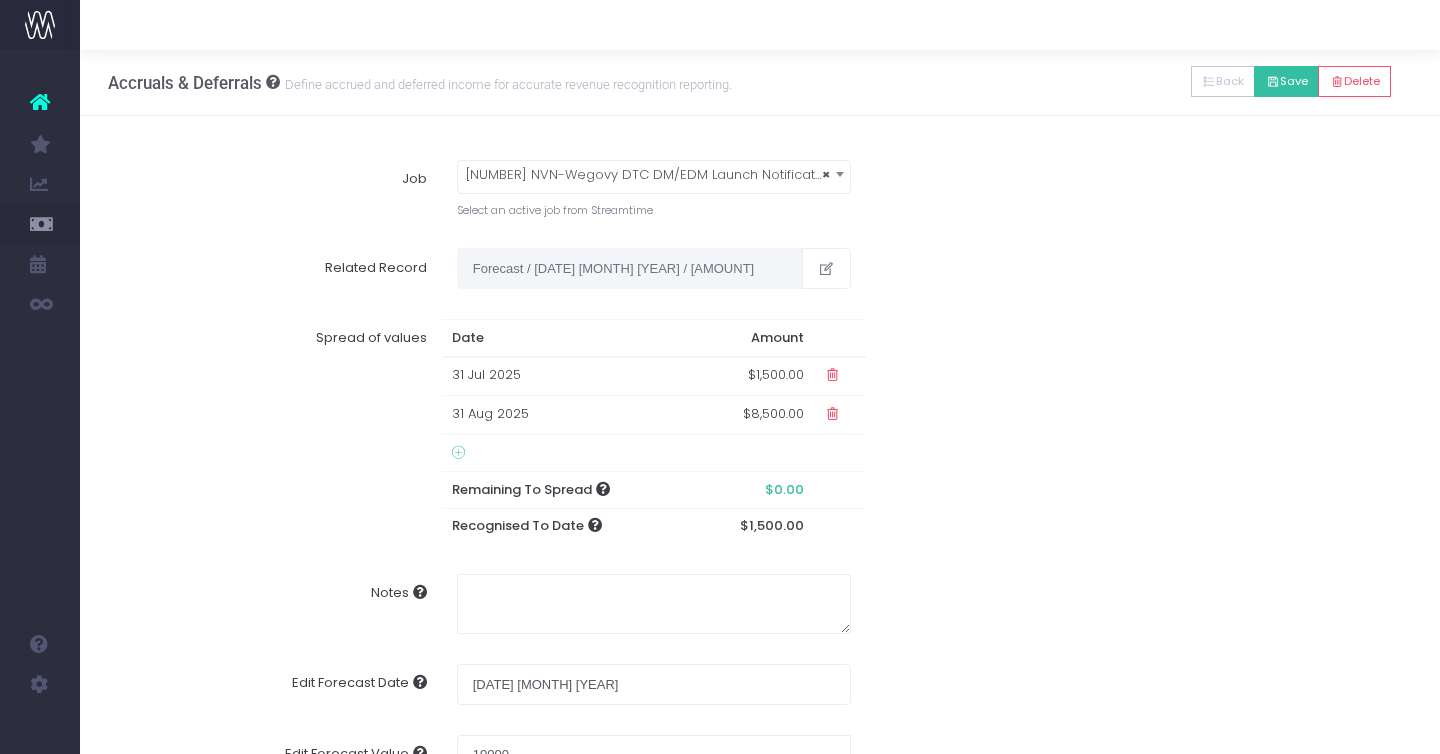 click at bounding box center (1273, 82) 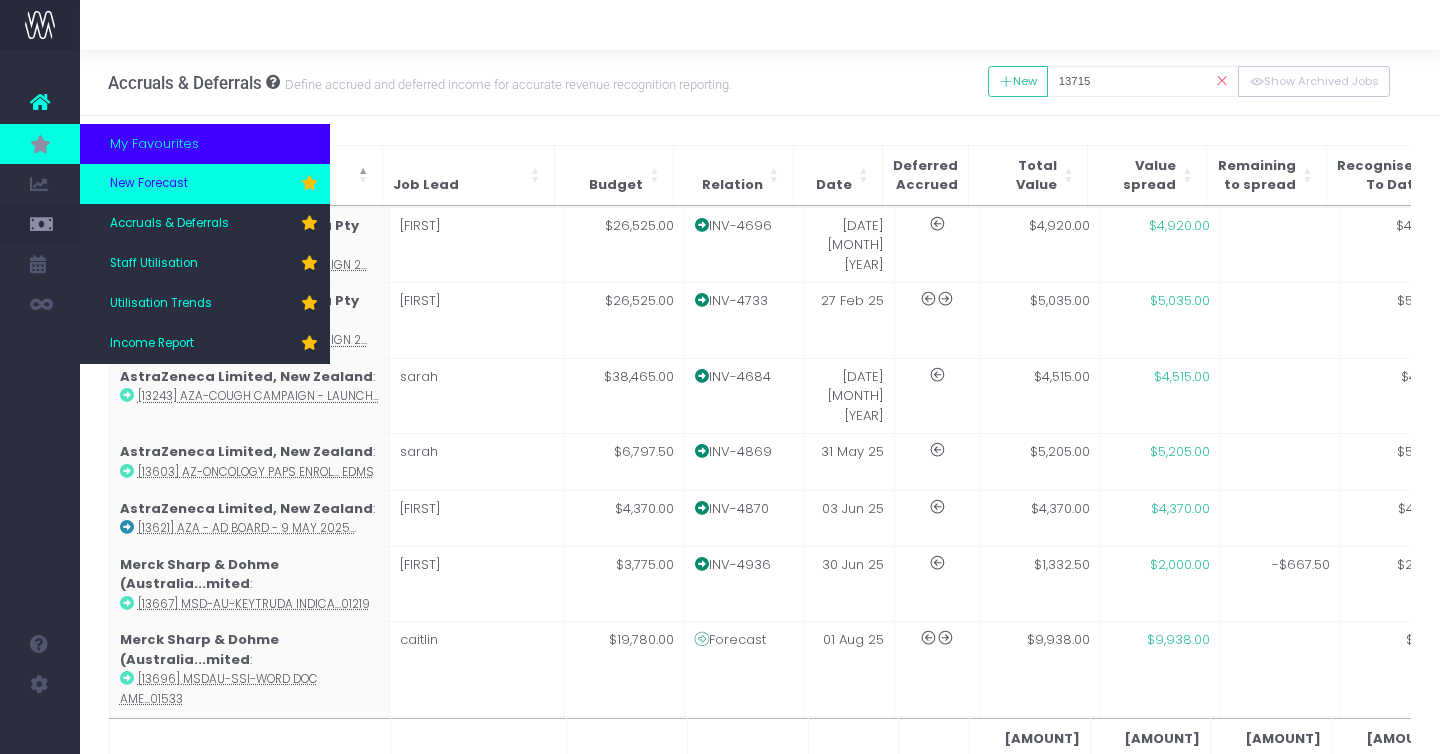 click on "New Forecast" at bounding box center (149, 184) 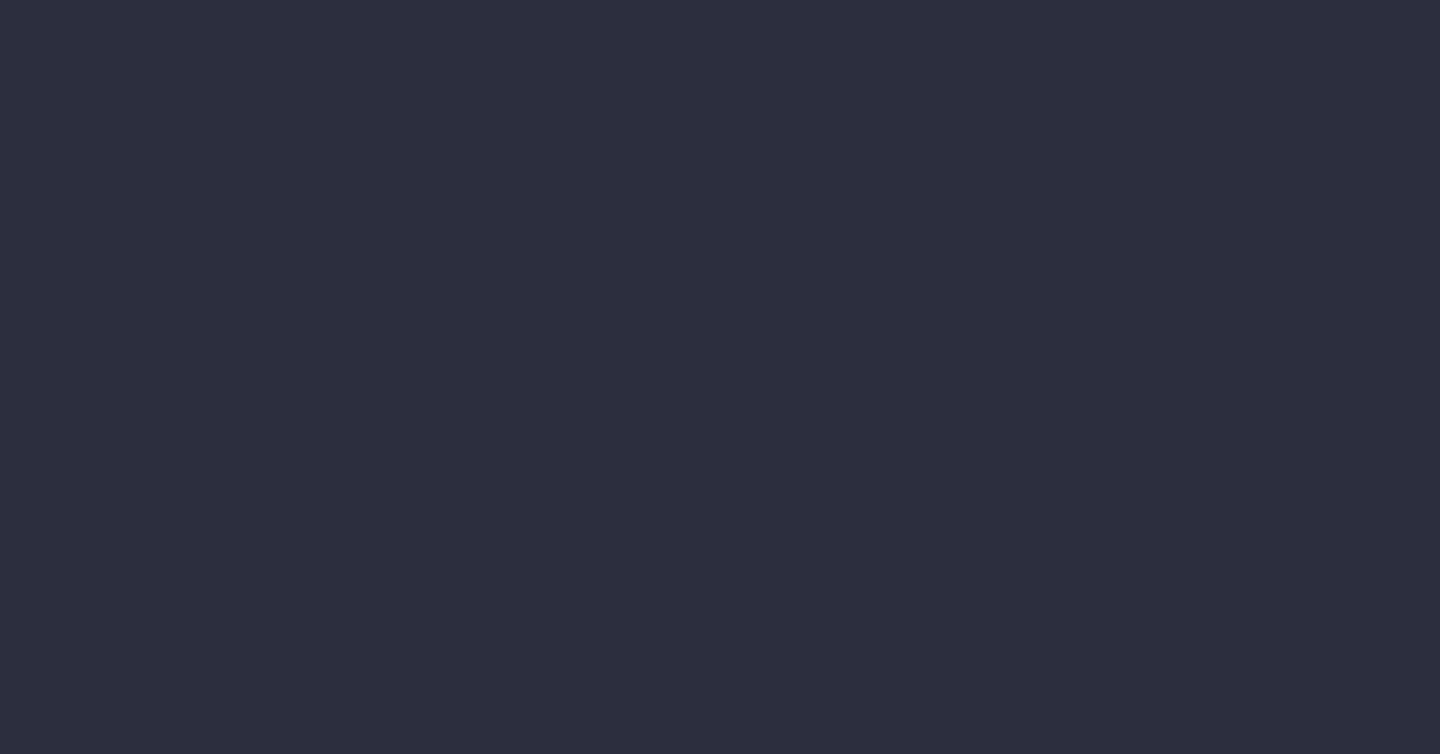 scroll, scrollTop: 0, scrollLeft: 0, axis: both 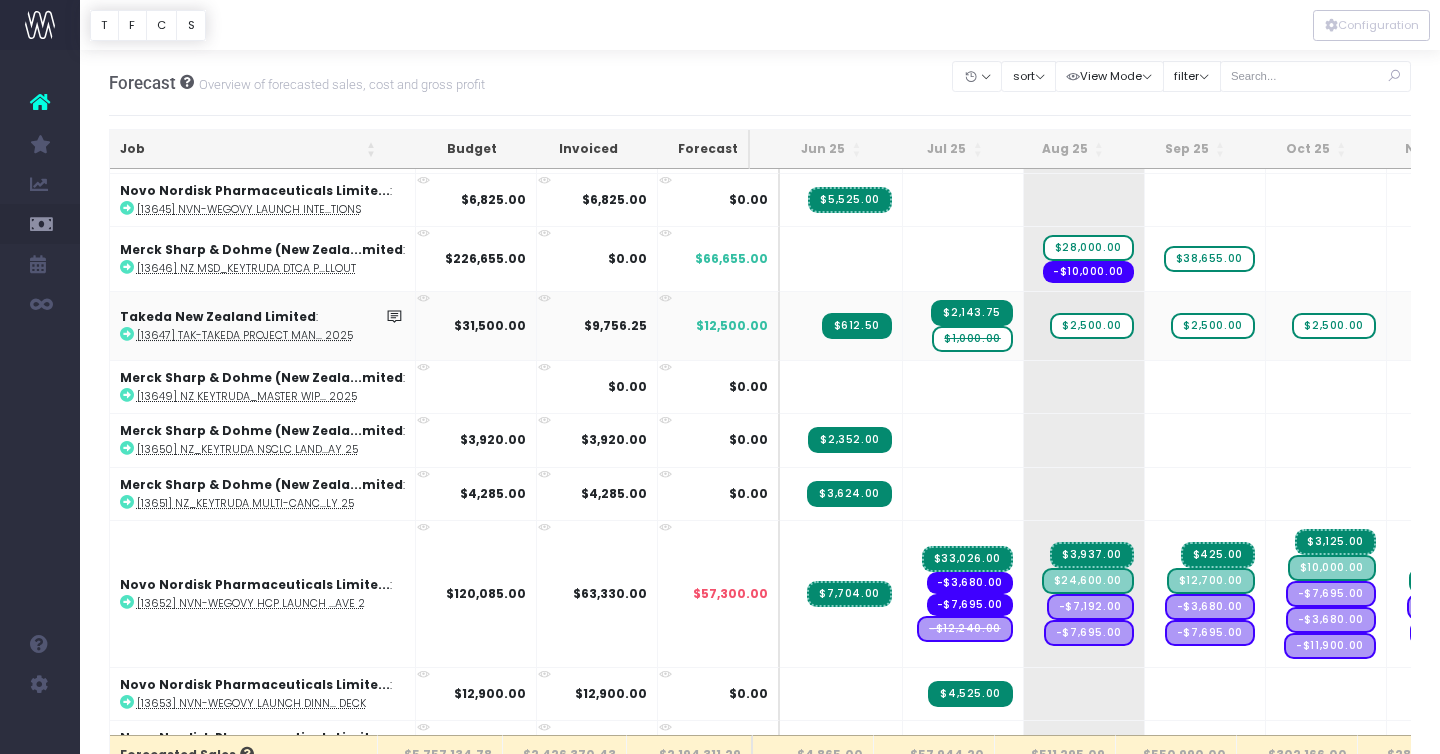 click on "$1,000.00" at bounding box center (972, 339) 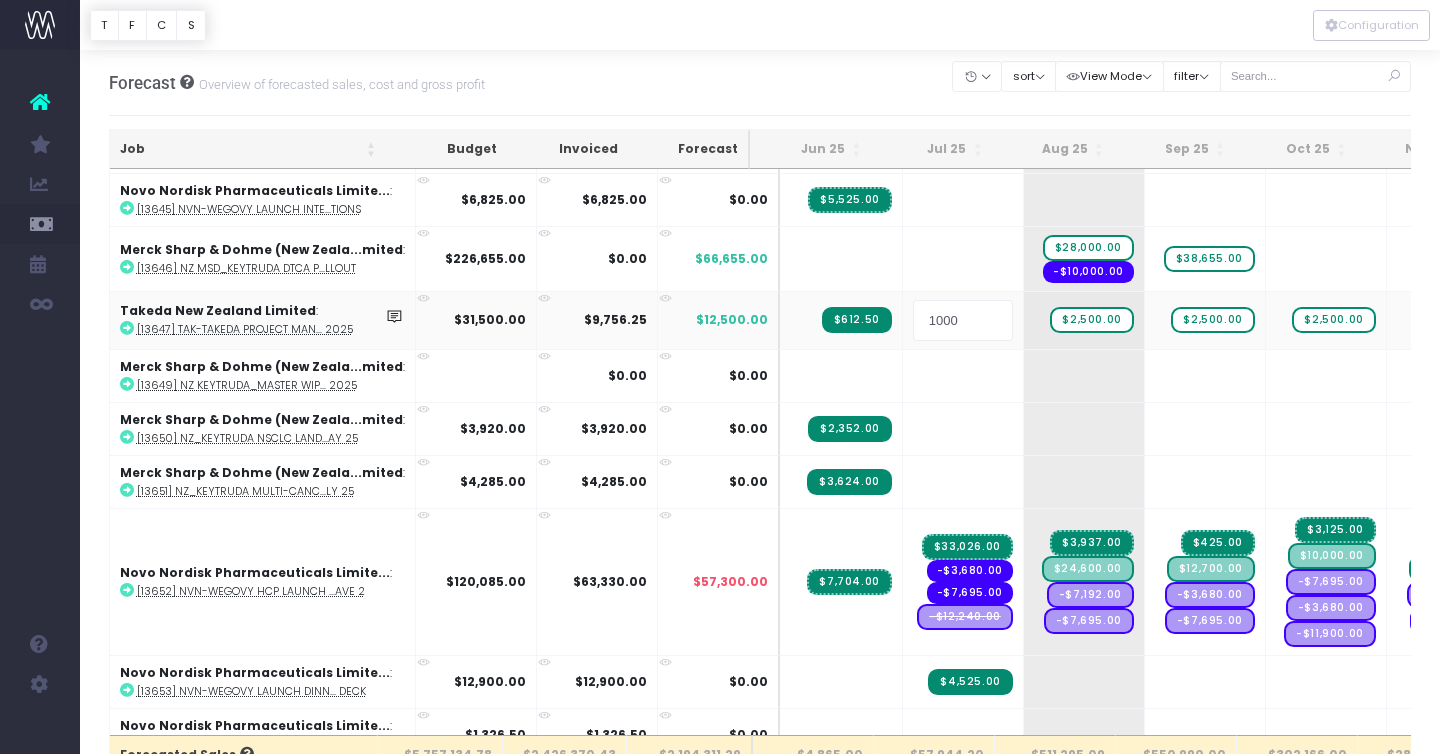 type 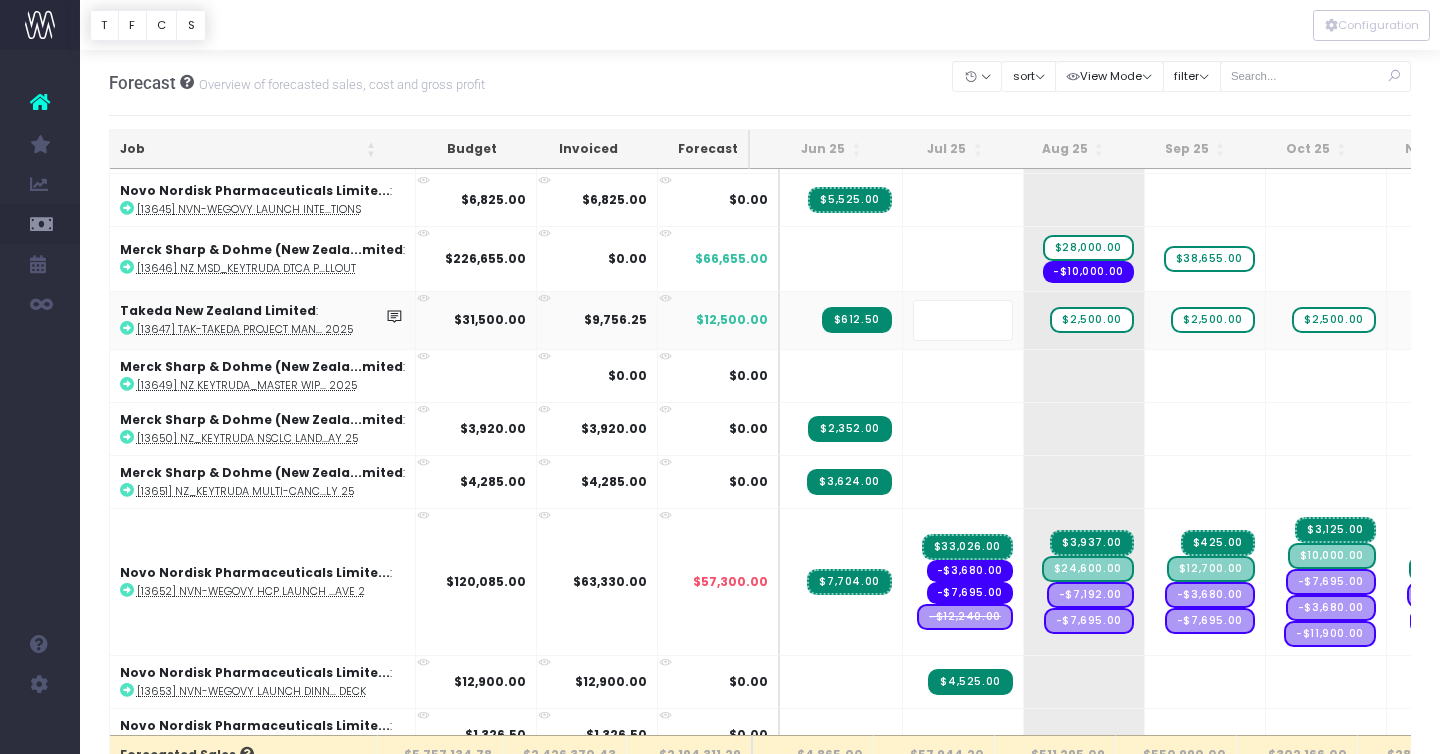 click on "Oh my... this is bad.  wayahead wasn't able to load this page. Please contact  support .
Go back
Account Warning
You are on a paid plan.
My Favourites
New Forecast Accruals & Deferrals Staff Utilisation Utilisation Trends" at bounding box center [720, 377] 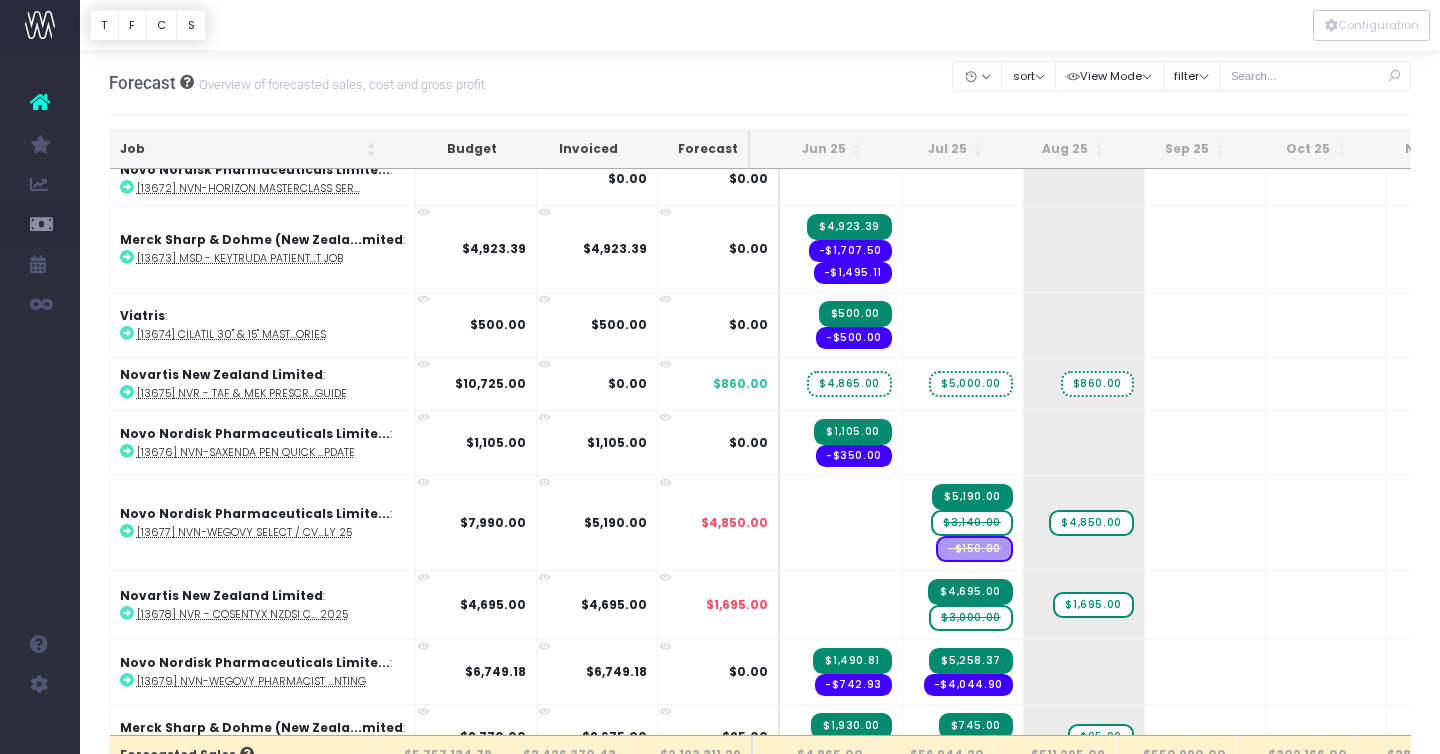 scroll, scrollTop: 6123, scrollLeft: 3, axis: both 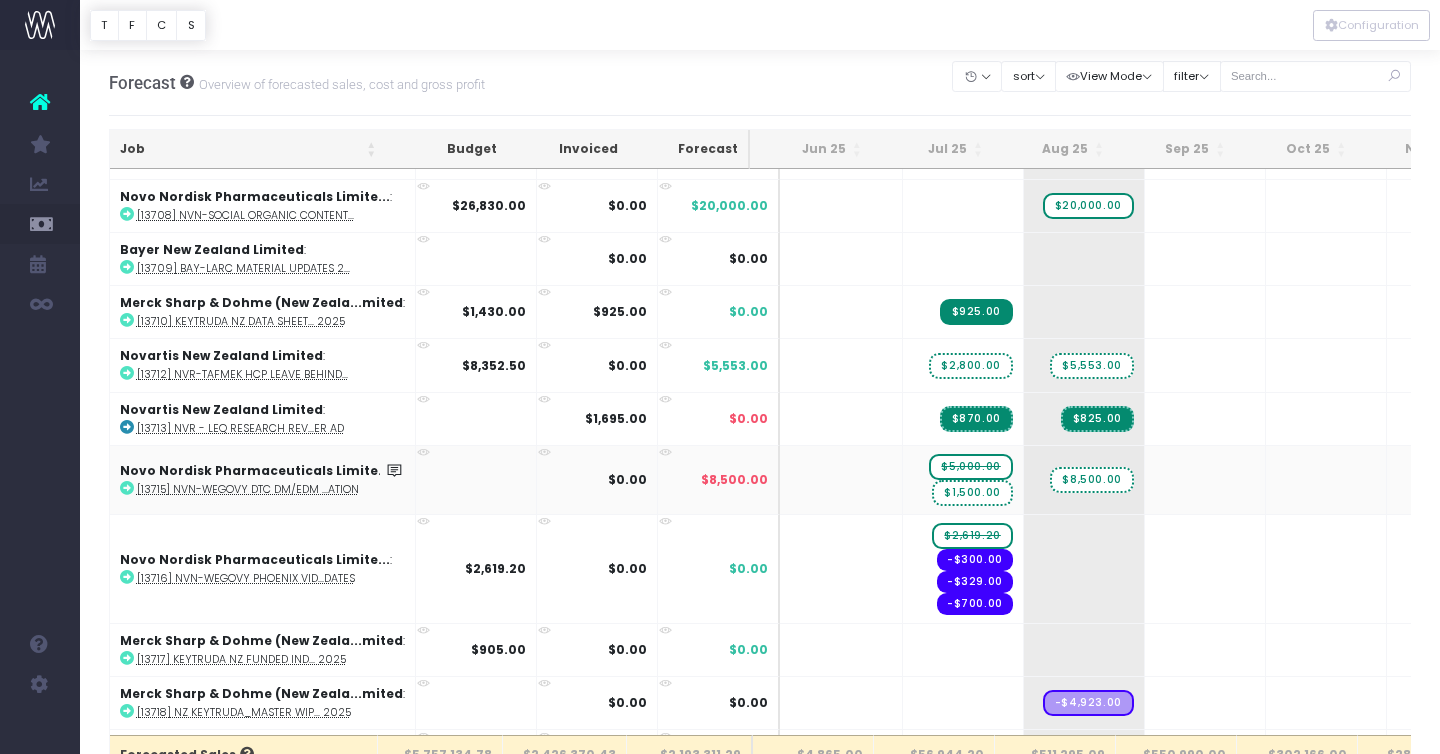 click on "$5,000.00" at bounding box center [970, 467] 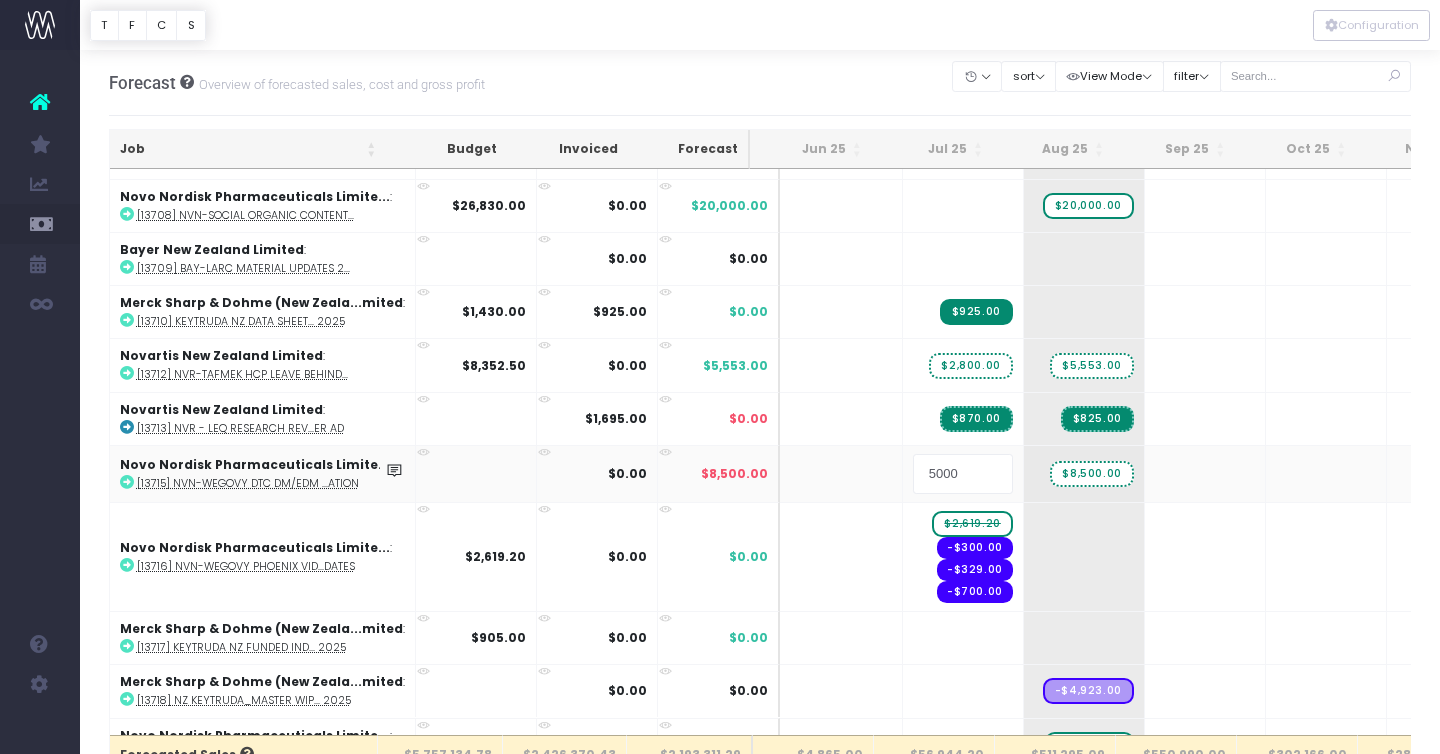 type 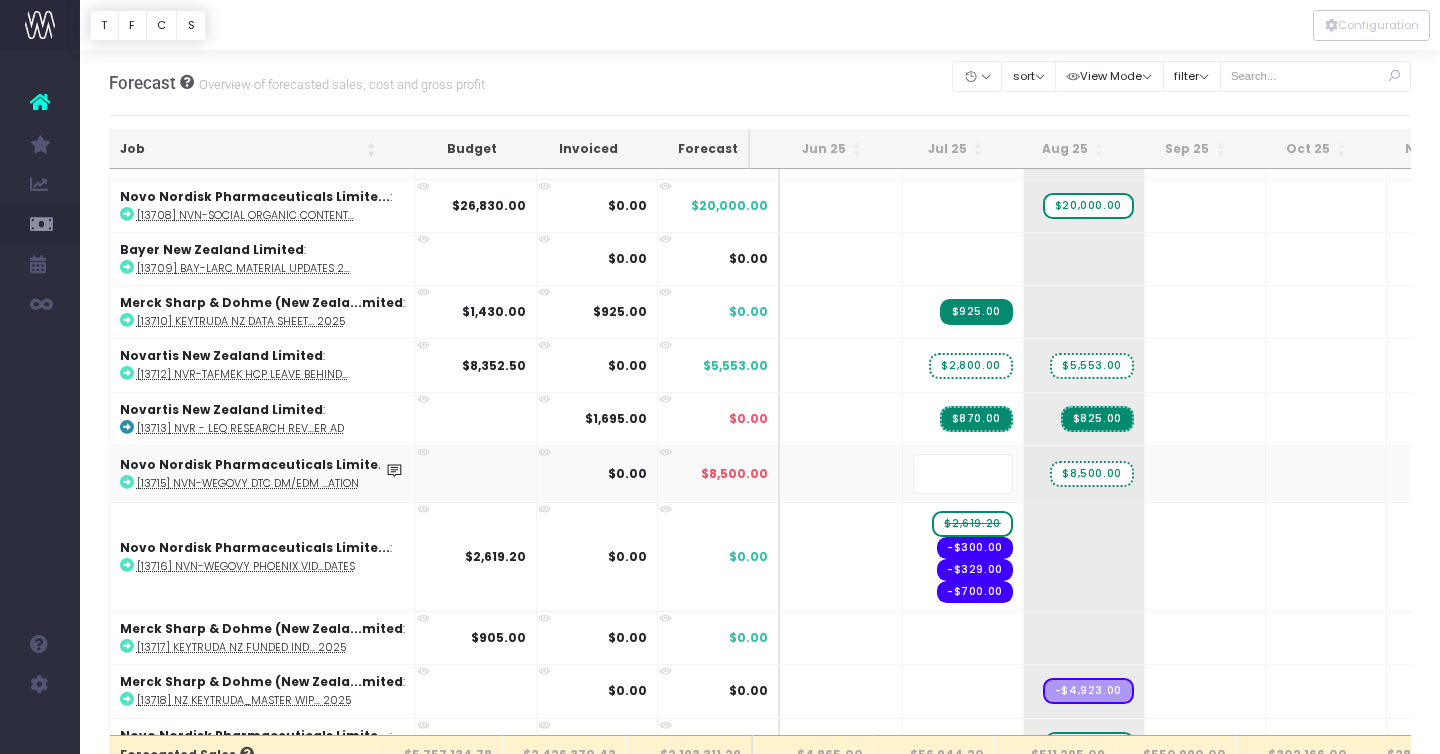 click on "Oh my... this is bad.  wayahead wasn't able to load this page. Please contact  support .
Go back
Account Warning
You are on a paid plan.
My Favourites
New Forecast Accruals & Deferrals Staff Utilisation Utilisation Trends" at bounding box center (720, 377) 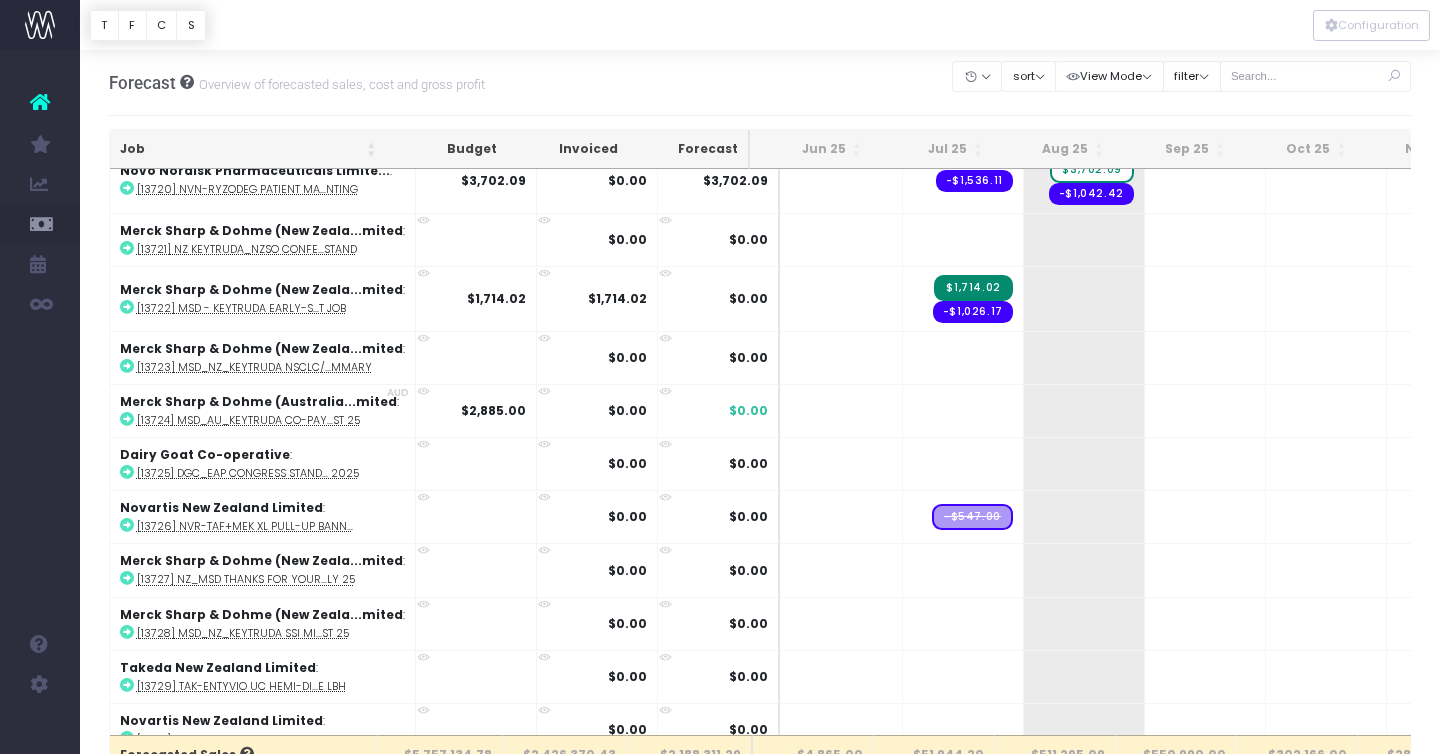 scroll, scrollTop: 9053, scrollLeft: 0, axis: vertical 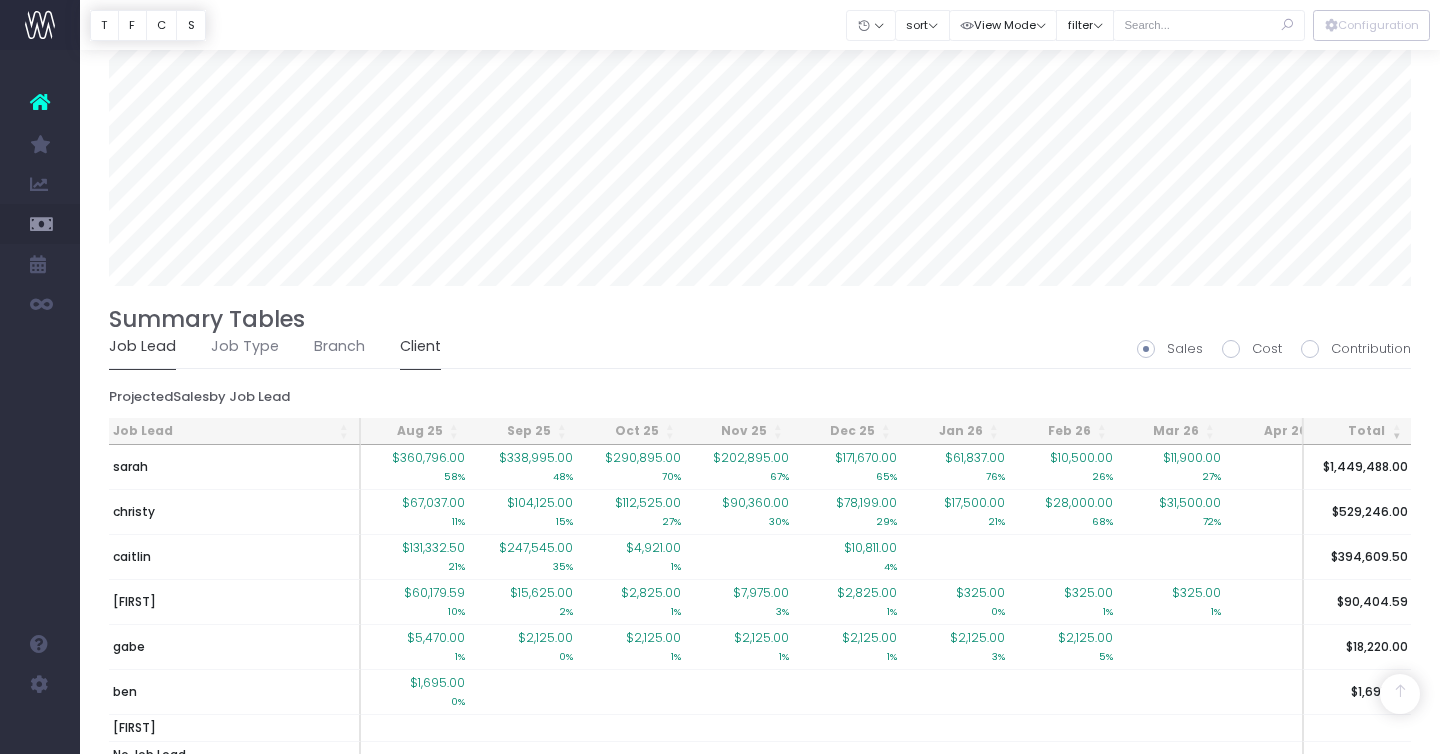 click on "Client" at bounding box center (420, 347) 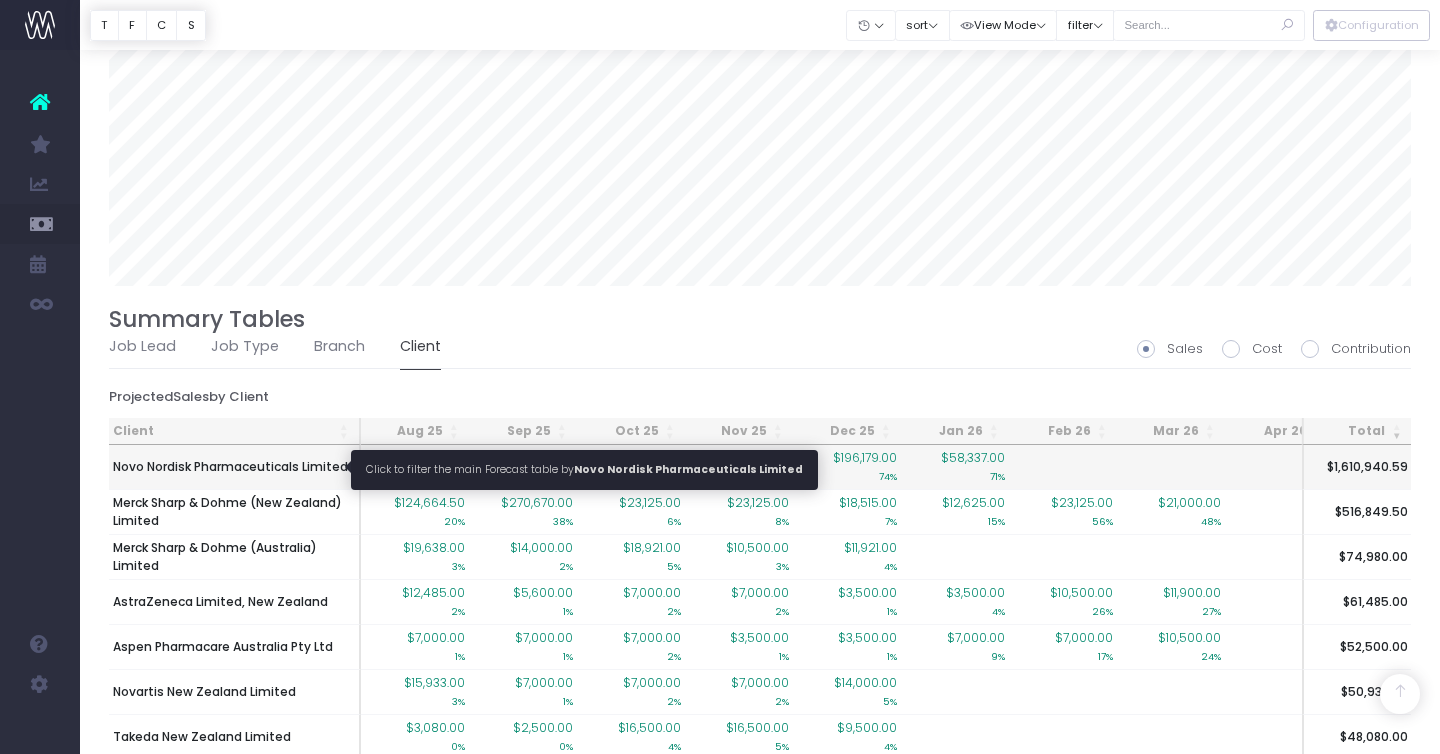 click on "Novo Nordisk Pharmaceuticals Limited" at bounding box center (230, 467) 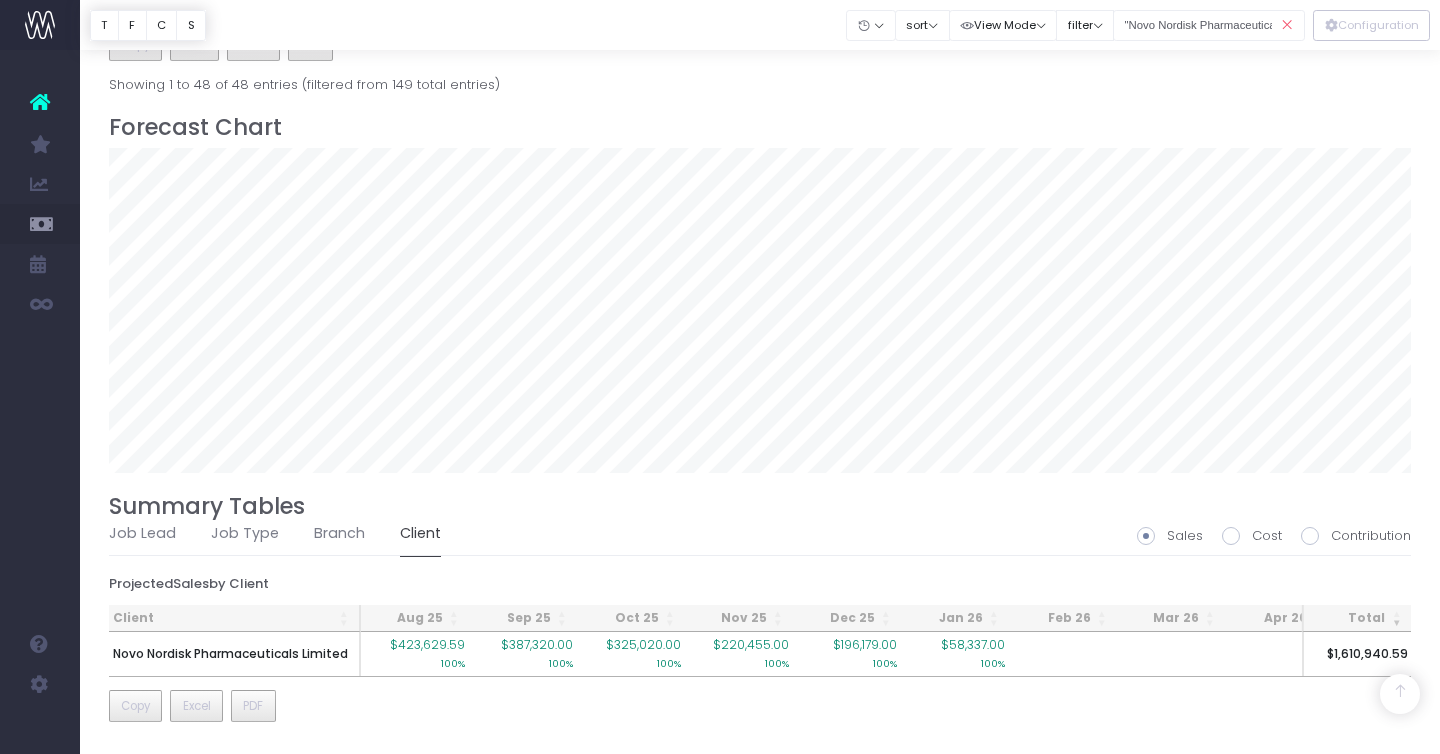 scroll, scrollTop: 1111, scrollLeft: 0, axis: vertical 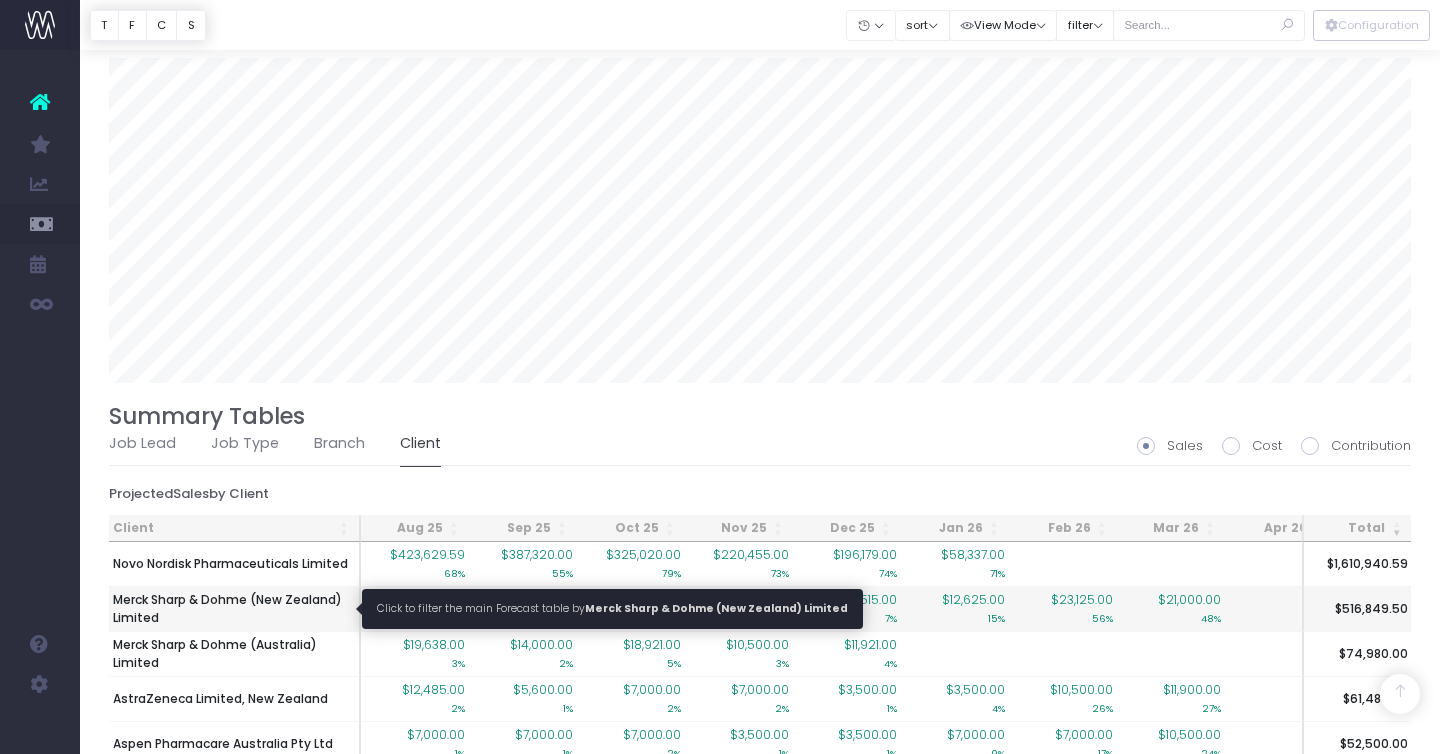 click on "Merck Sharp & Dohme (New Zealand) Limited" at bounding box center (234, 609) 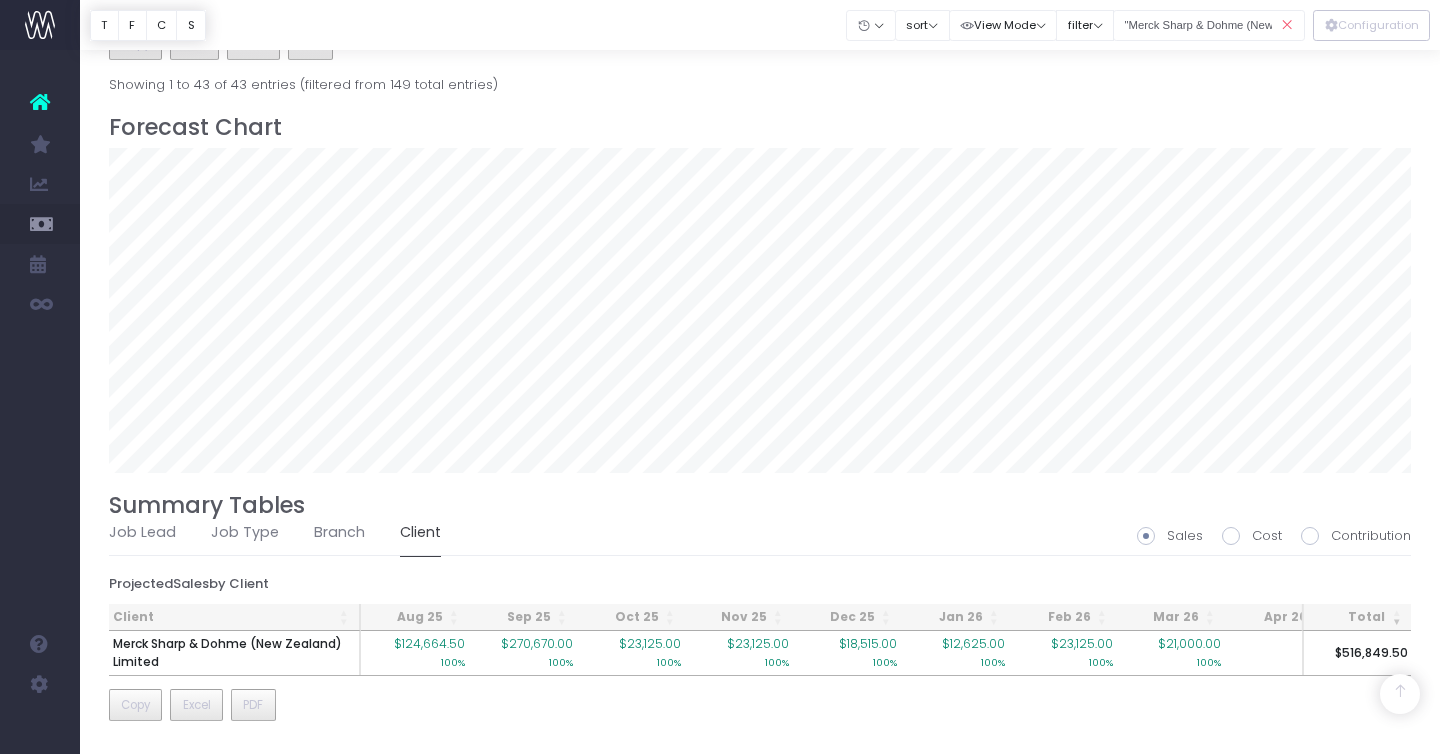 scroll, scrollTop: 926, scrollLeft: 0, axis: vertical 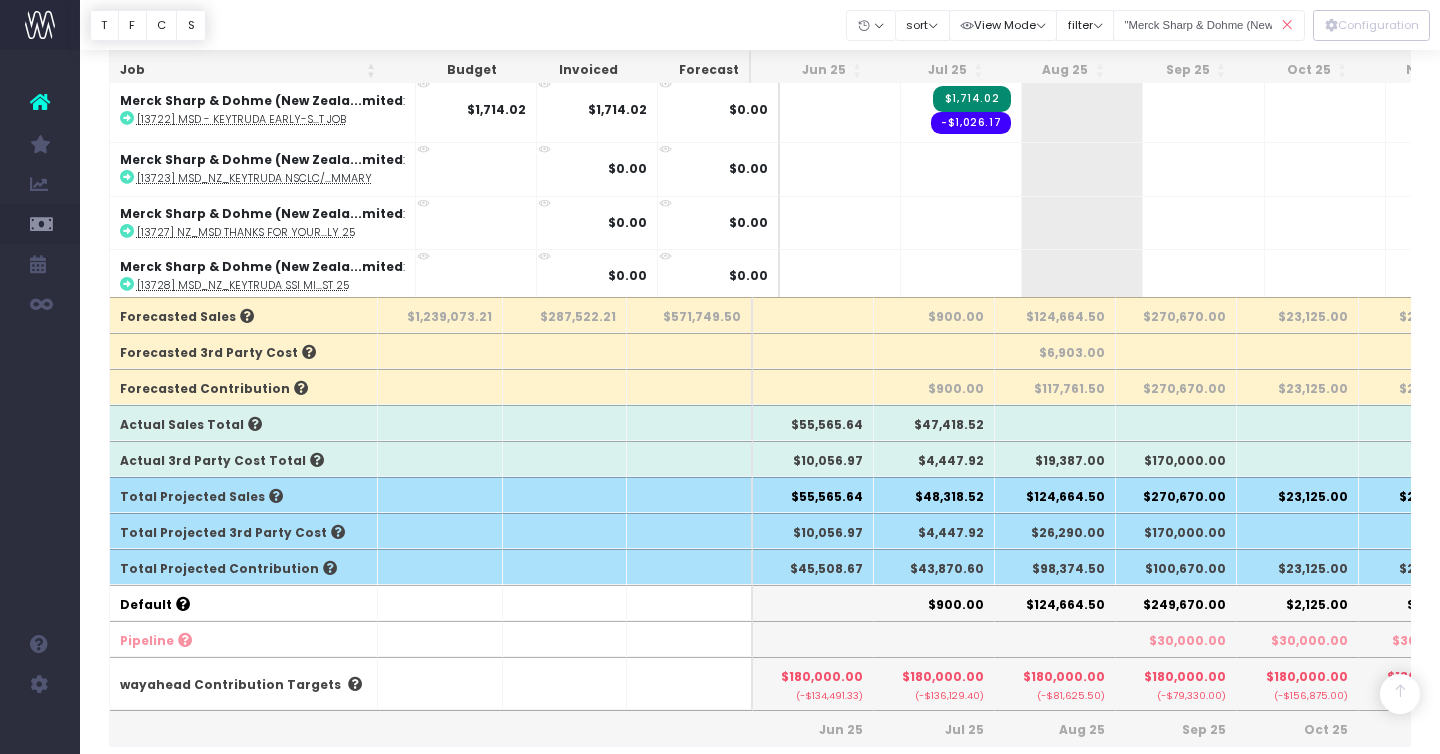 click at bounding box center (1287, 25) 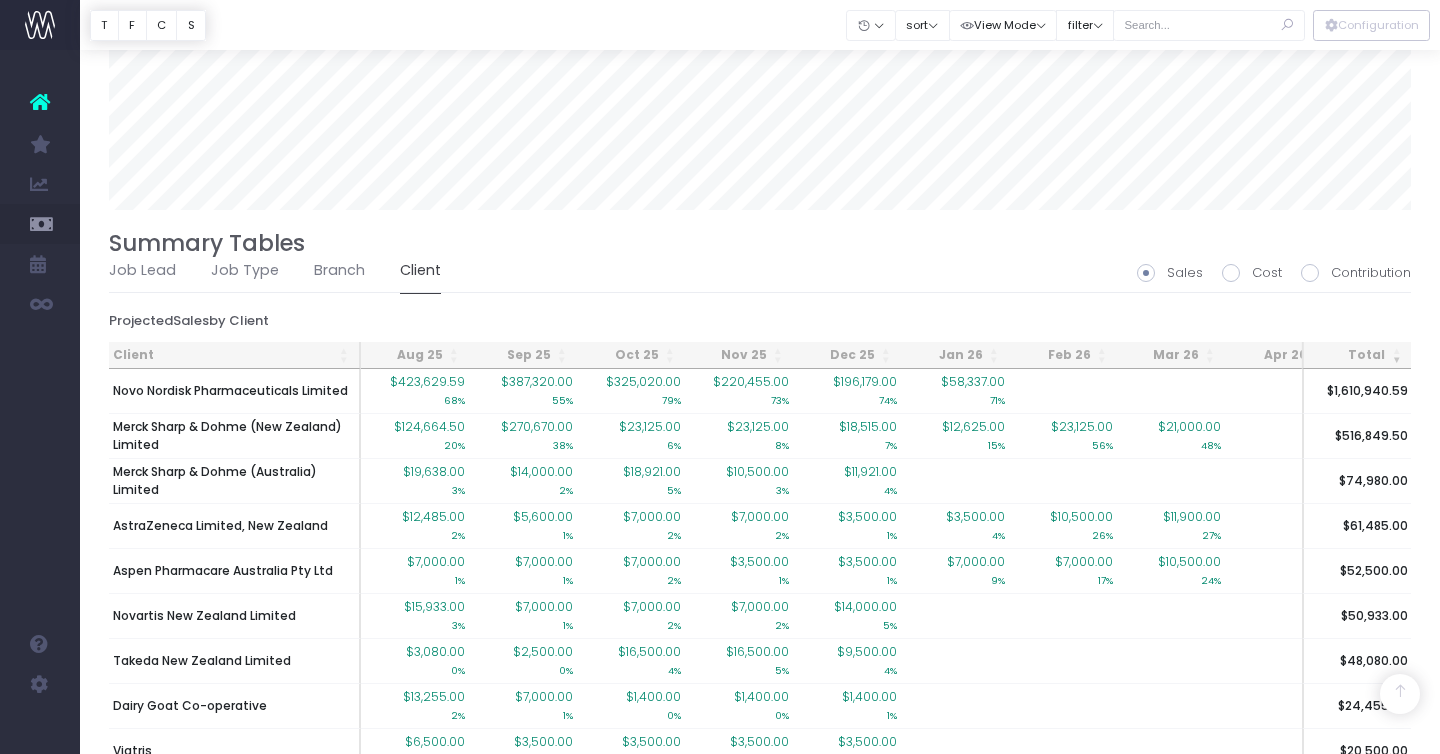 scroll, scrollTop: 1427, scrollLeft: 0, axis: vertical 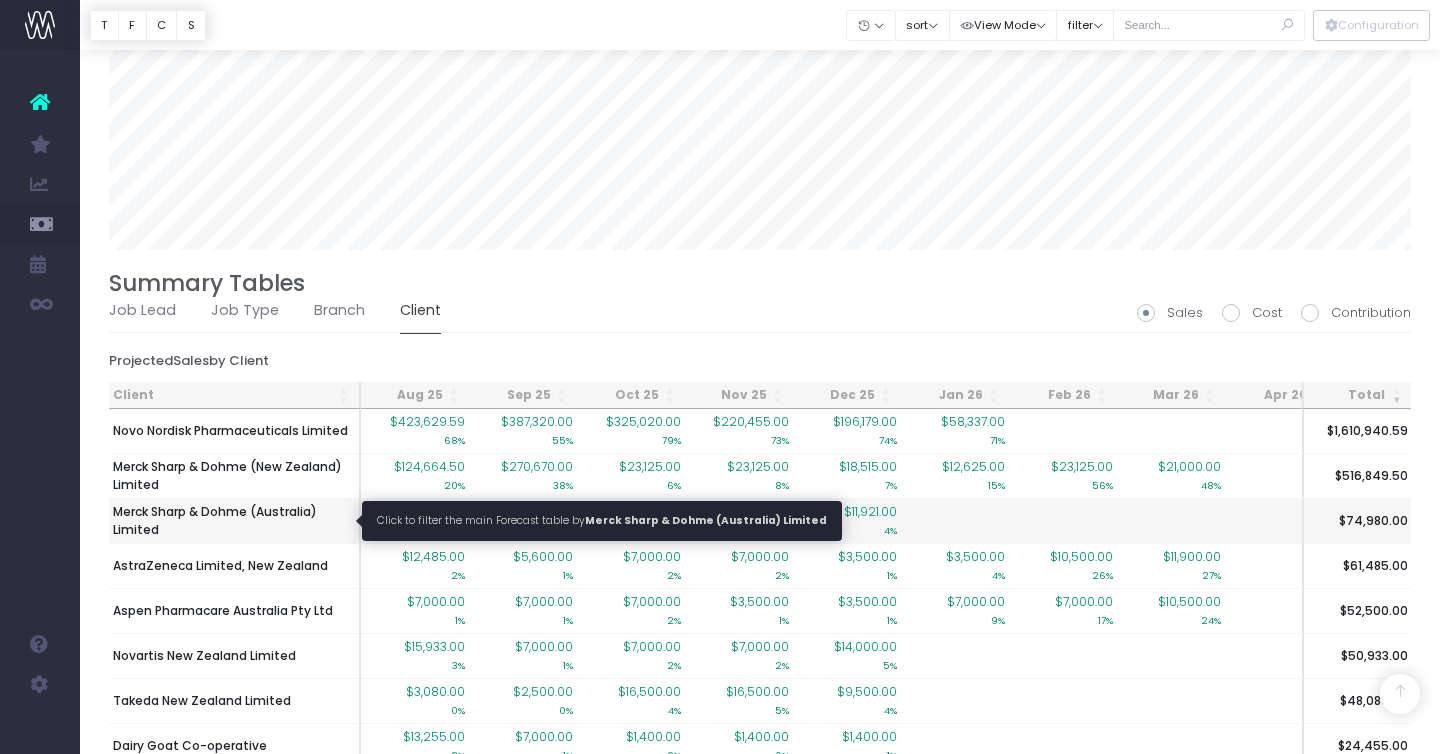 click on "Merck Sharp & Dohme (Australia) Limited" at bounding box center (234, 521) 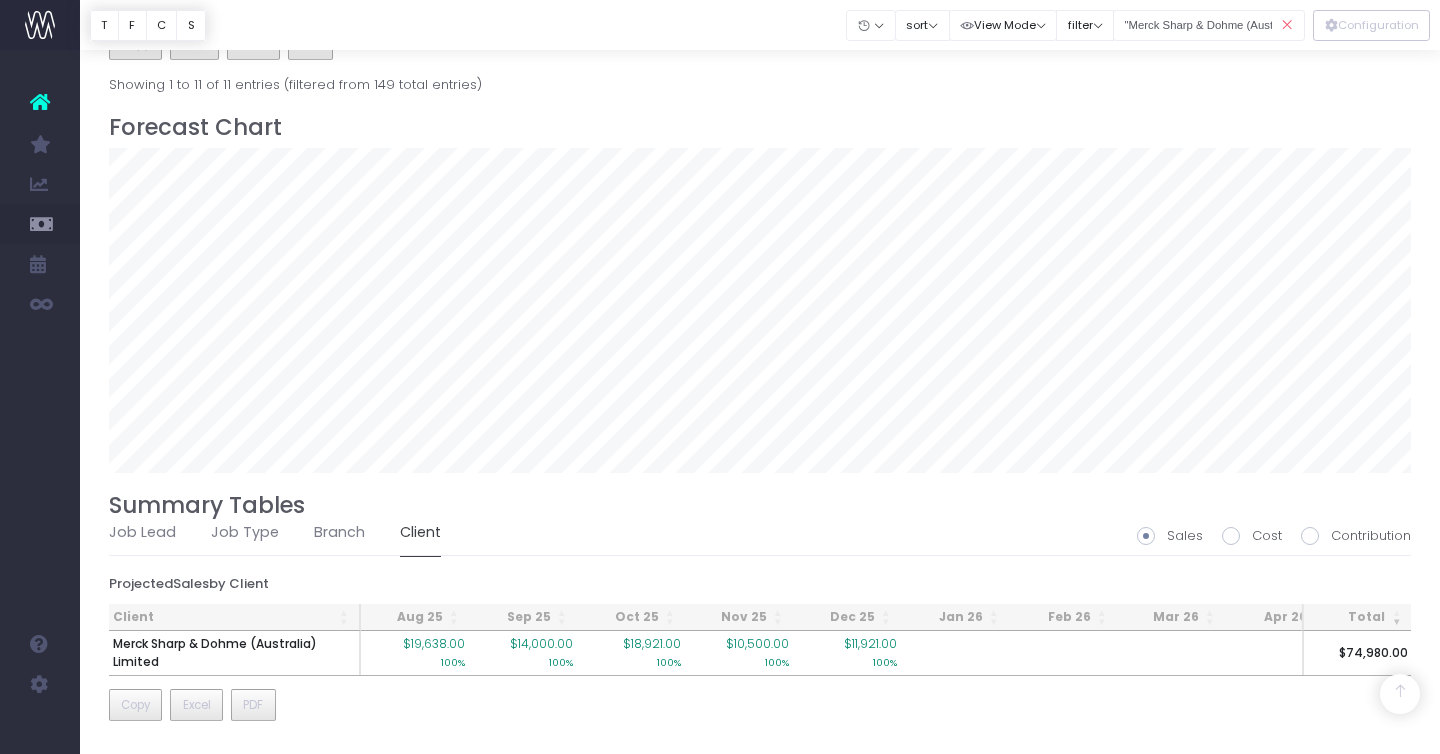 scroll, scrollTop: 945, scrollLeft: 0, axis: vertical 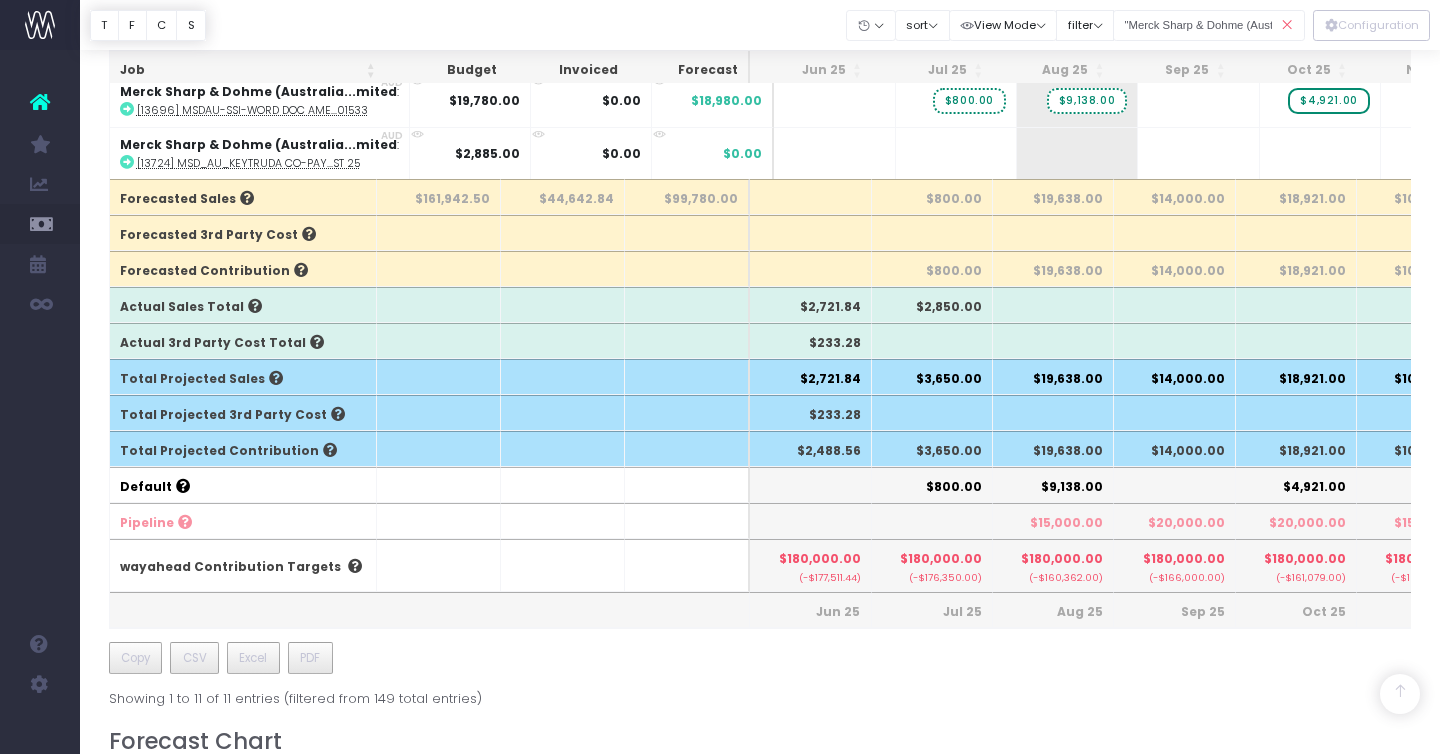 click at bounding box center [1287, 25] 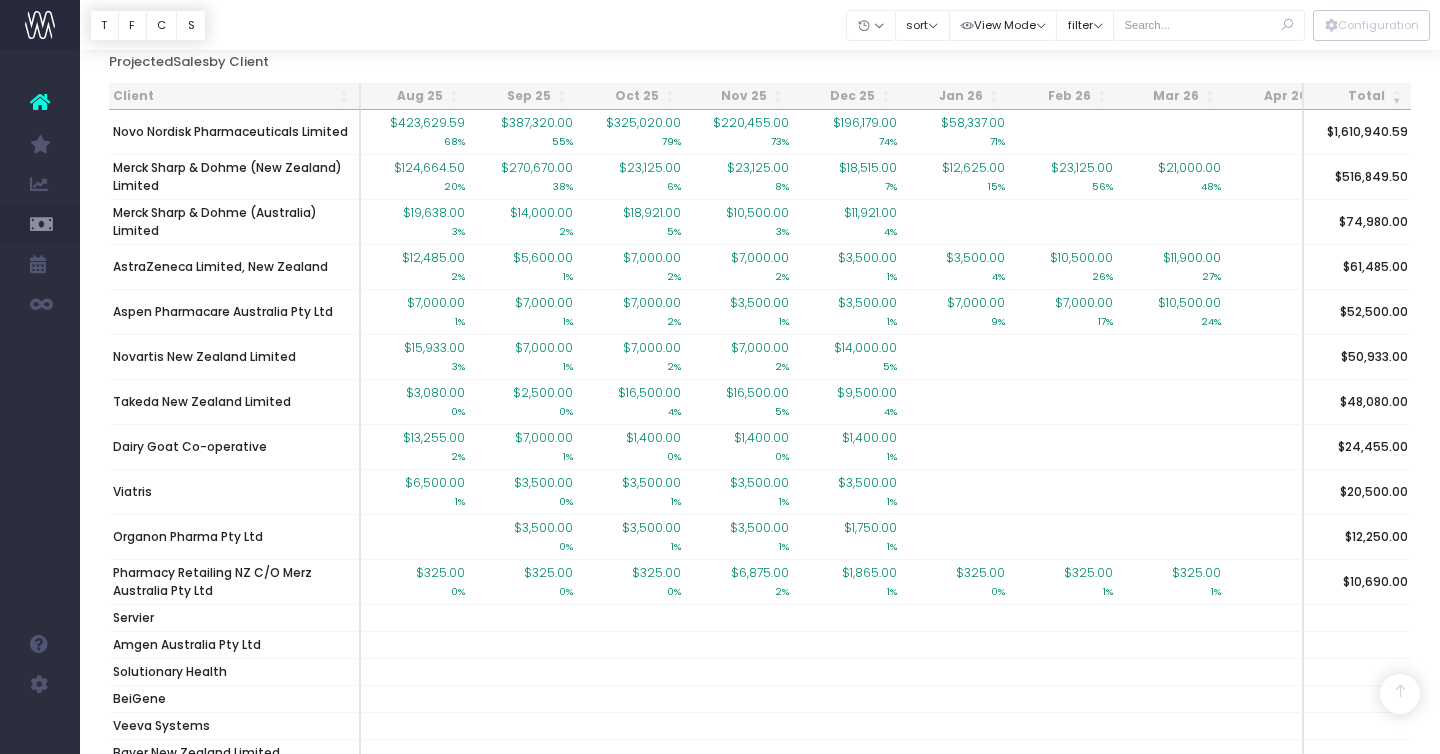 scroll, scrollTop: 1691, scrollLeft: 0, axis: vertical 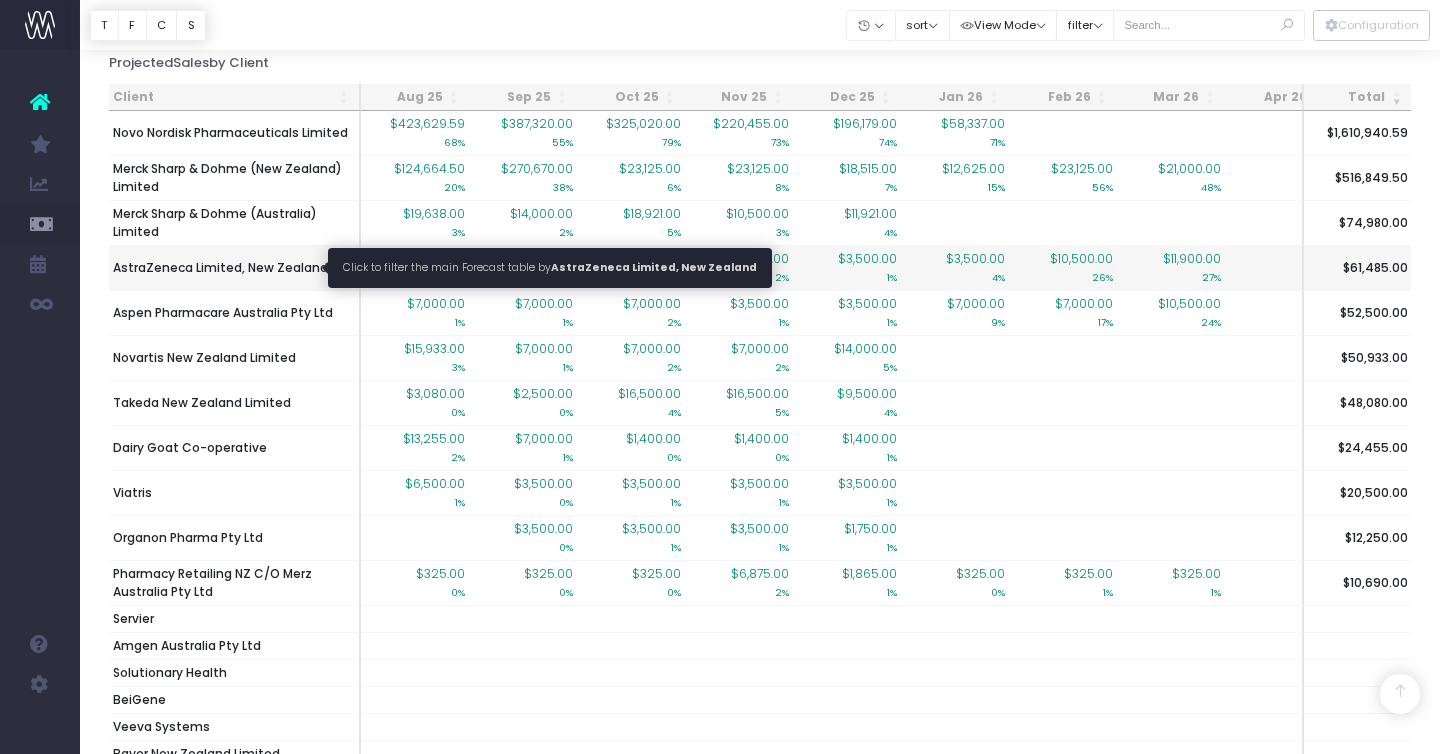 click on "AstraZeneca Limited, New Zealand" at bounding box center [220, 268] 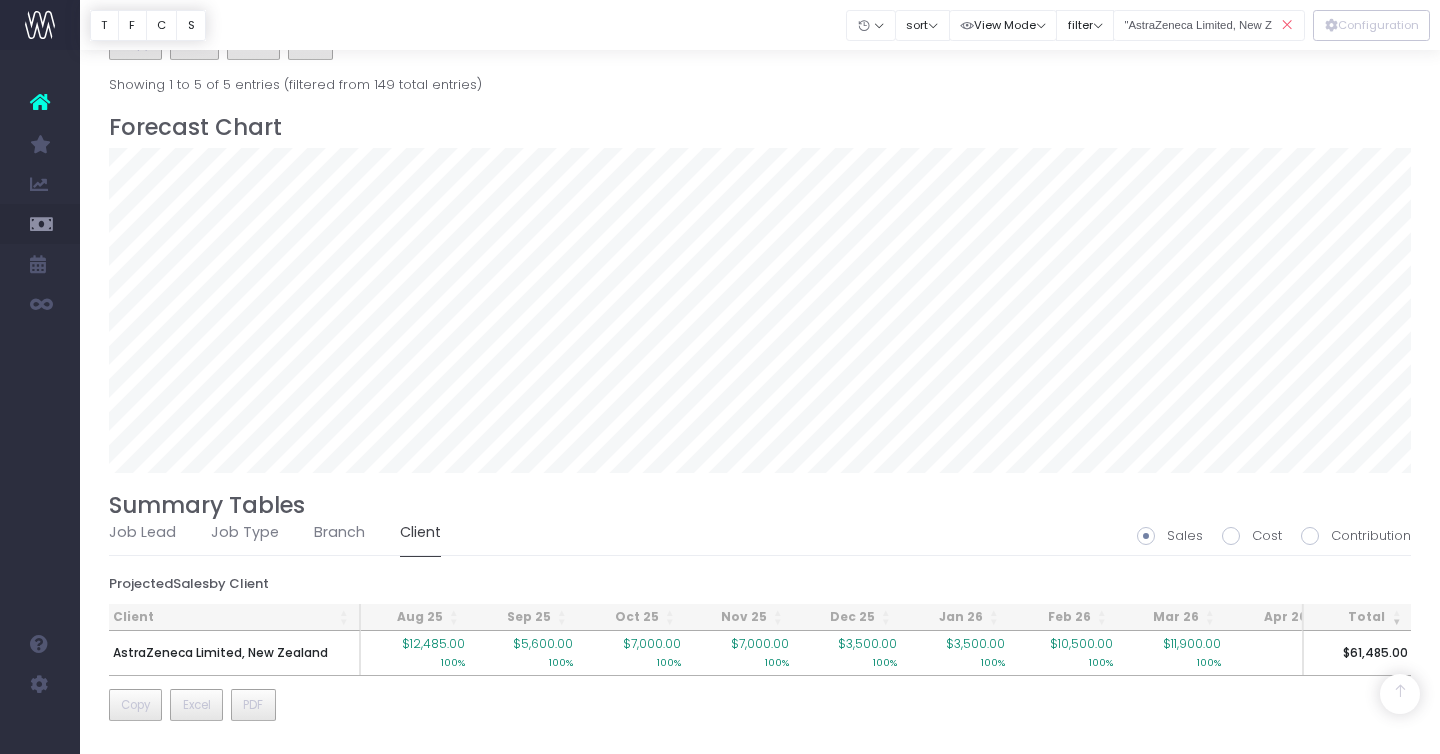 scroll, scrollTop: 1169, scrollLeft: 0, axis: vertical 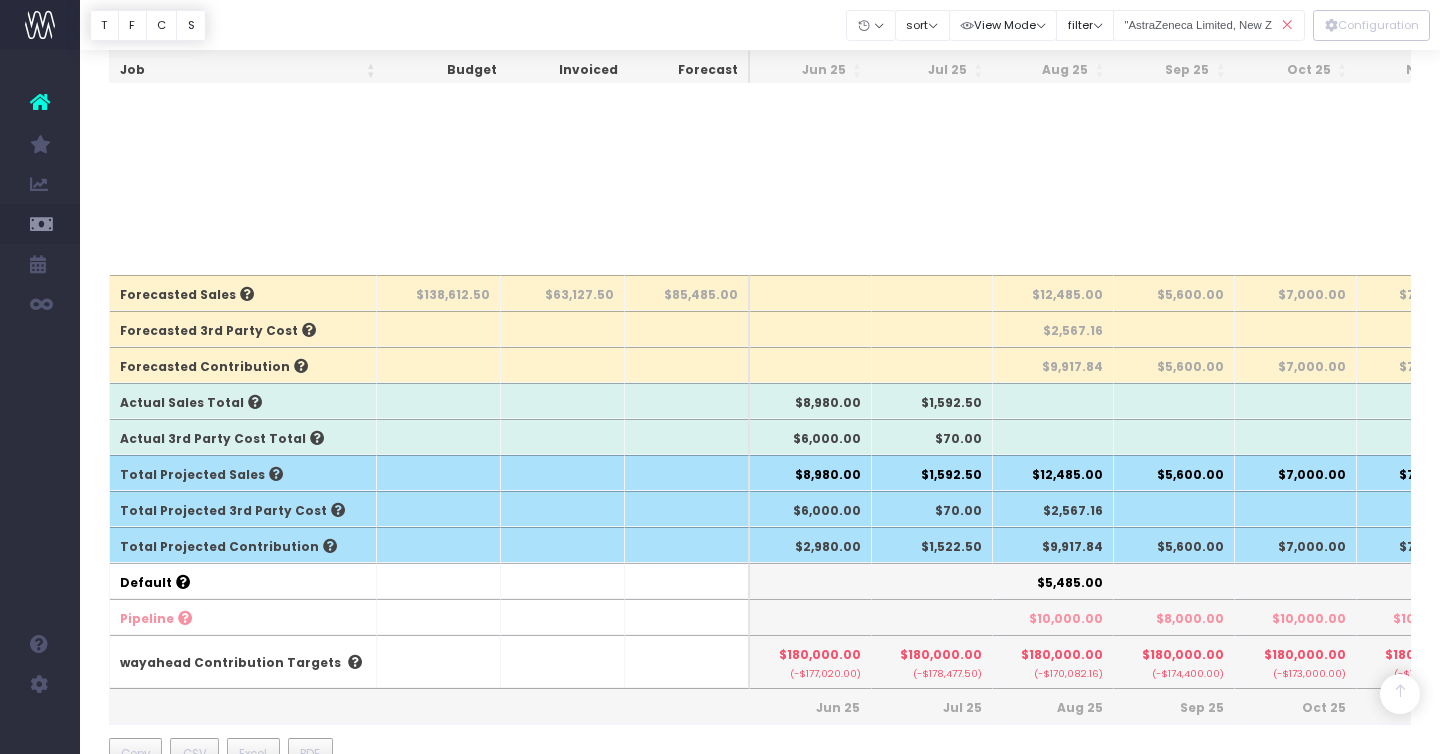 click at bounding box center [1287, 25] 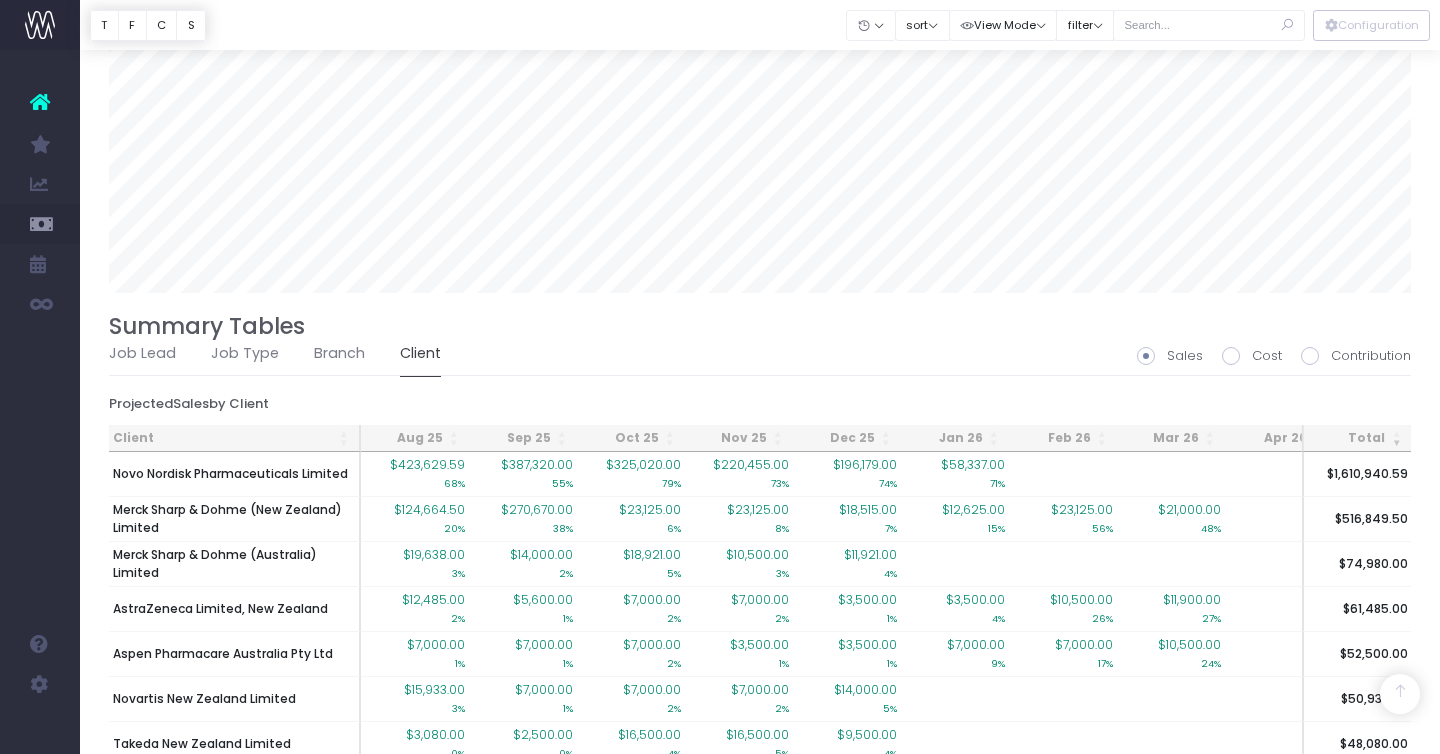 scroll, scrollTop: 1359, scrollLeft: 0, axis: vertical 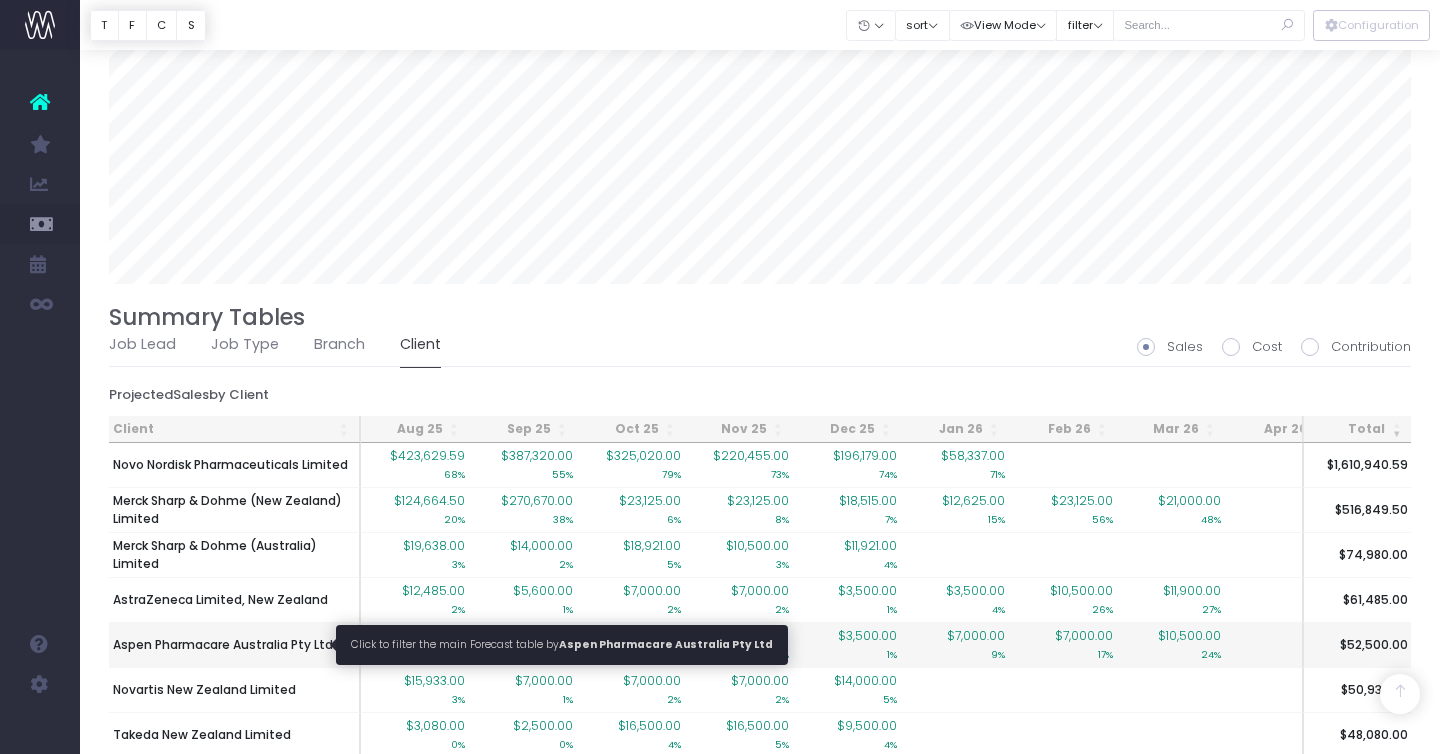 click on "Aspen Pharmacare Australia Pty Ltd" at bounding box center (223, 645) 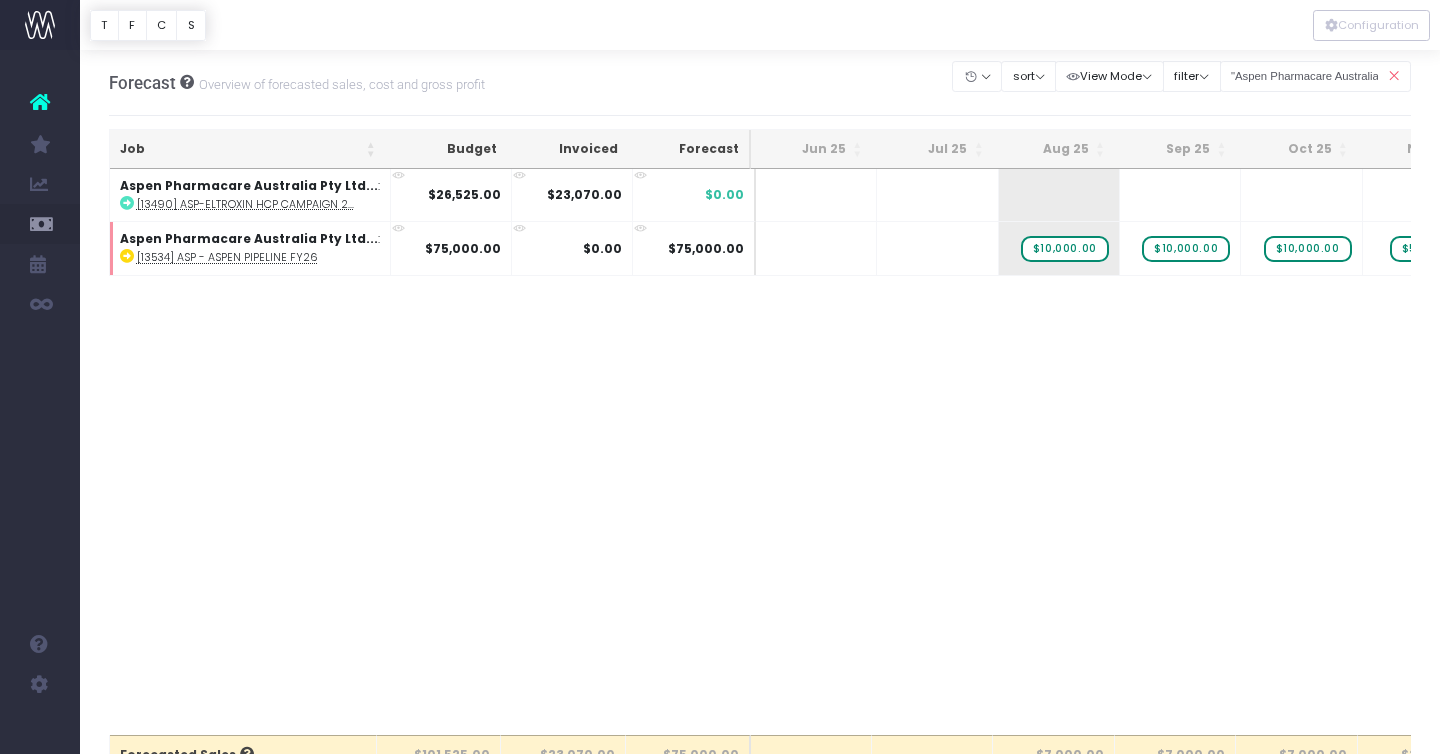 scroll, scrollTop: 30, scrollLeft: 0, axis: vertical 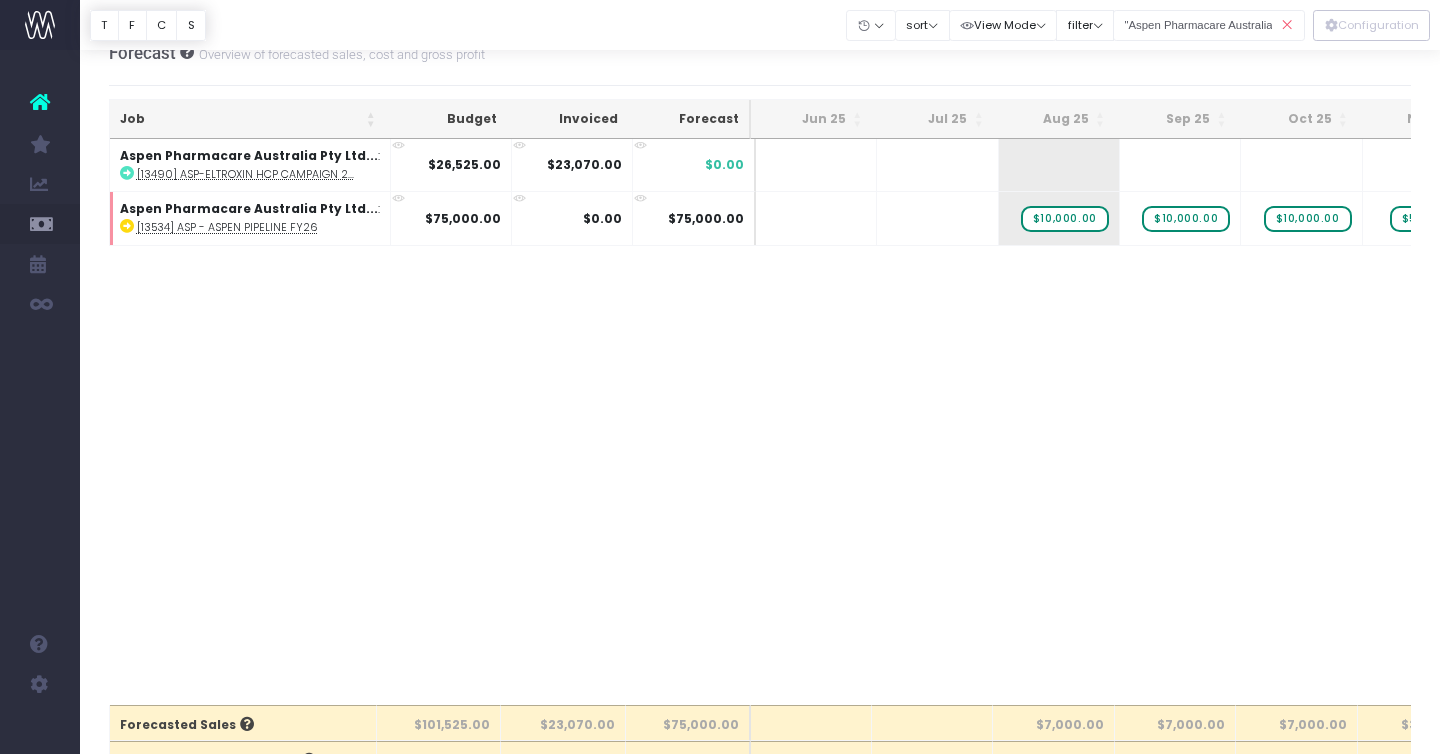 click at bounding box center [1287, 25] 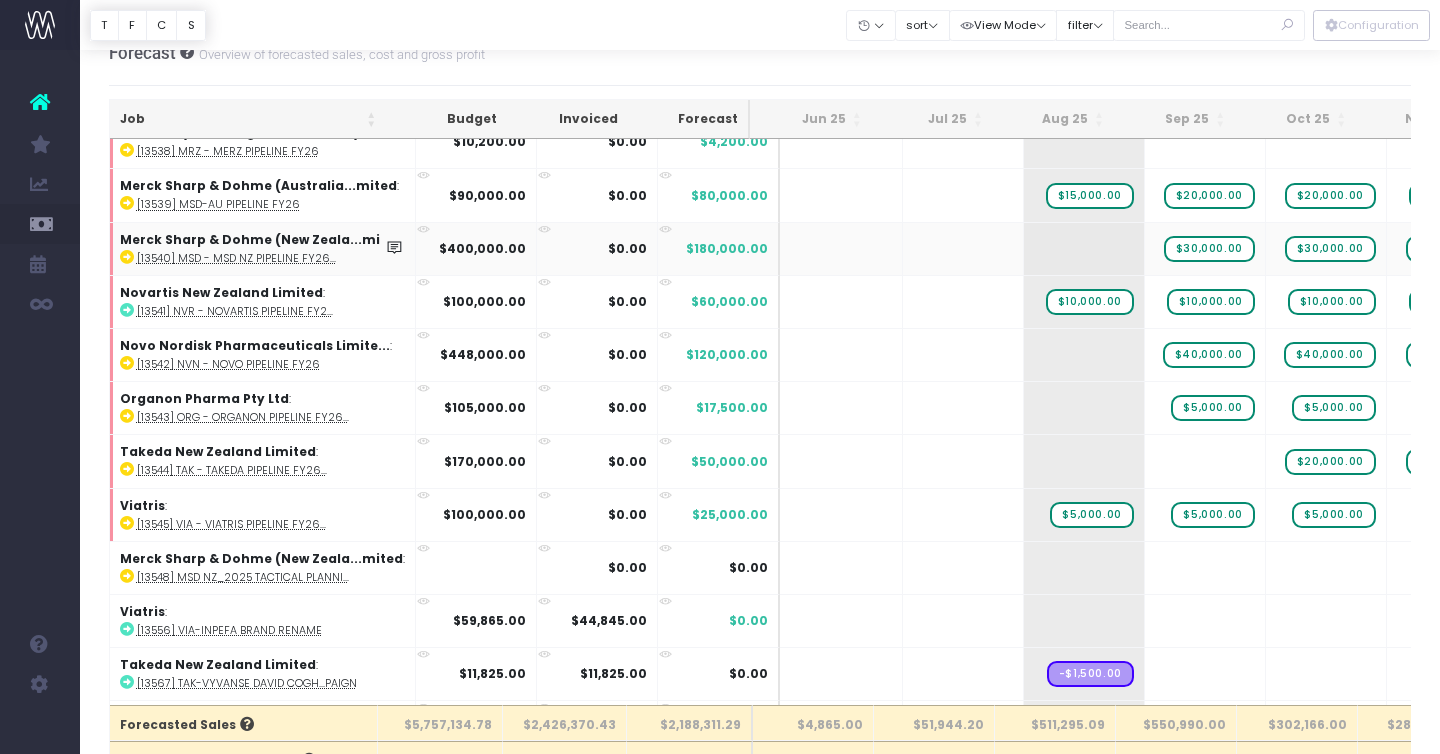scroll, scrollTop: 1388, scrollLeft: 0, axis: vertical 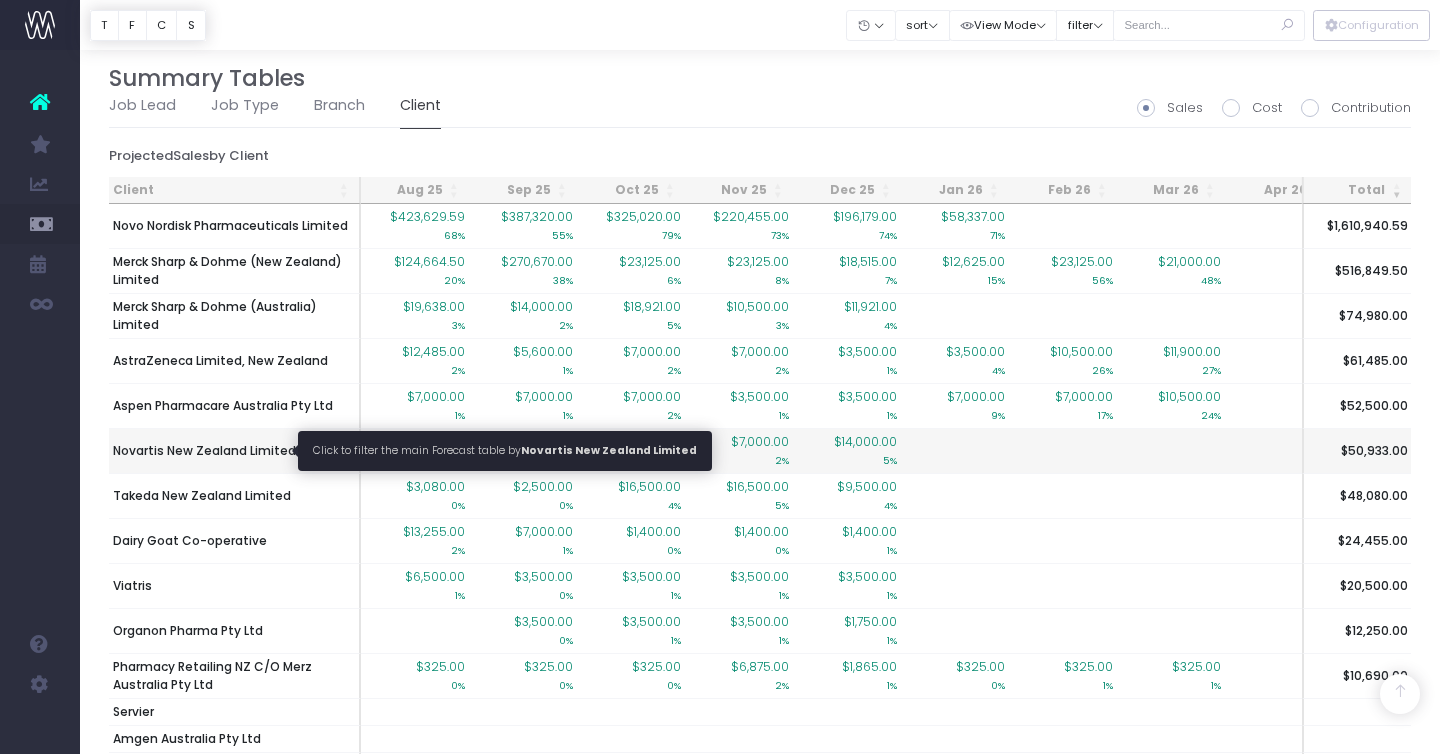 click on "Novartis New Zealand Limited" at bounding box center (204, 451) 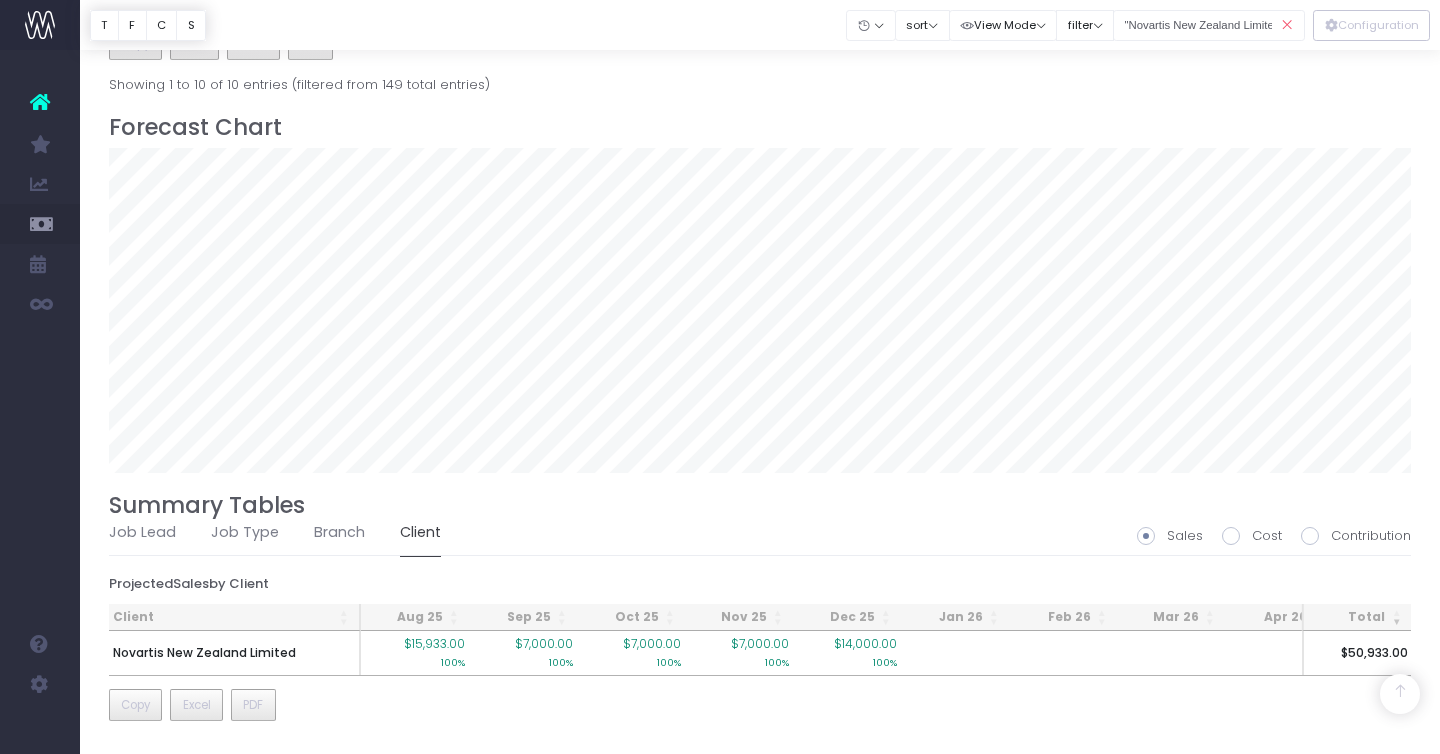 scroll, scrollTop: 1056, scrollLeft: 0, axis: vertical 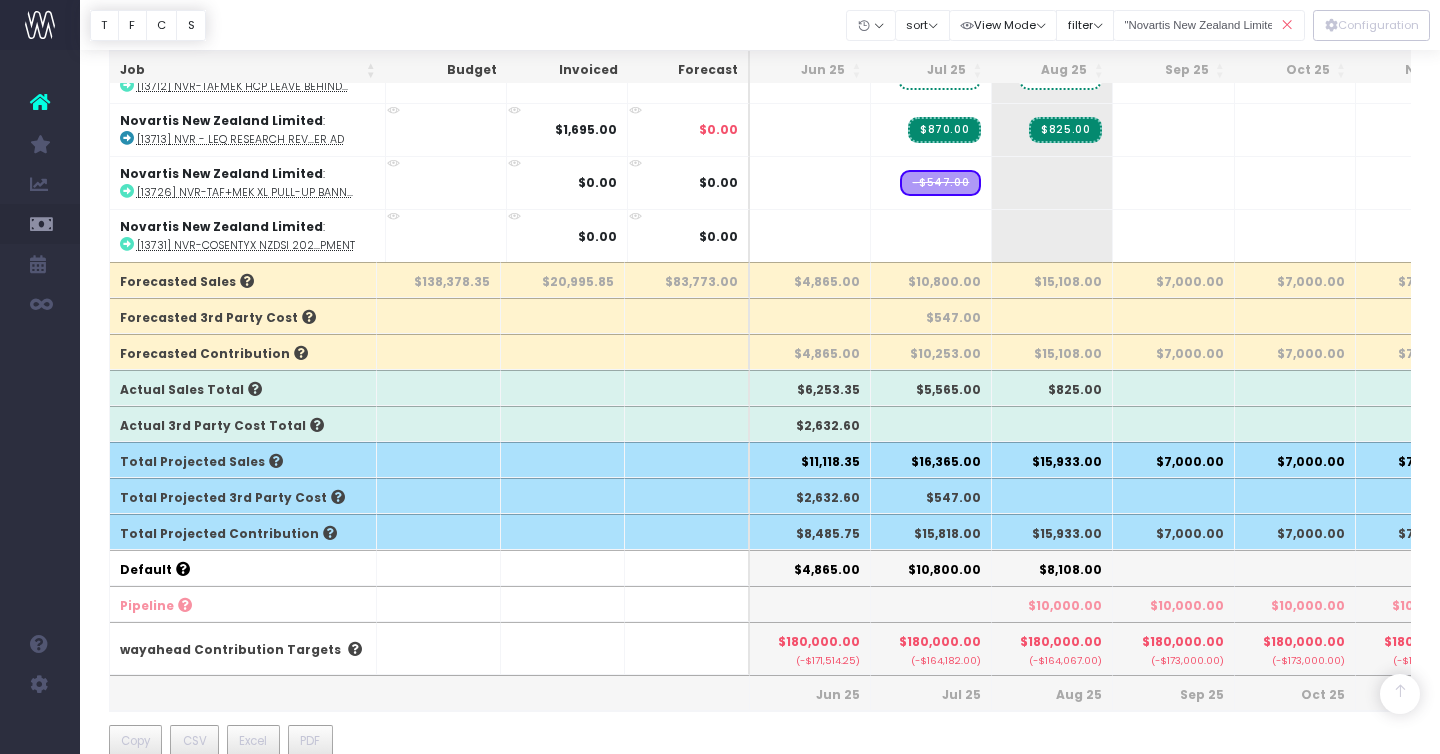 click at bounding box center [1287, 25] 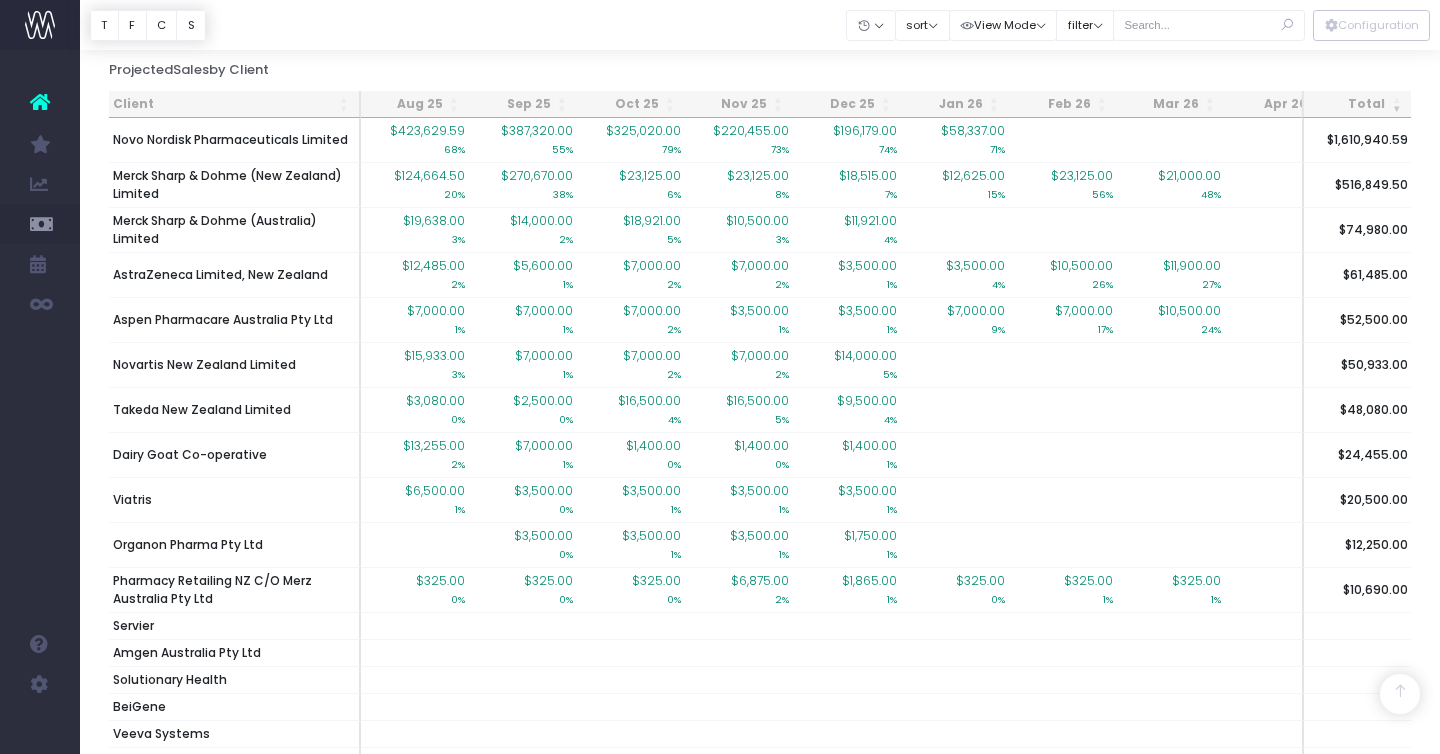 scroll, scrollTop: 1686, scrollLeft: 0, axis: vertical 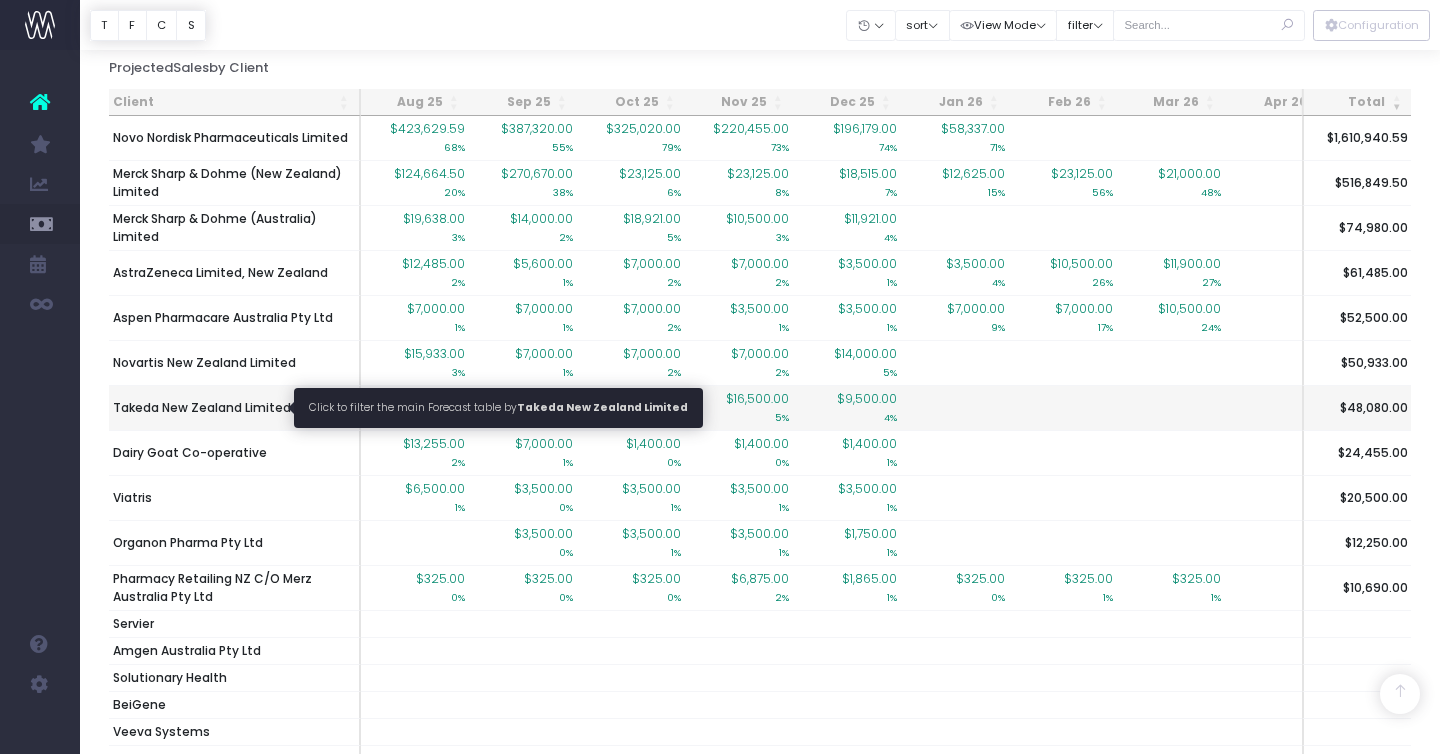 click on "Takeda New Zealand Limited" at bounding box center [202, 408] 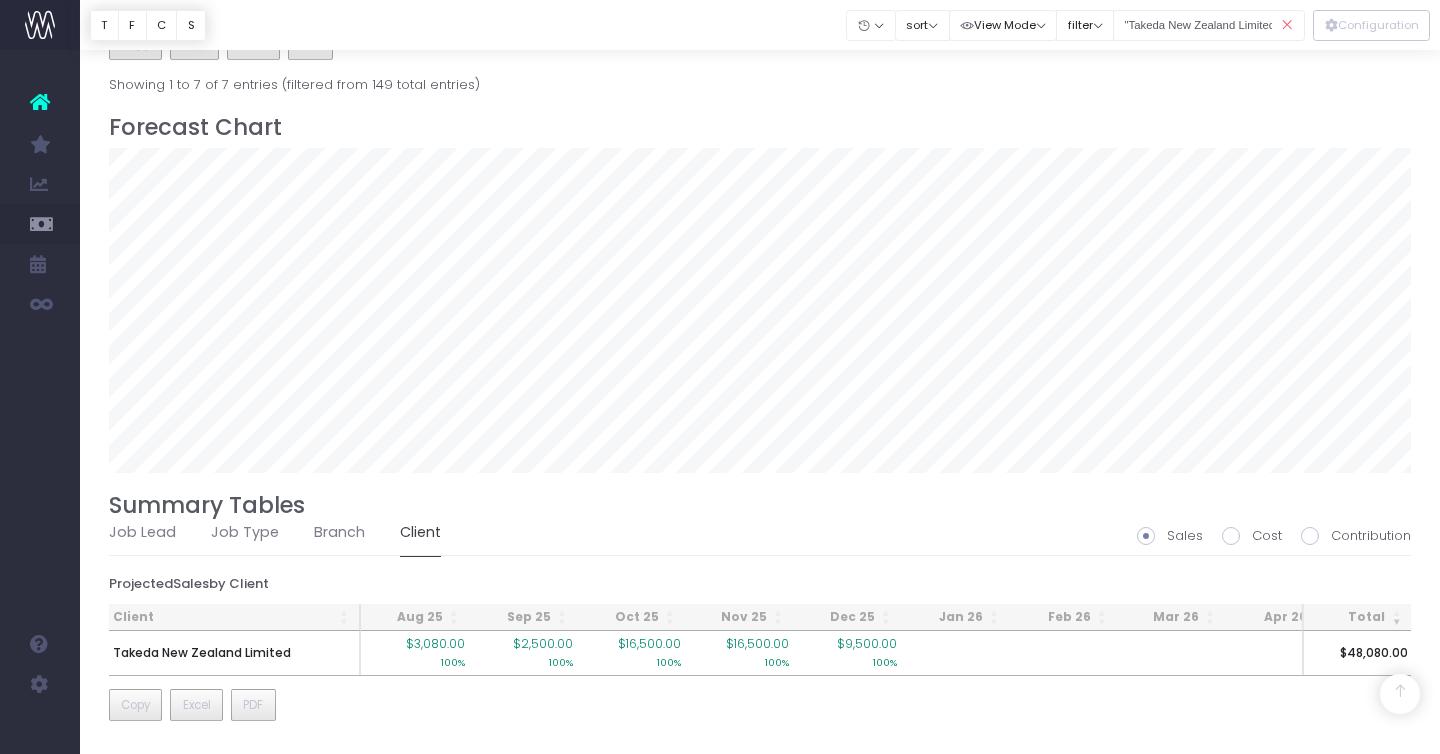 scroll, scrollTop: 1100, scrollLeft: 0, axis: vertical 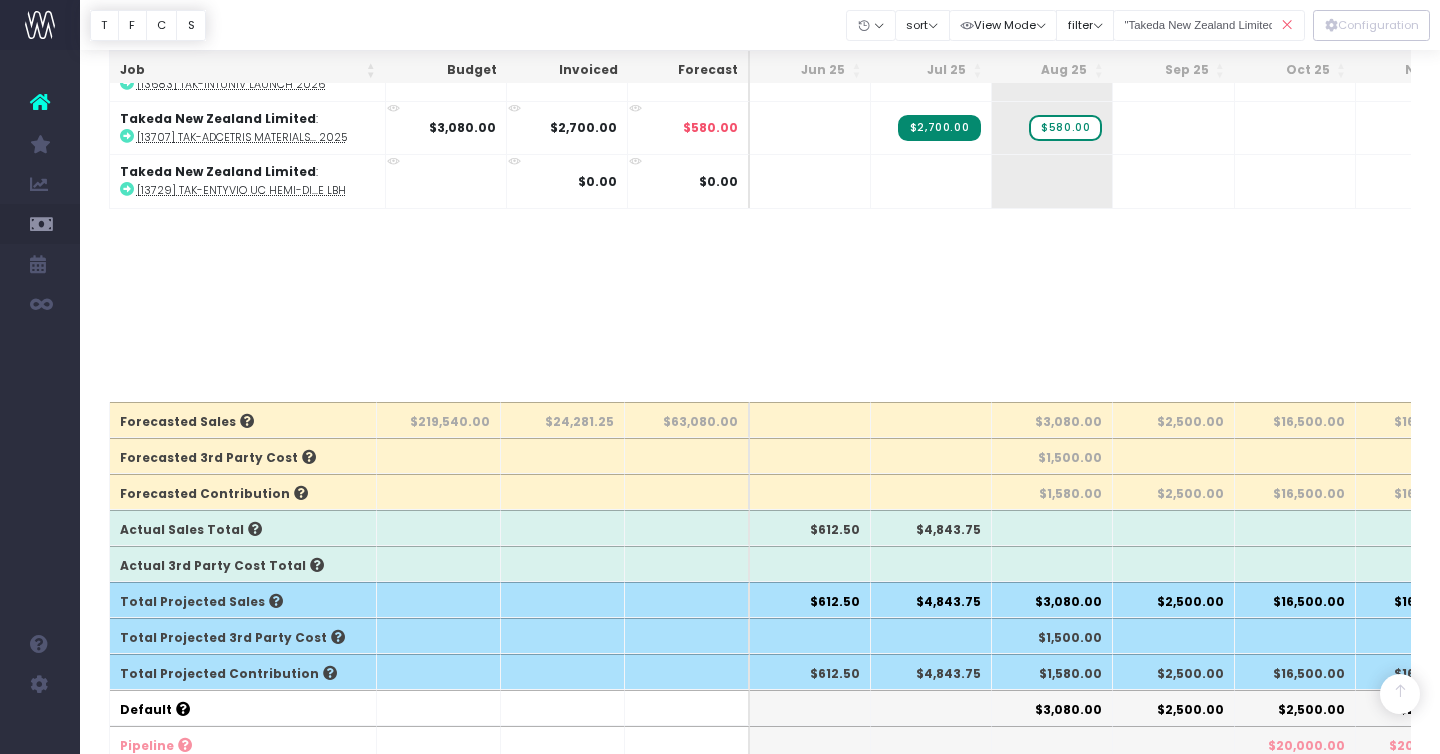 click at bounding box center [439, 456] 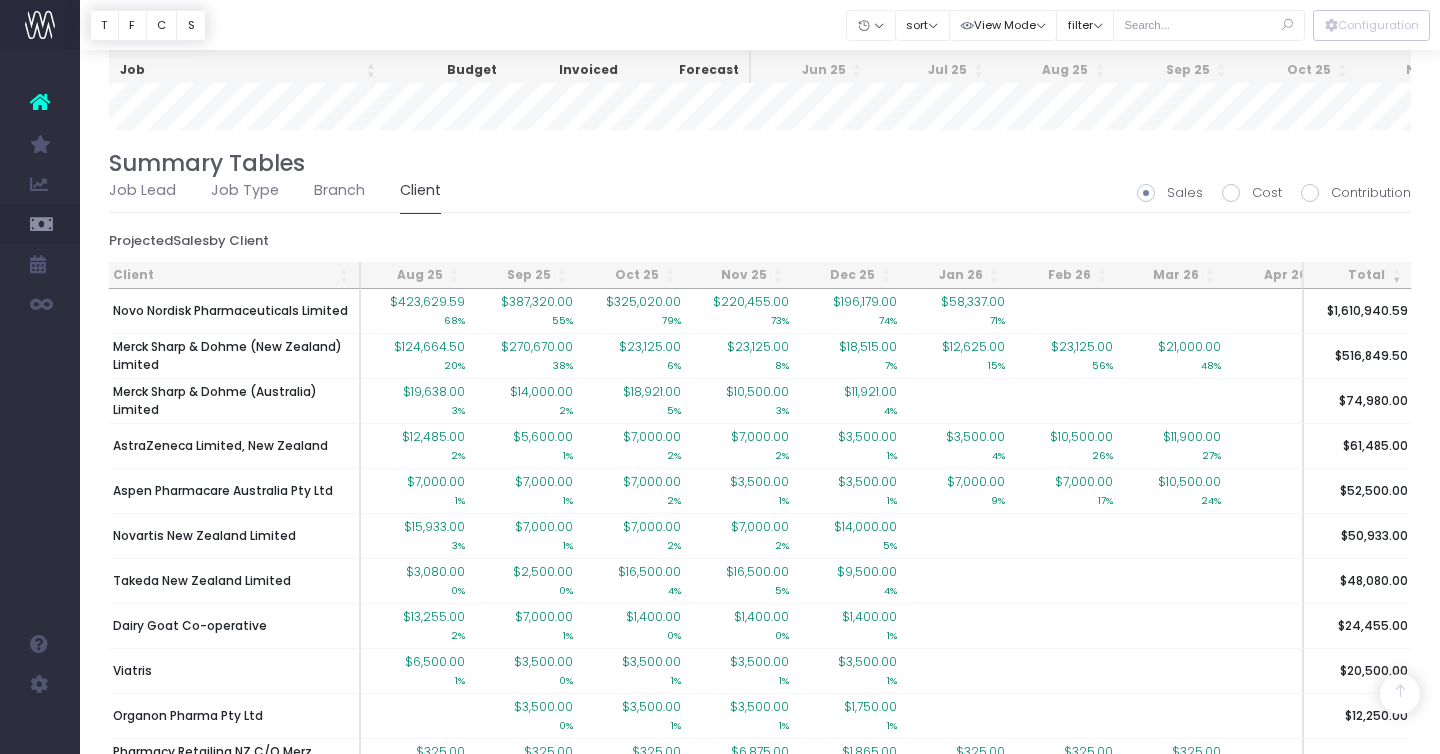 scroll, scrollTop: 1782, scrollLeft: 0, axis: vertical 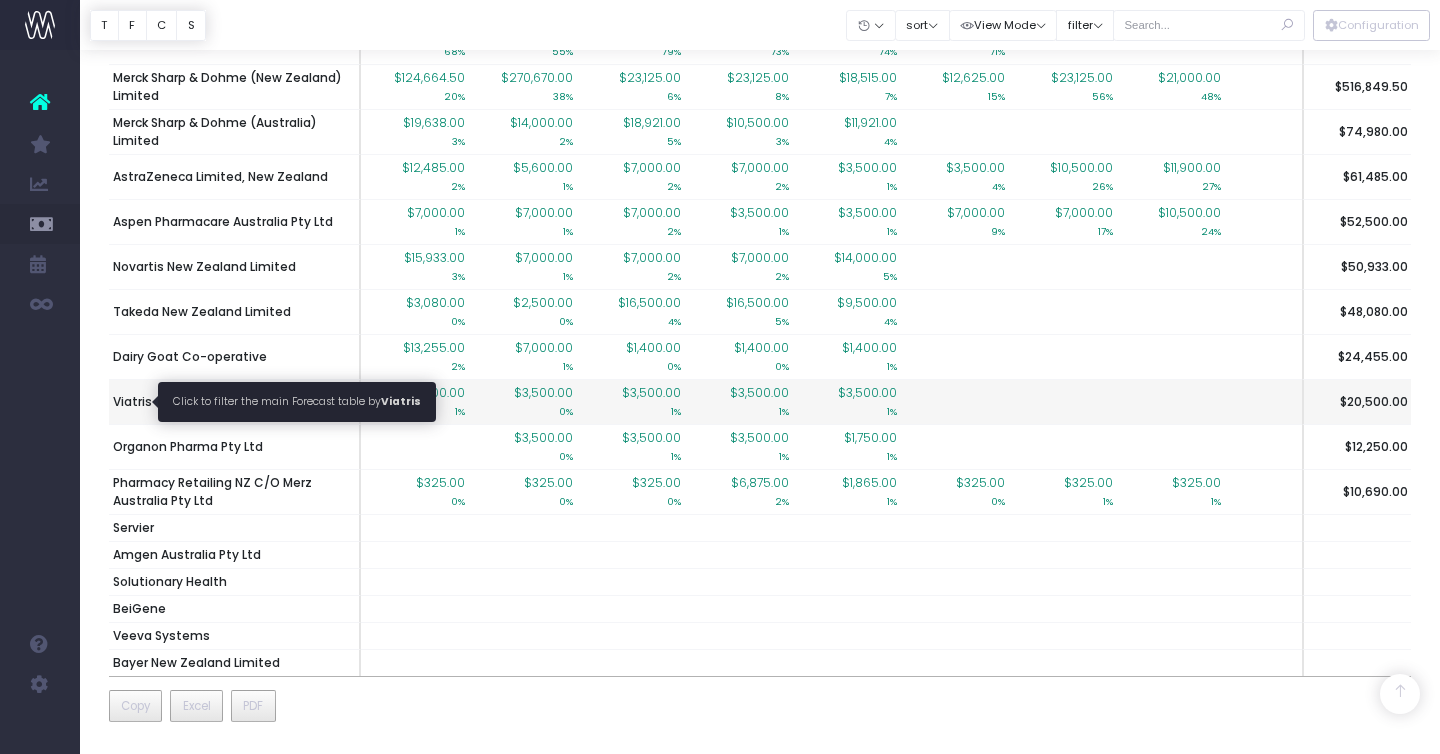 click on "Viatris" at bounding box center (132, 402) 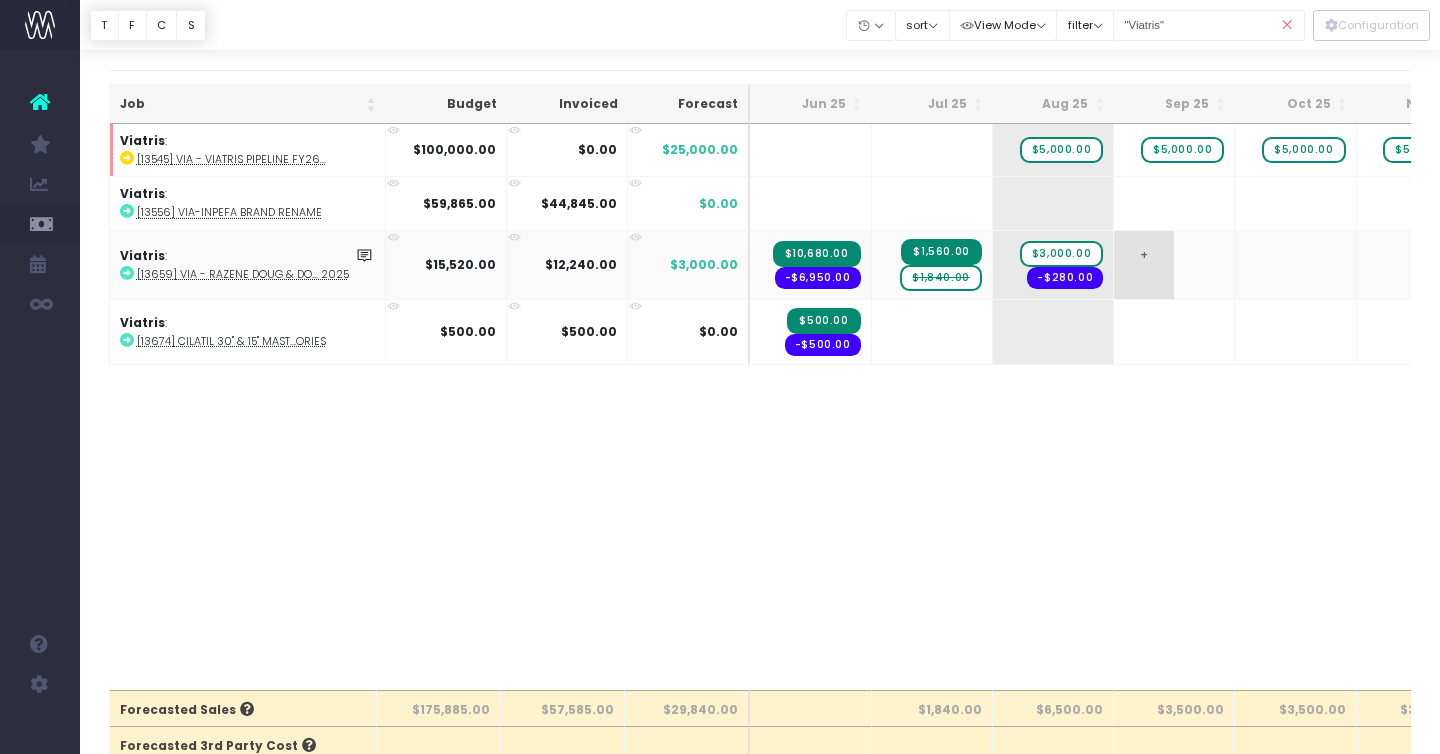 scroll, scrollTop: 0, scrollLeft: 0, axis: both 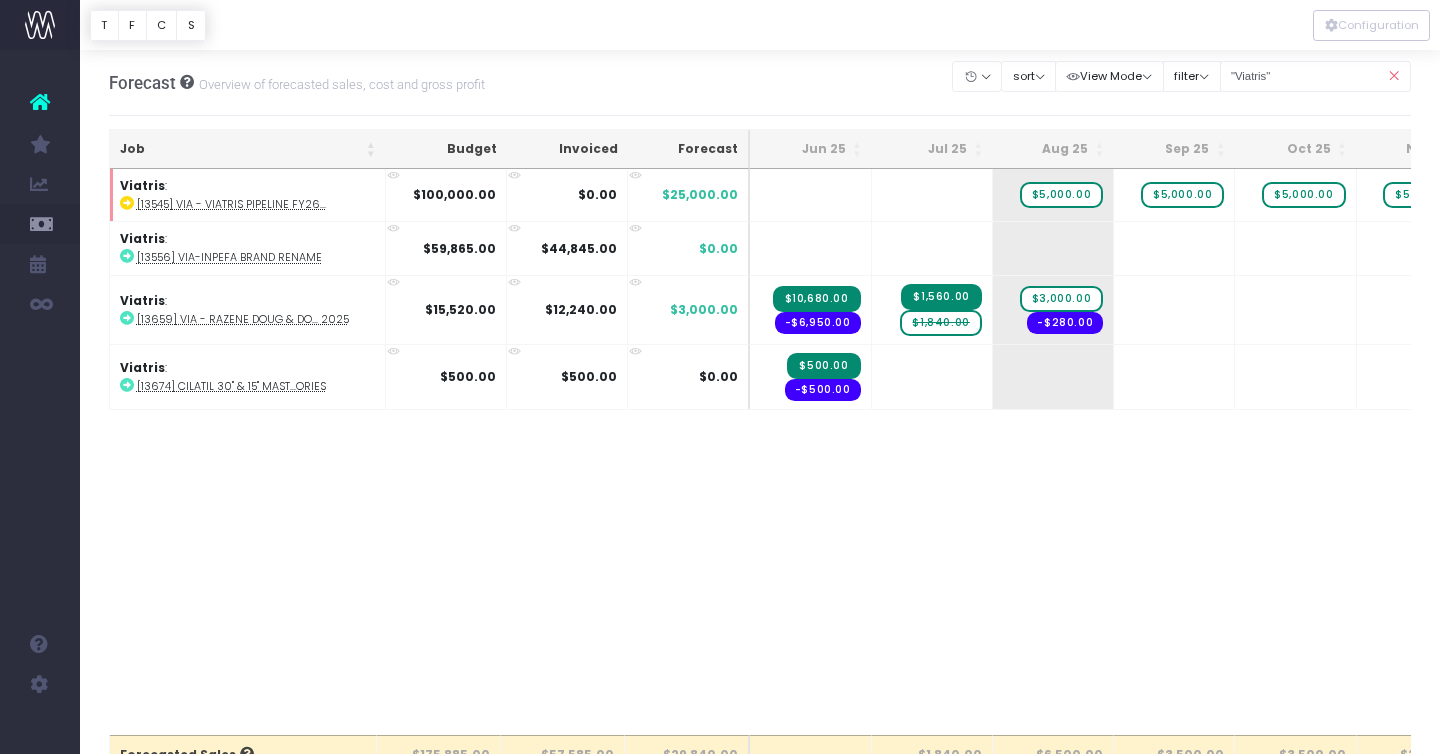 click at bounding box center [1393, 76] 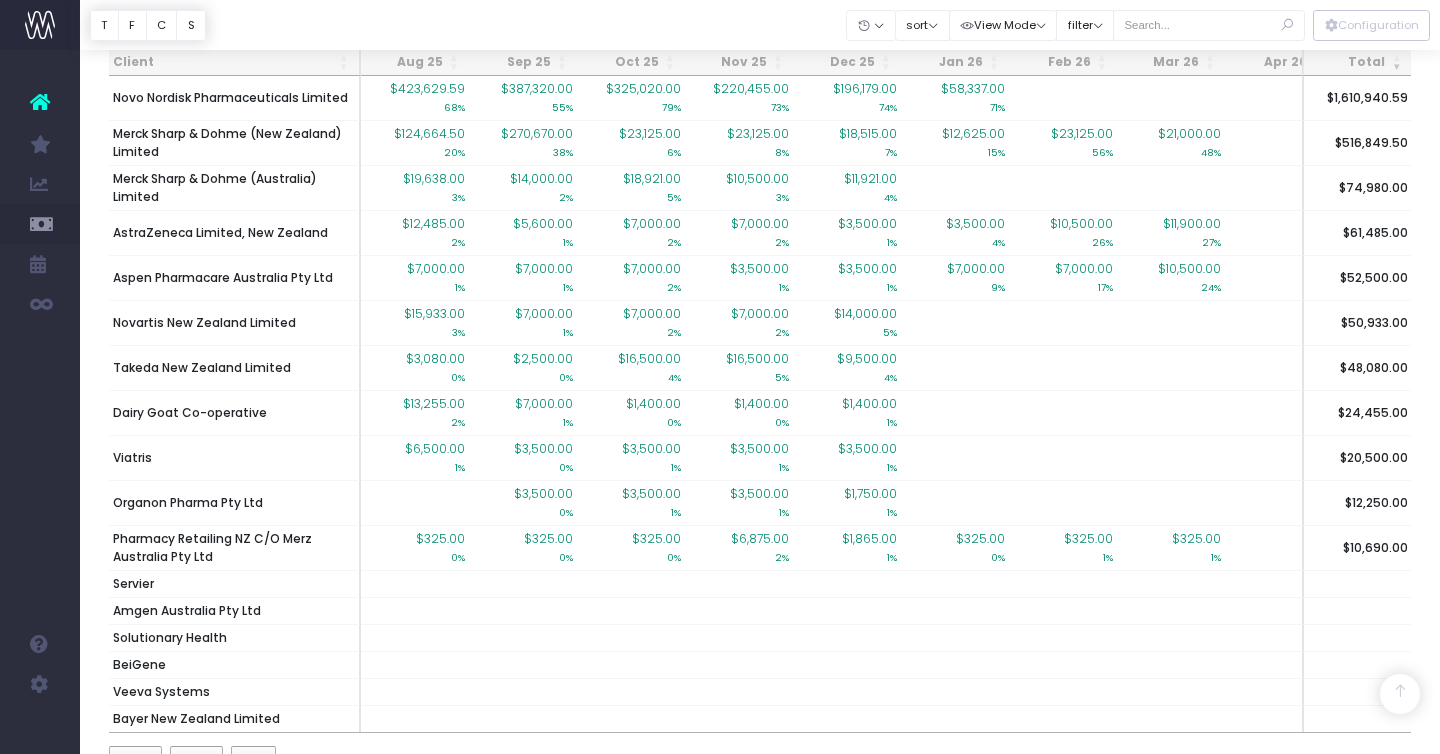 scroll, scrollTop: 1753, scrollLeft: 0, axis: vertical 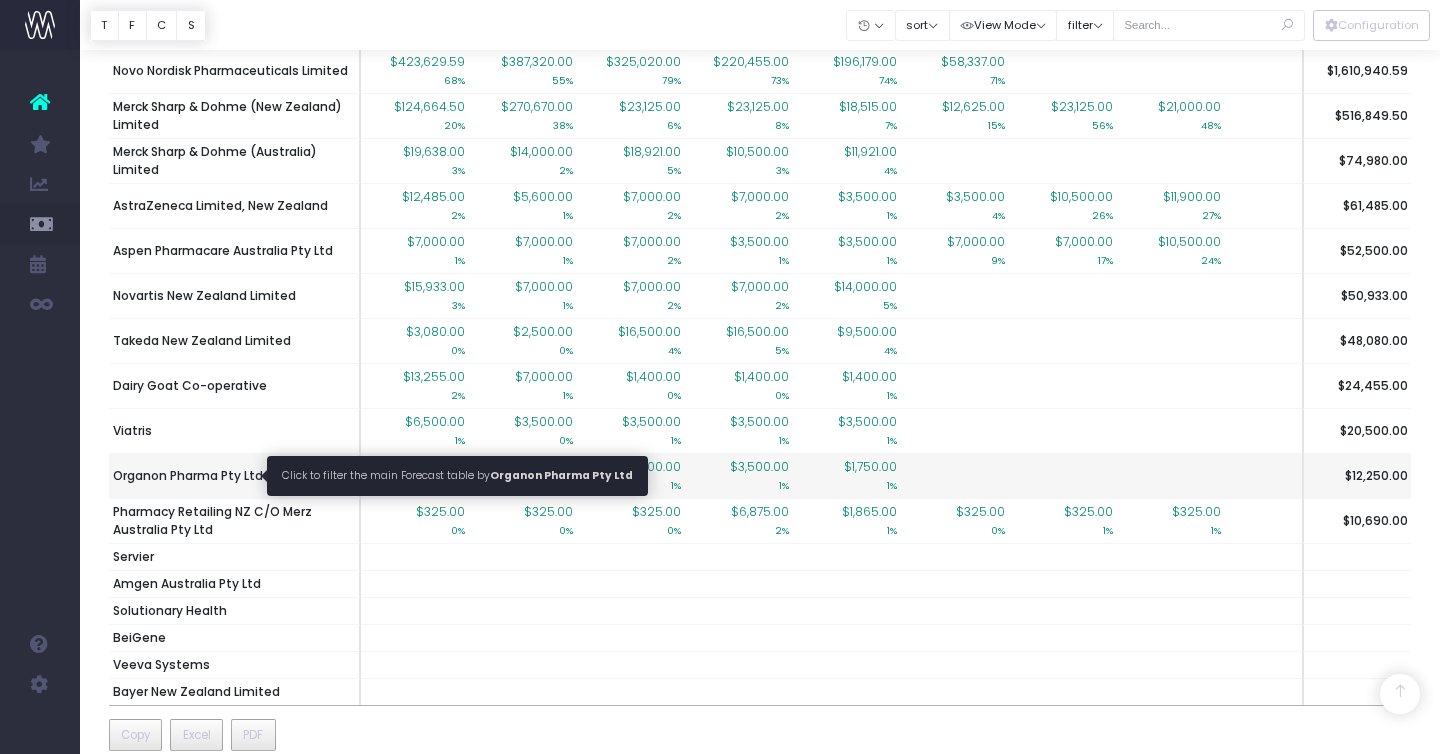 click on "Organon Pharma Pty Ltd" at bounding box center [188, 476] 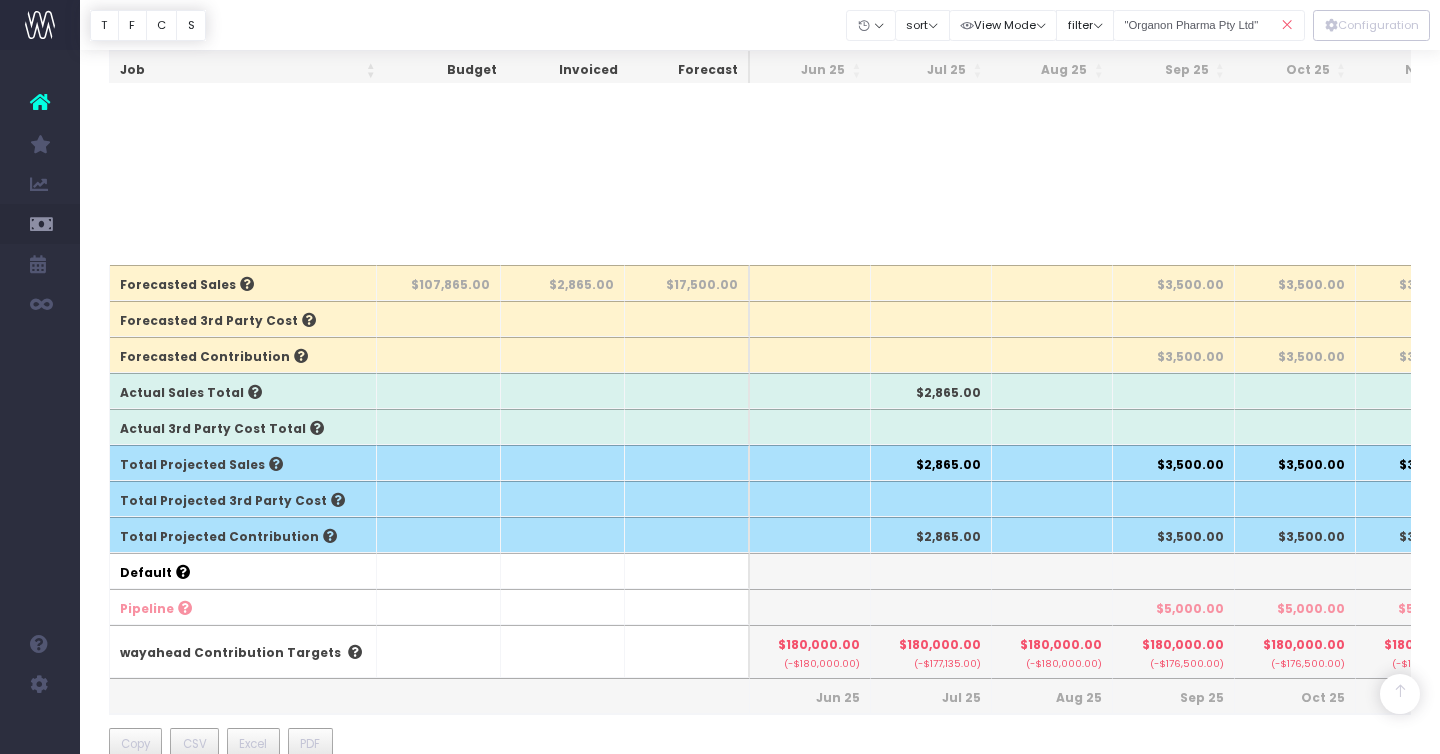 scroll, scrollTop: 0, scrollLeft: 0, axis: both 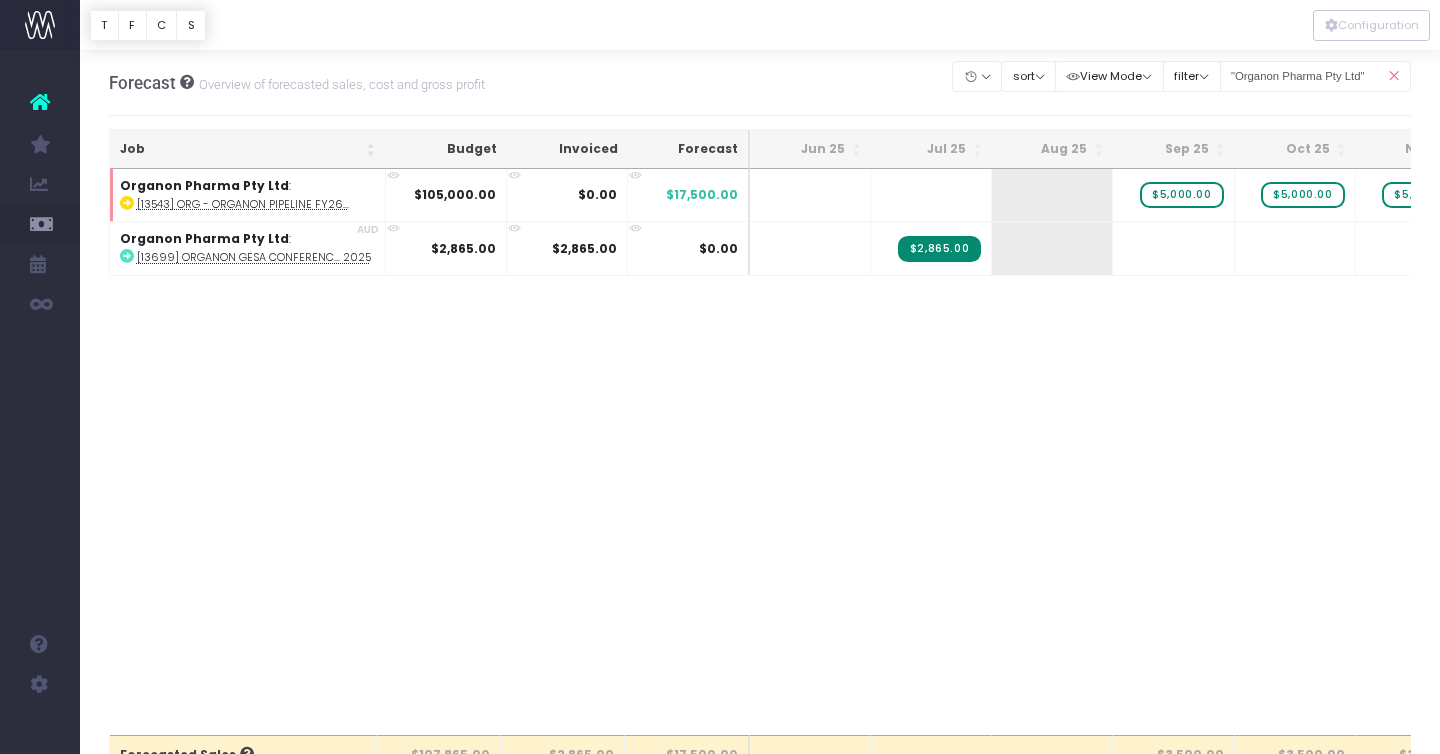 click at bounding box center (1393, 76) 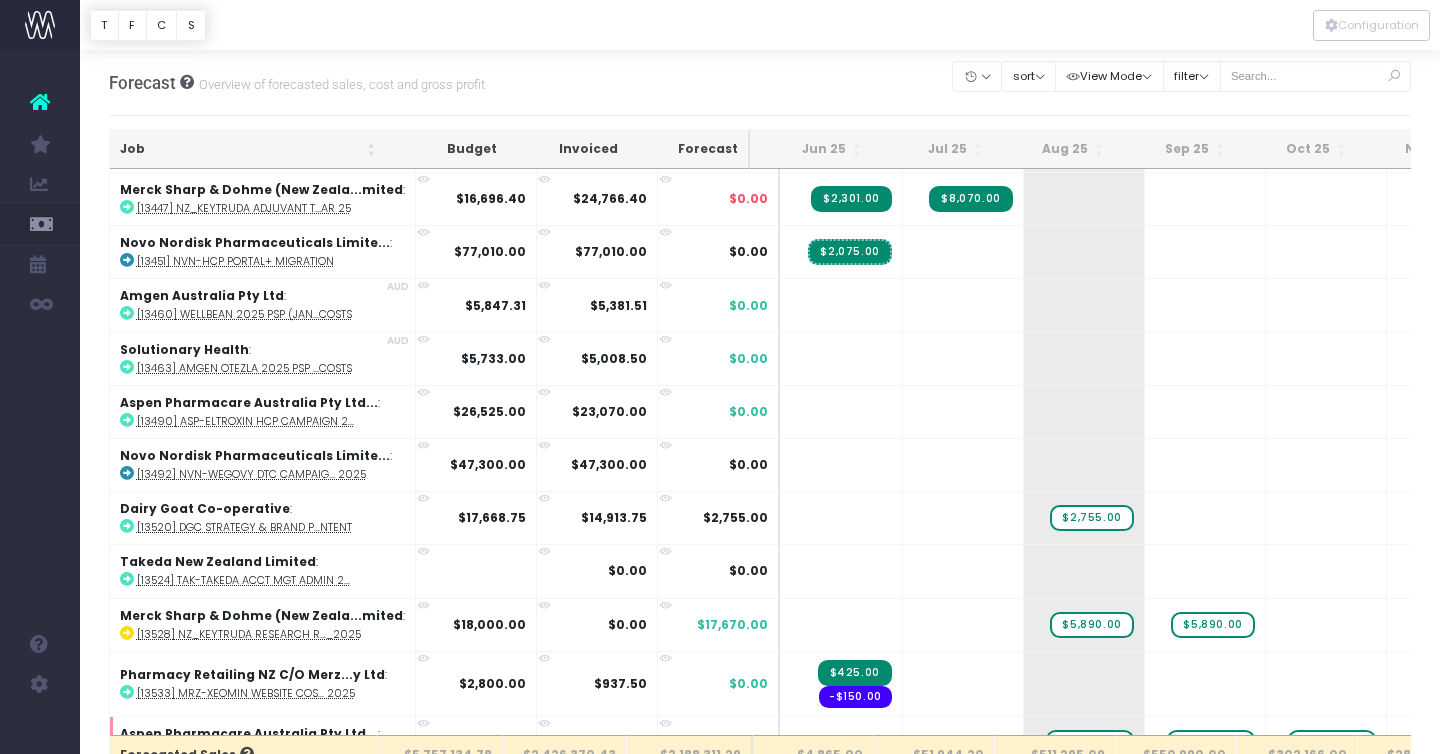 scroll, scrollTop: 350, scrollLeft: 0, axis: vertical 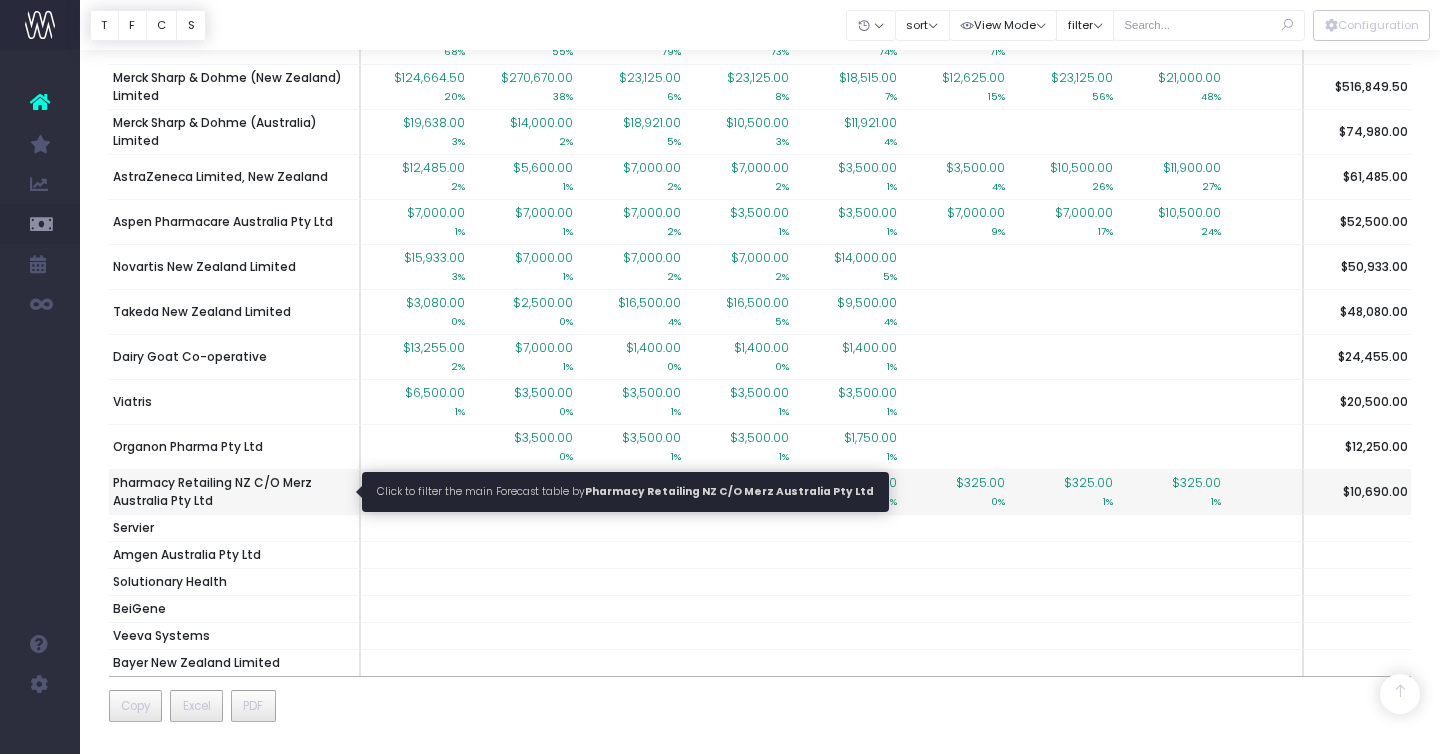 click on "Pharmacy Retailing NZ C/O Merz Australia Pty Ltd" at bounding box center (234, 492) 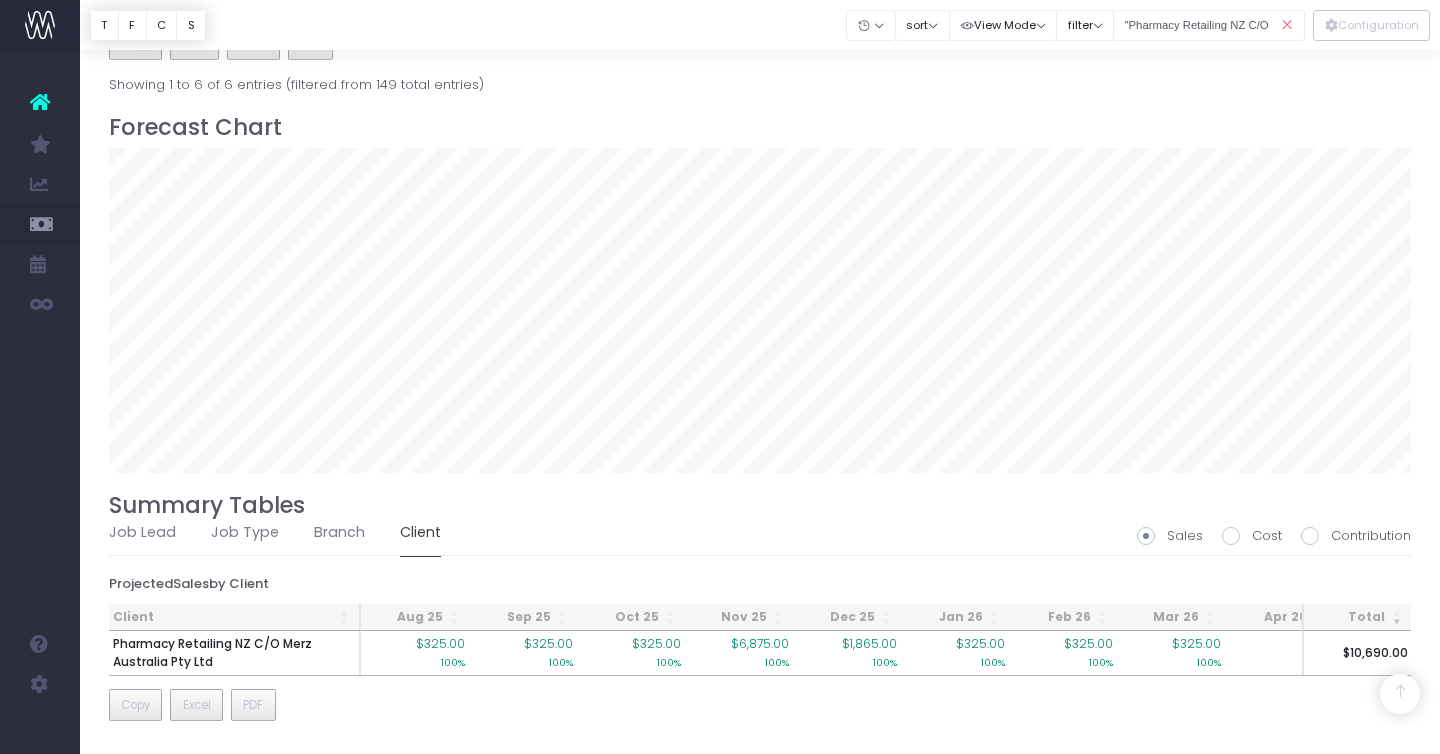 scroll, scrollTop: 1169, scrollLeft: 0, axis: vertical 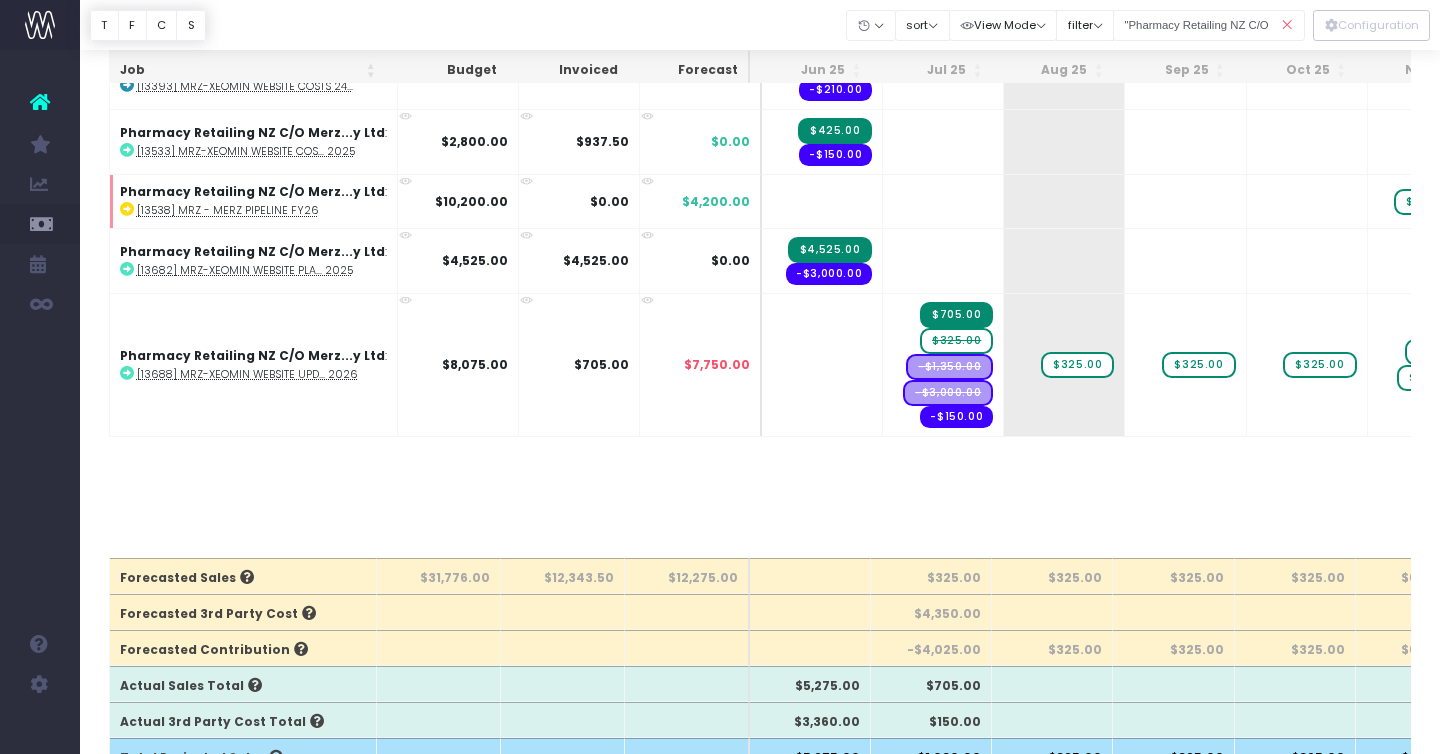 click at bounding box center [1287, 25] 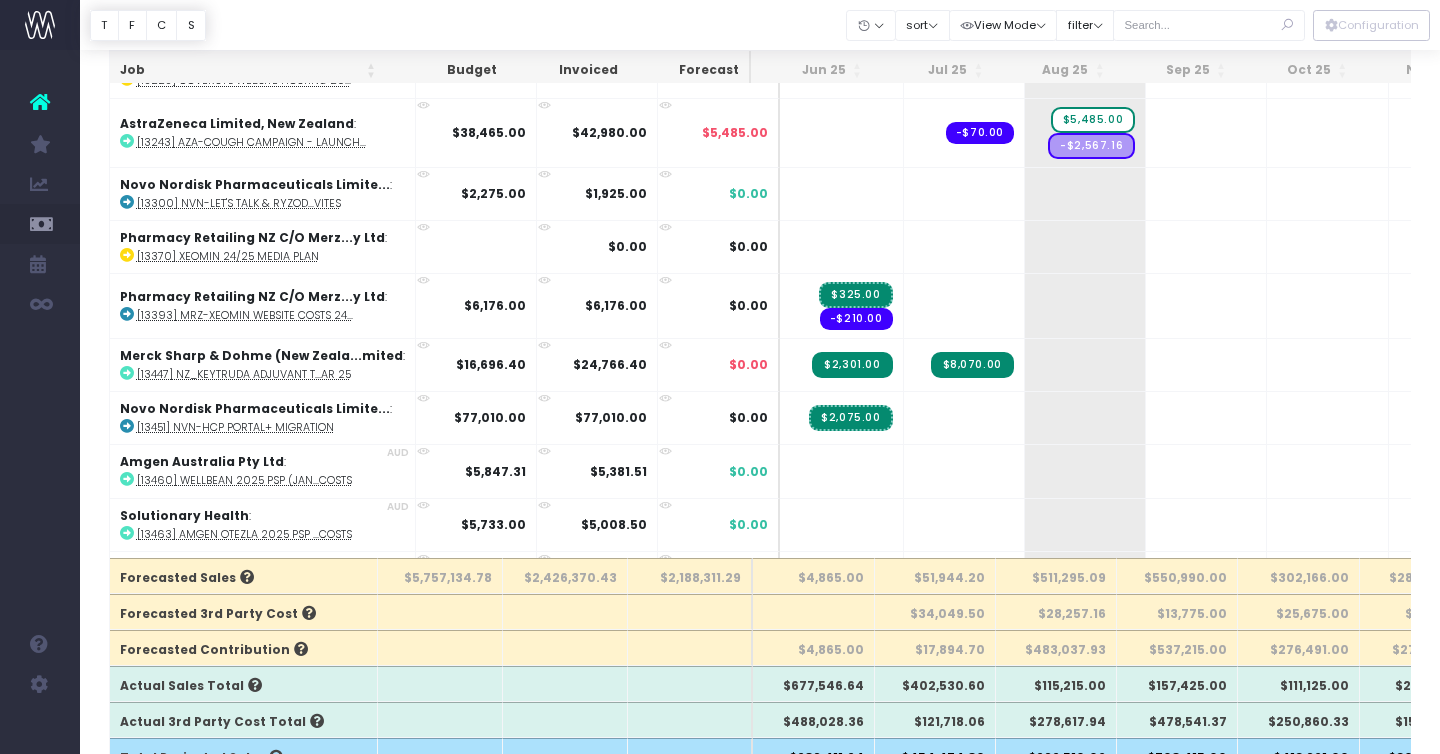 click at bounding box center [1287, 25] 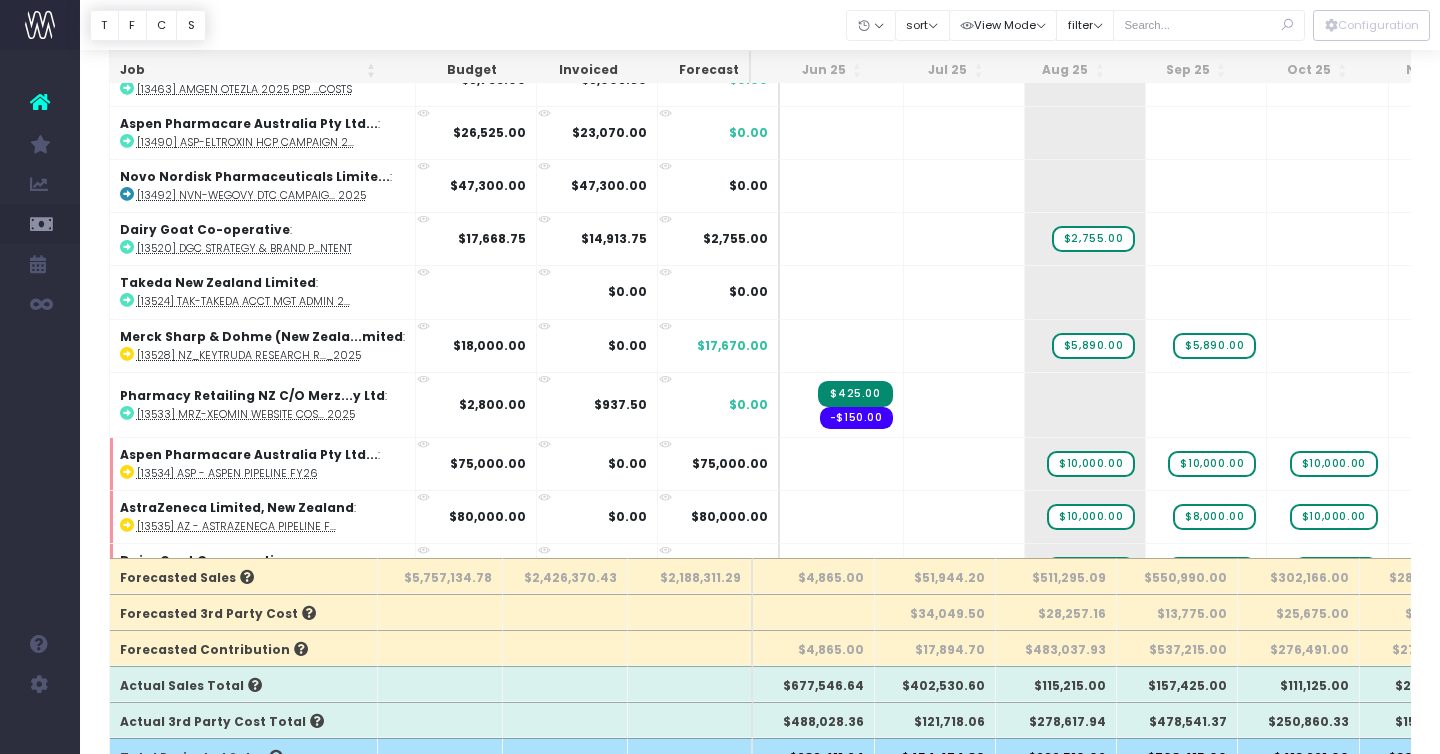 scroll, scrollTop: 668, scrollLeft: 0, axis: vertical 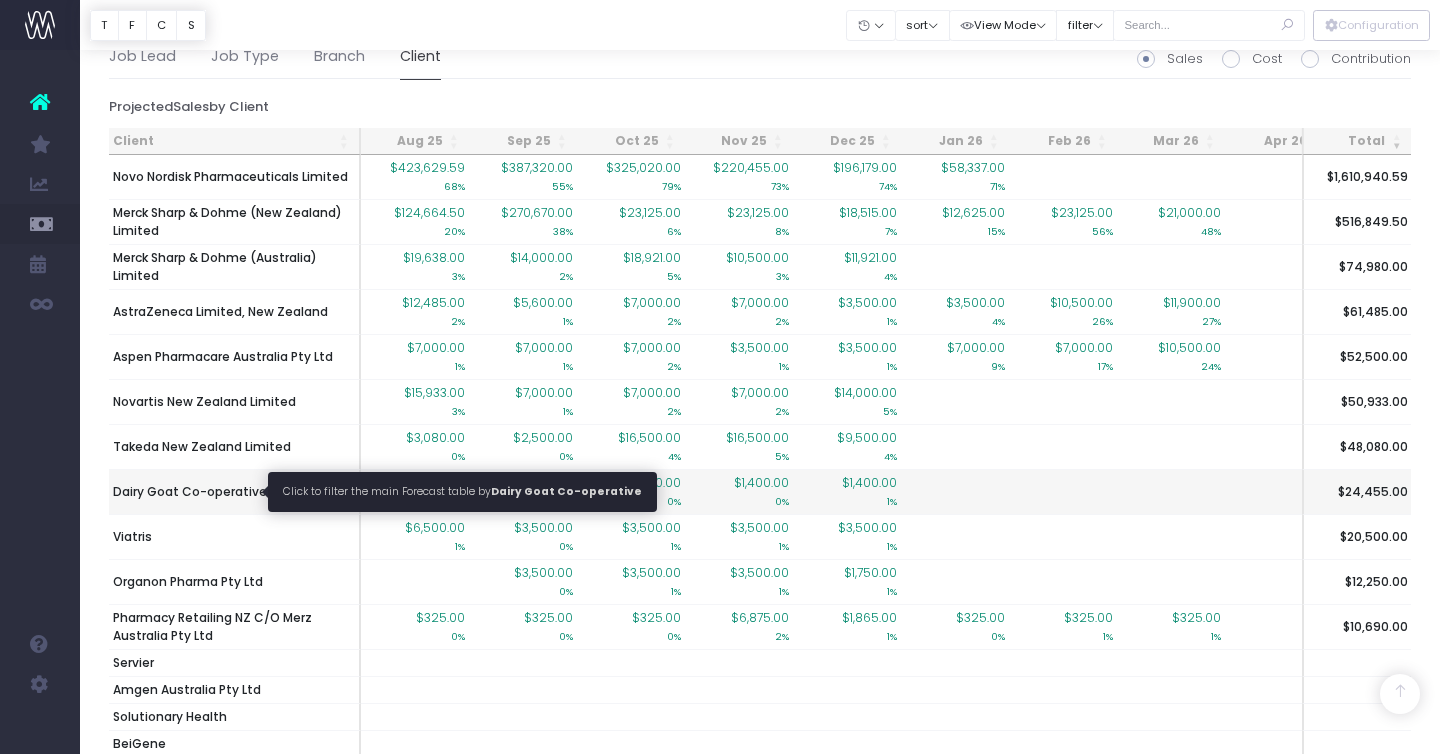 click on "Dairy Goat Co-operative" at bounding box center [190, 492] 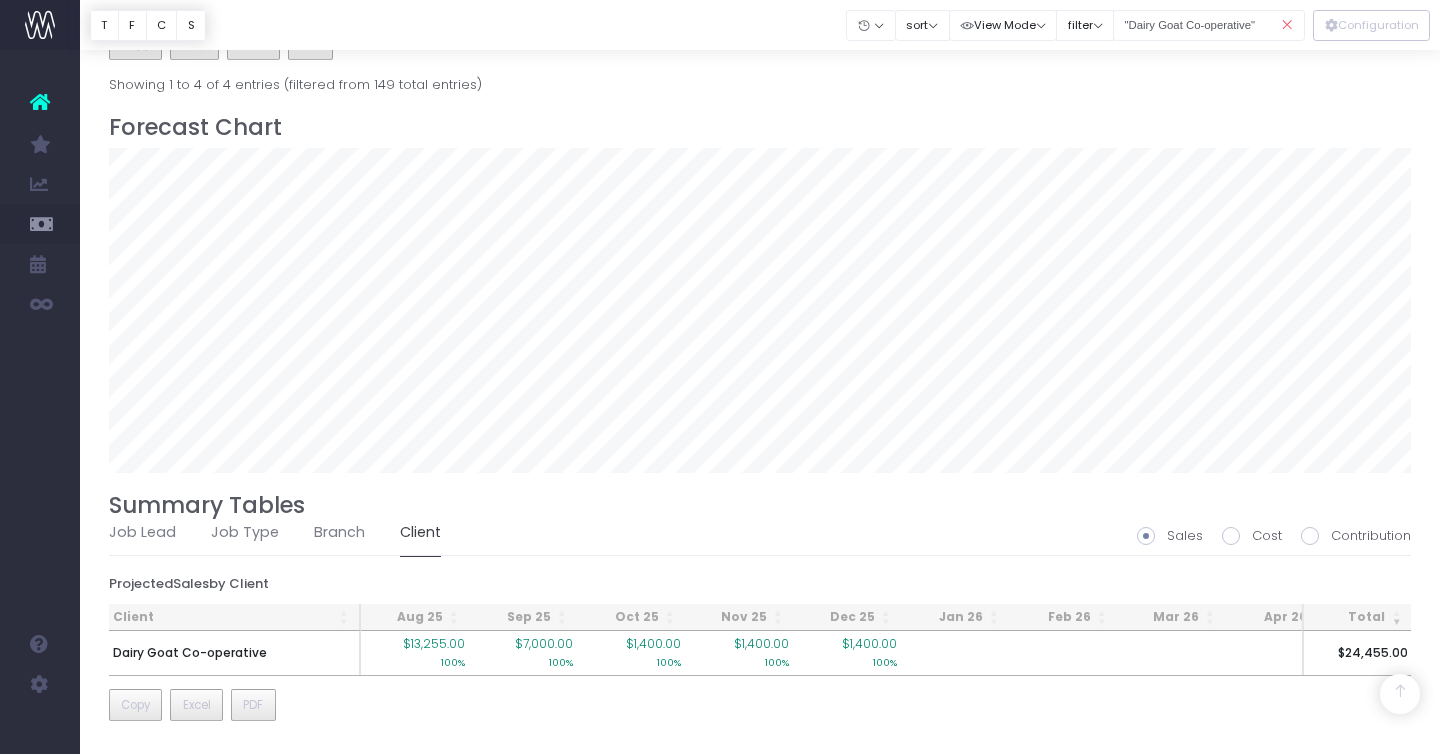 scroll, scrollTop: 1136, scrollLeft: 0, axis: vertical 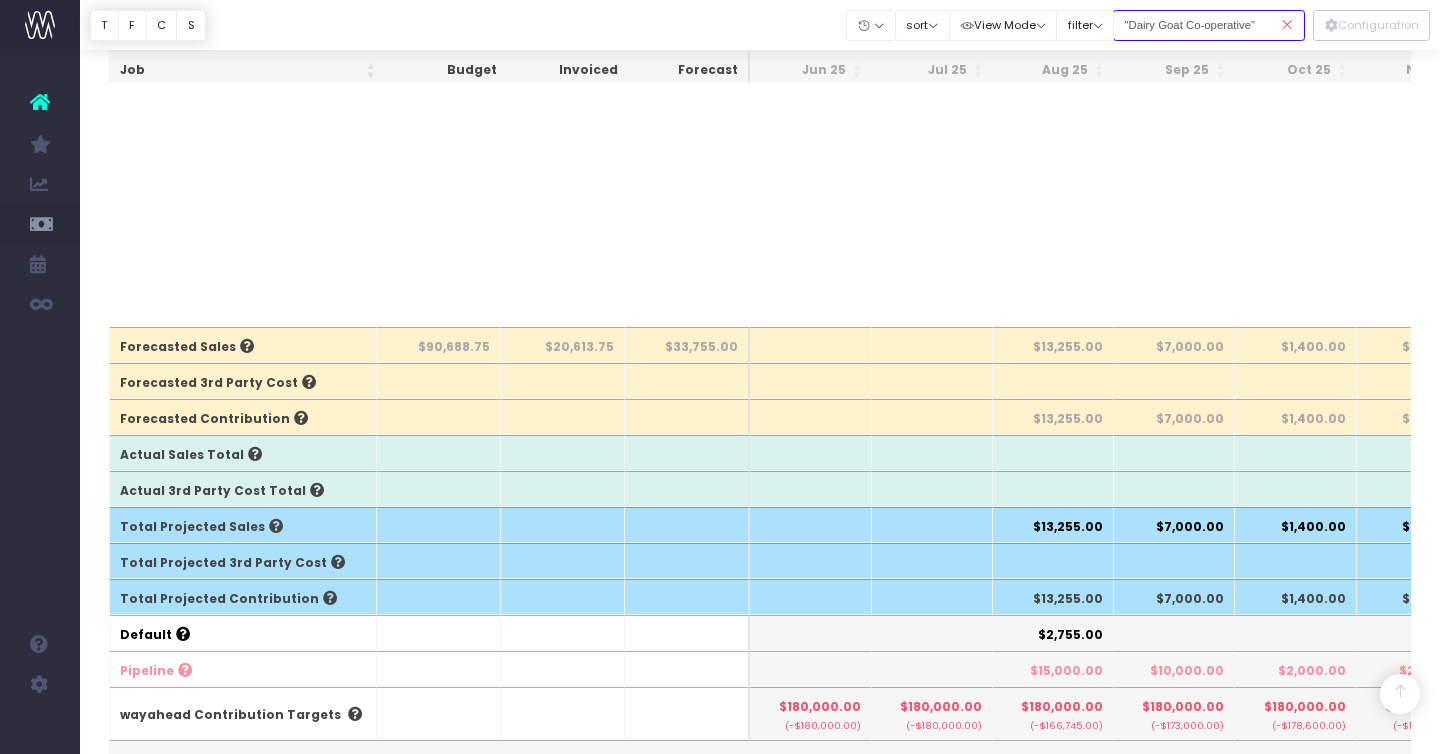 click on ""Dairy Goat Co-operative"" at bounding box center [1209, 25] 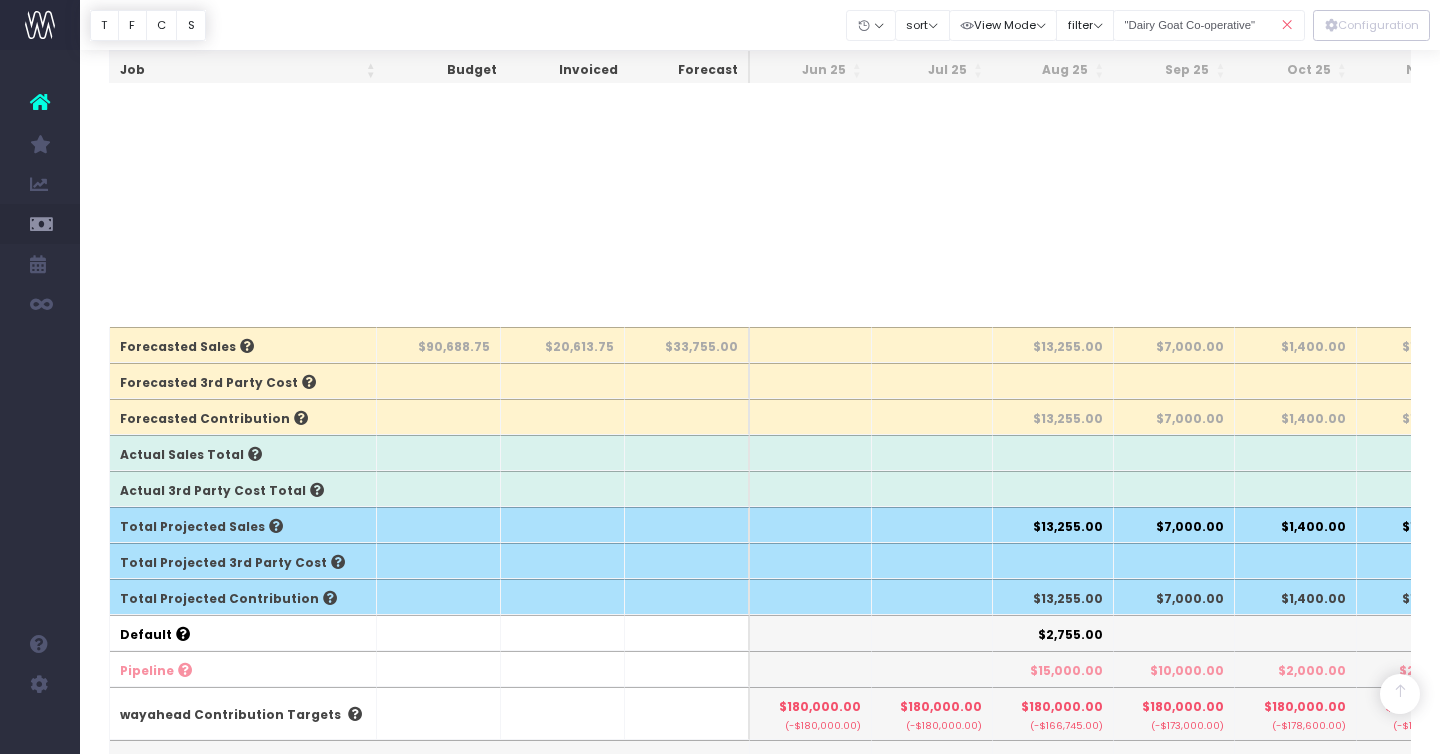 click at bounding box center (1287, 25) 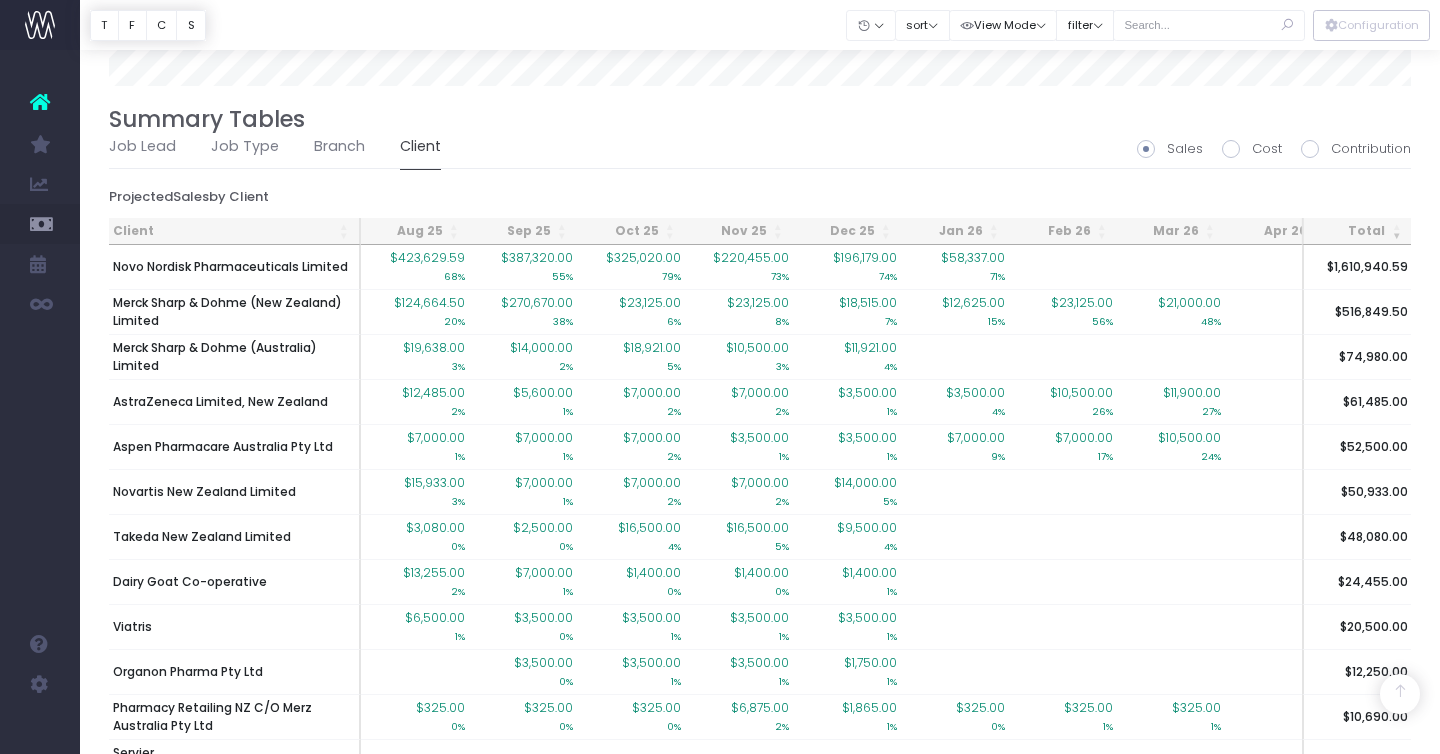 scroll, scrollTop: 1554, scrollLeft: 0, axis: vertical 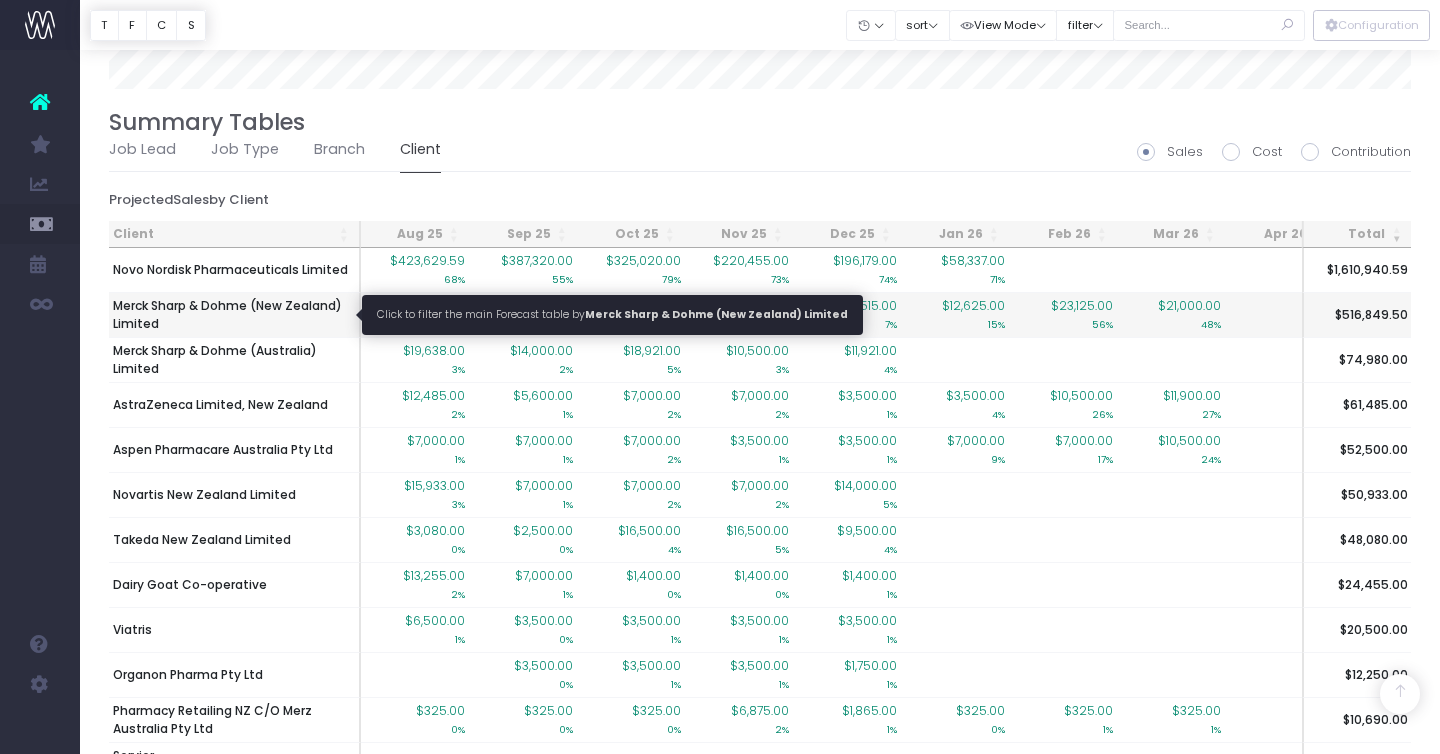 click on "Merck Sharp & Dohme (New Zealand) Limited" at bounding box center [234, 315] 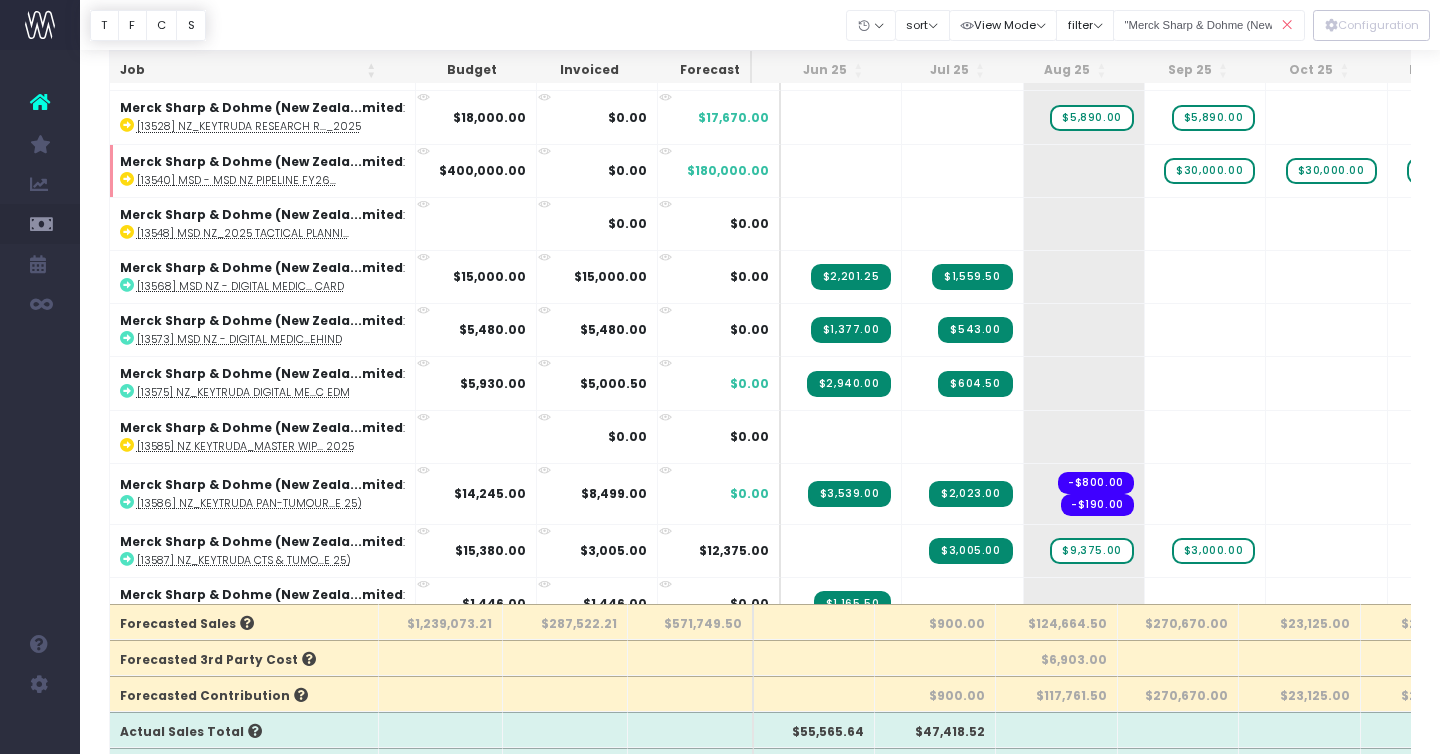 scroll, scrollTop: 0, scrollLeft: 0, axis: both 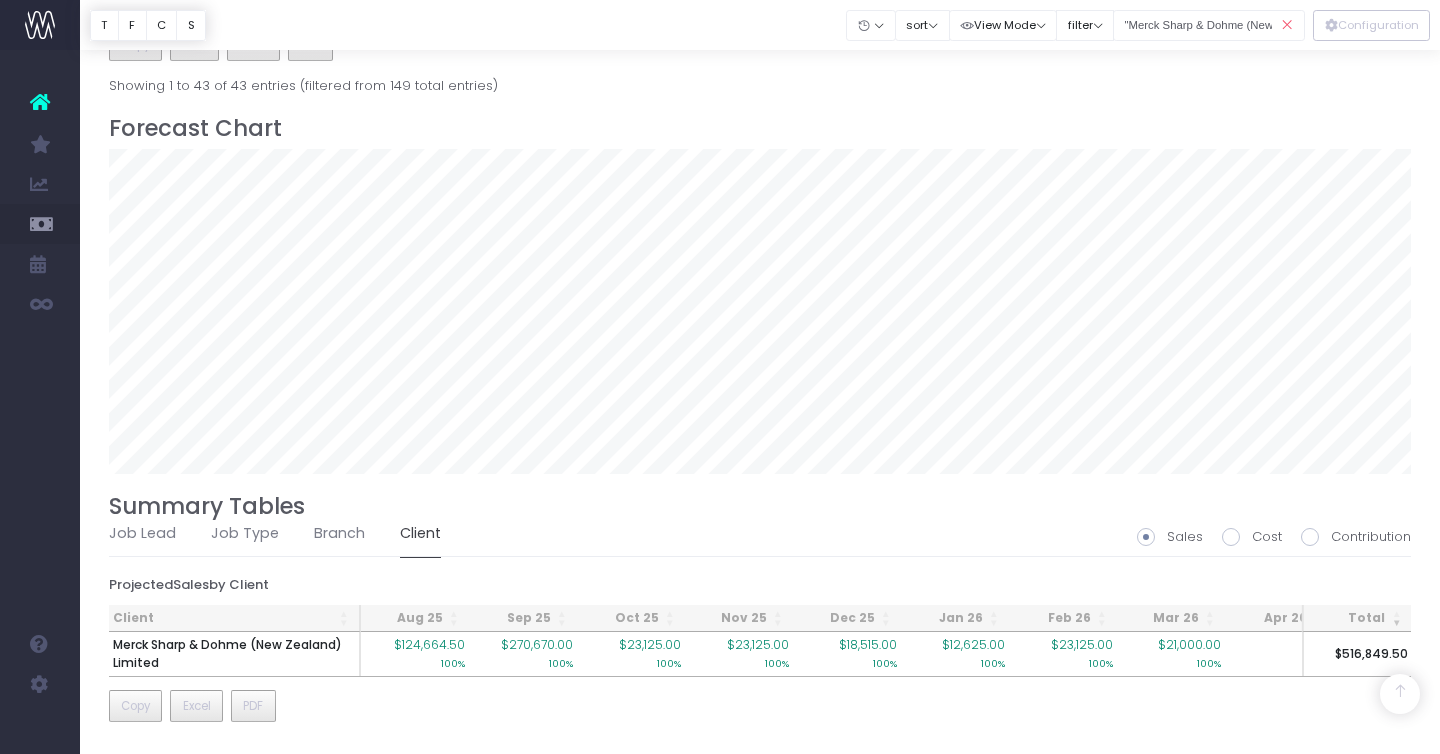 click at bounding box center [1287, 25] 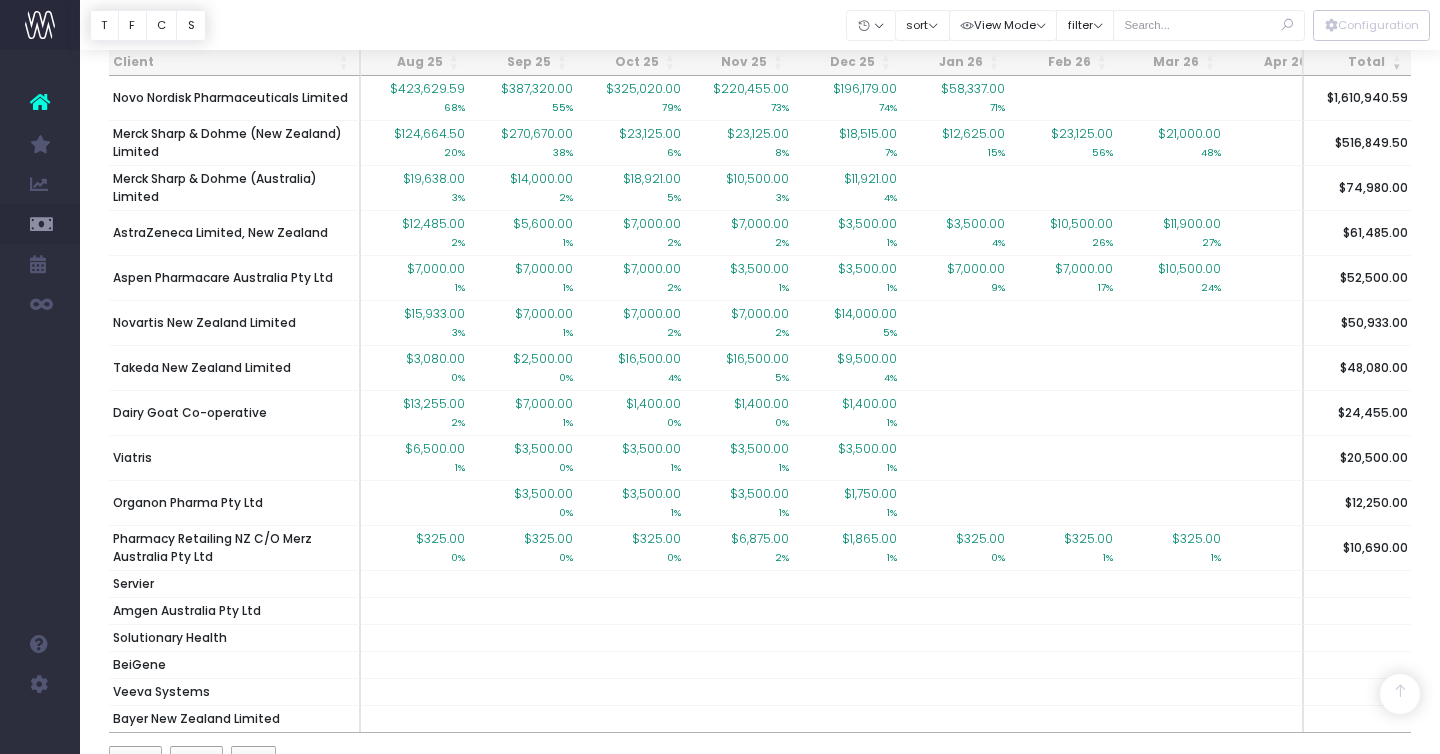 scroll, scrollTop: 1734, scrollLeft: 0, axis: vertical 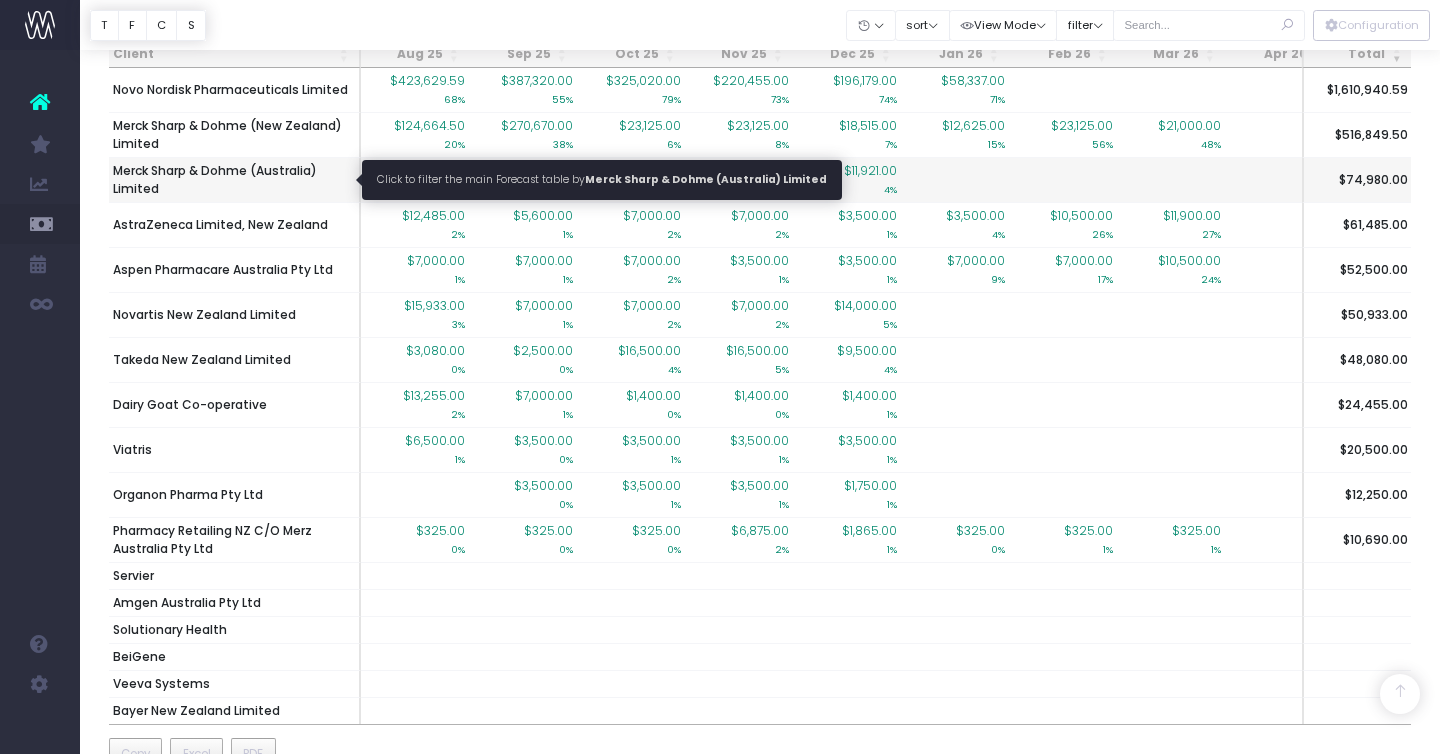 click on "Merck Sharp & Dohme (Australia) Limited" at bounding box center [234, 180] 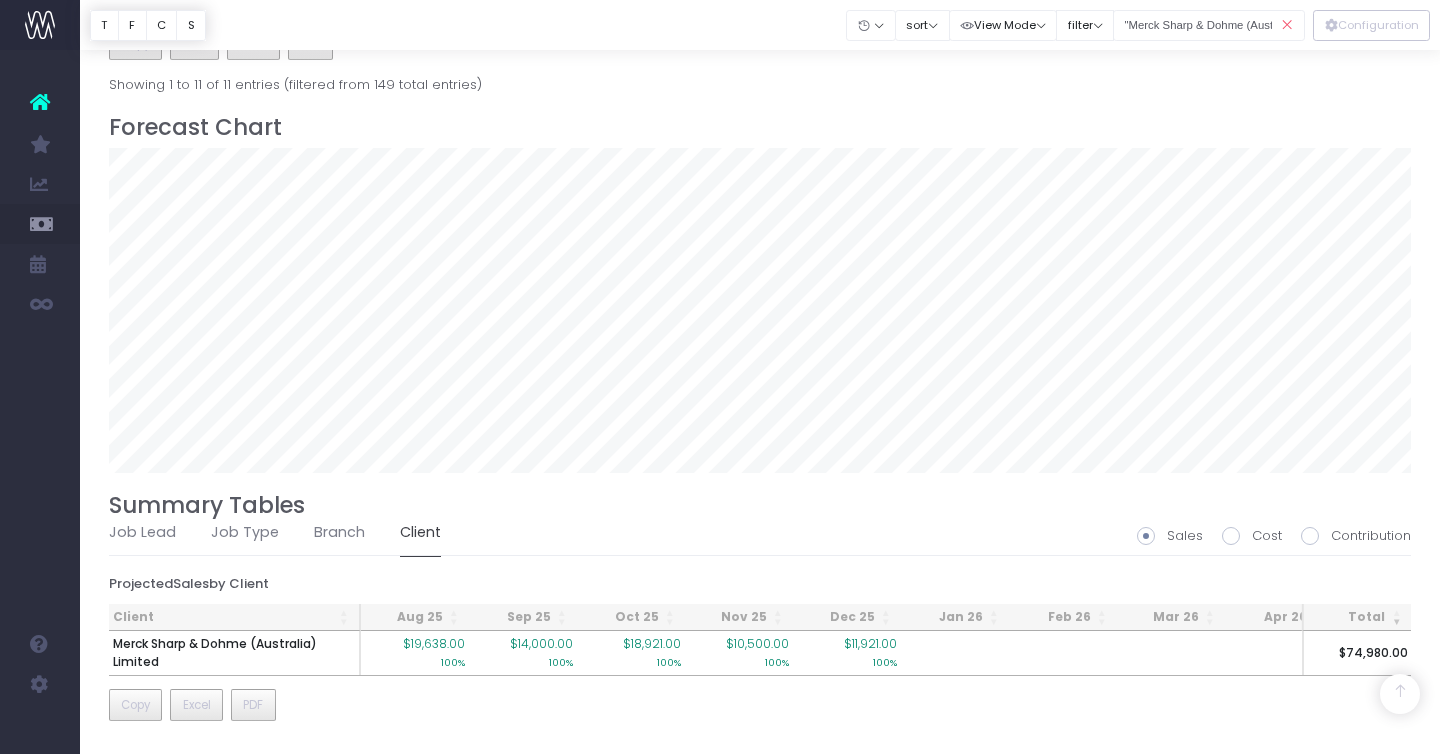 scroll, scrollTop: 975, scrollLeft: 0, axis: vertical 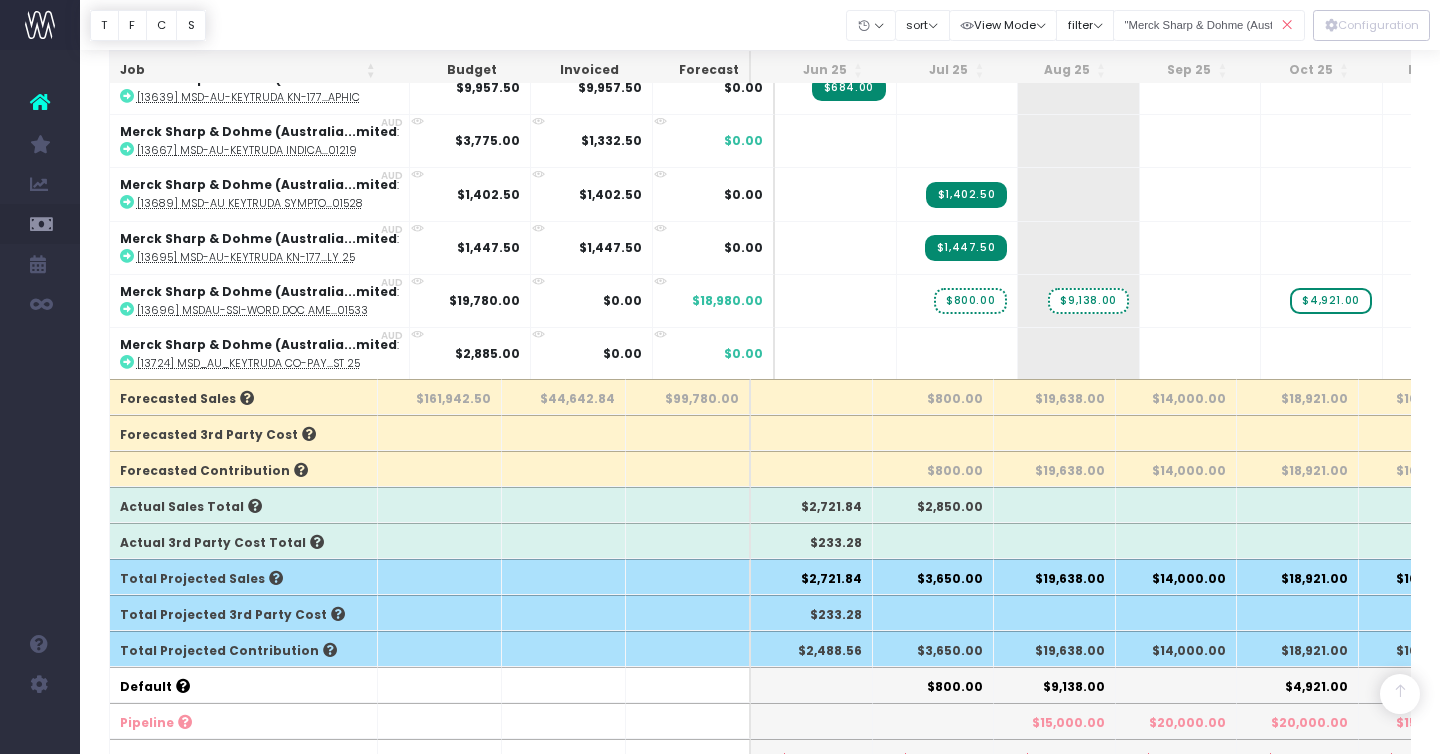 click at bounding box center [1287, 25] 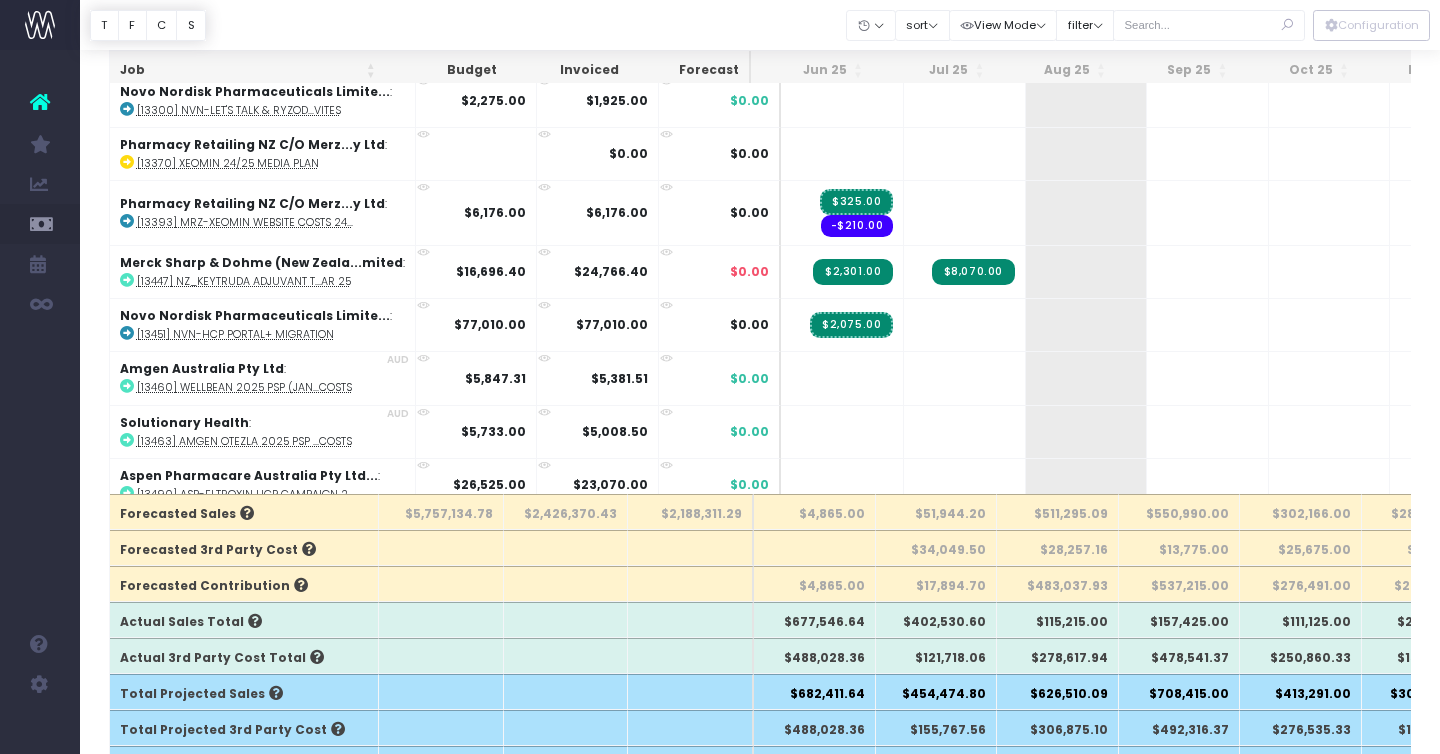 scroll, scrollTop: 228, scrollLeft: 0, axis: vertical 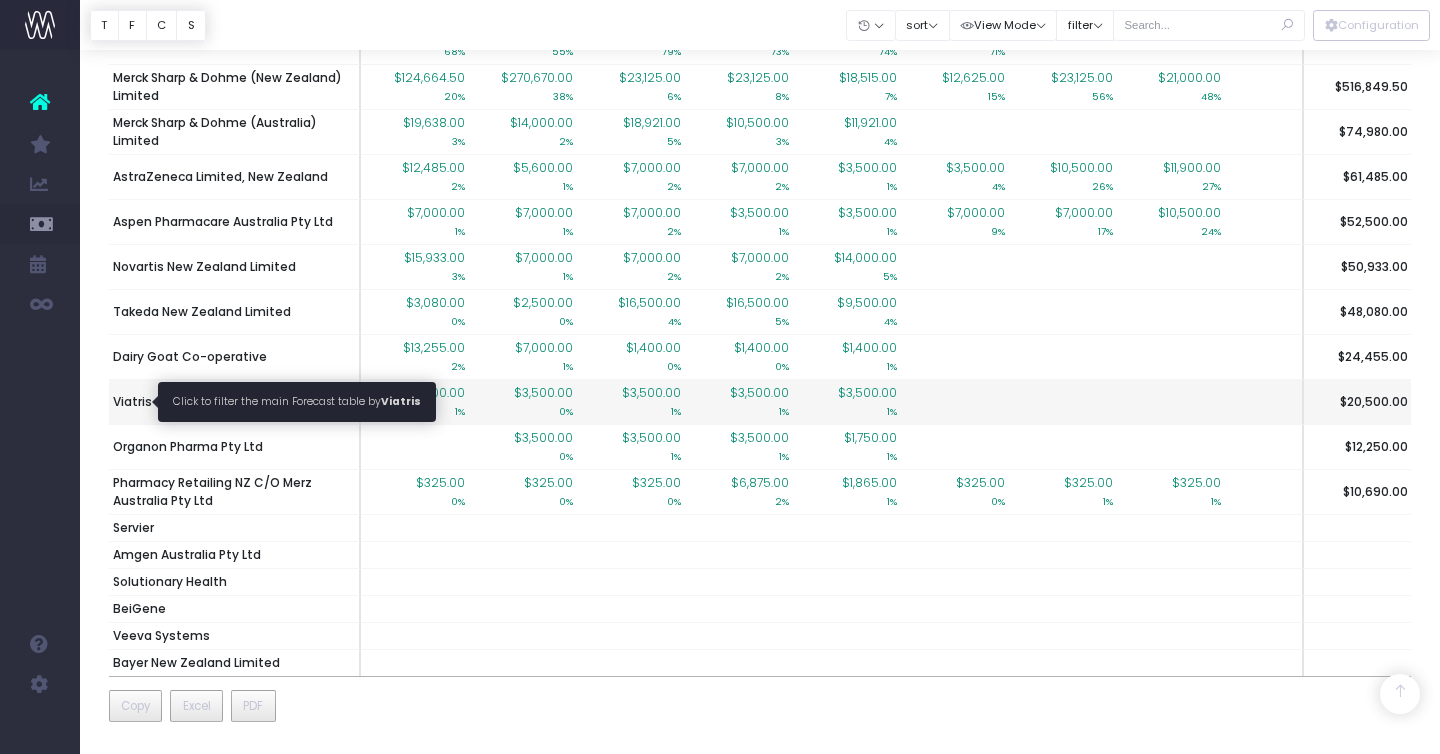 click on "Viatris" at bounding box center [132, 402] 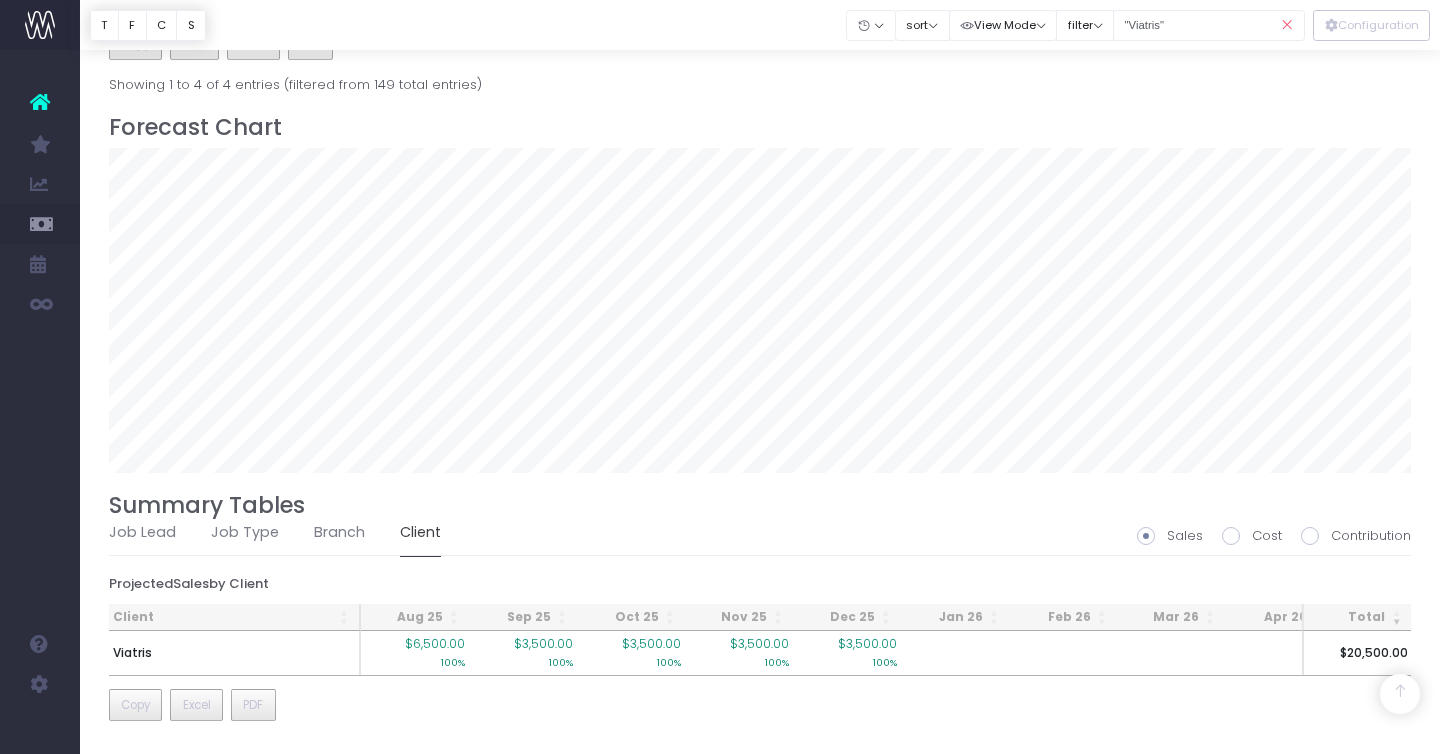 scroll, scrollTop: 1164, scrollLeft: 0, axis: vertical 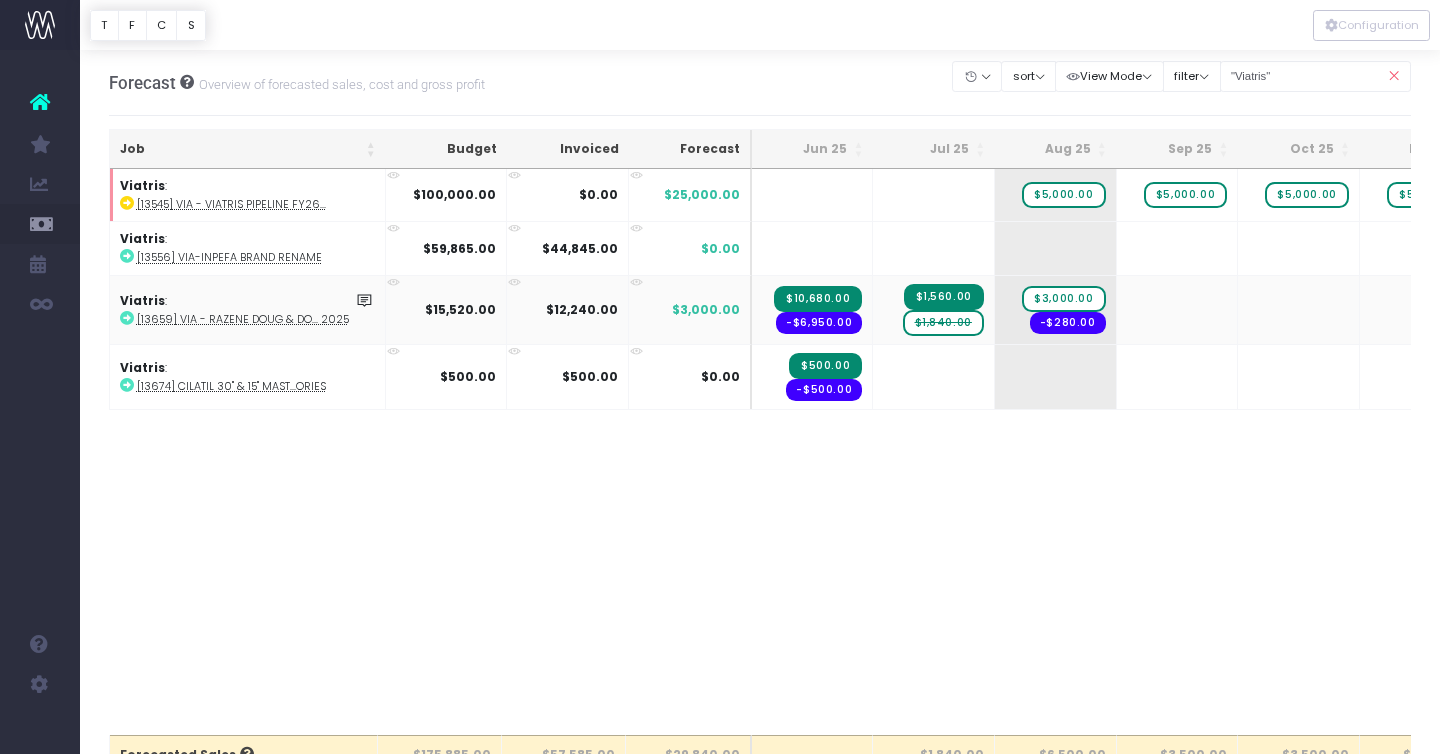 click on "$1,560.00" at bounding box center (944, 297) 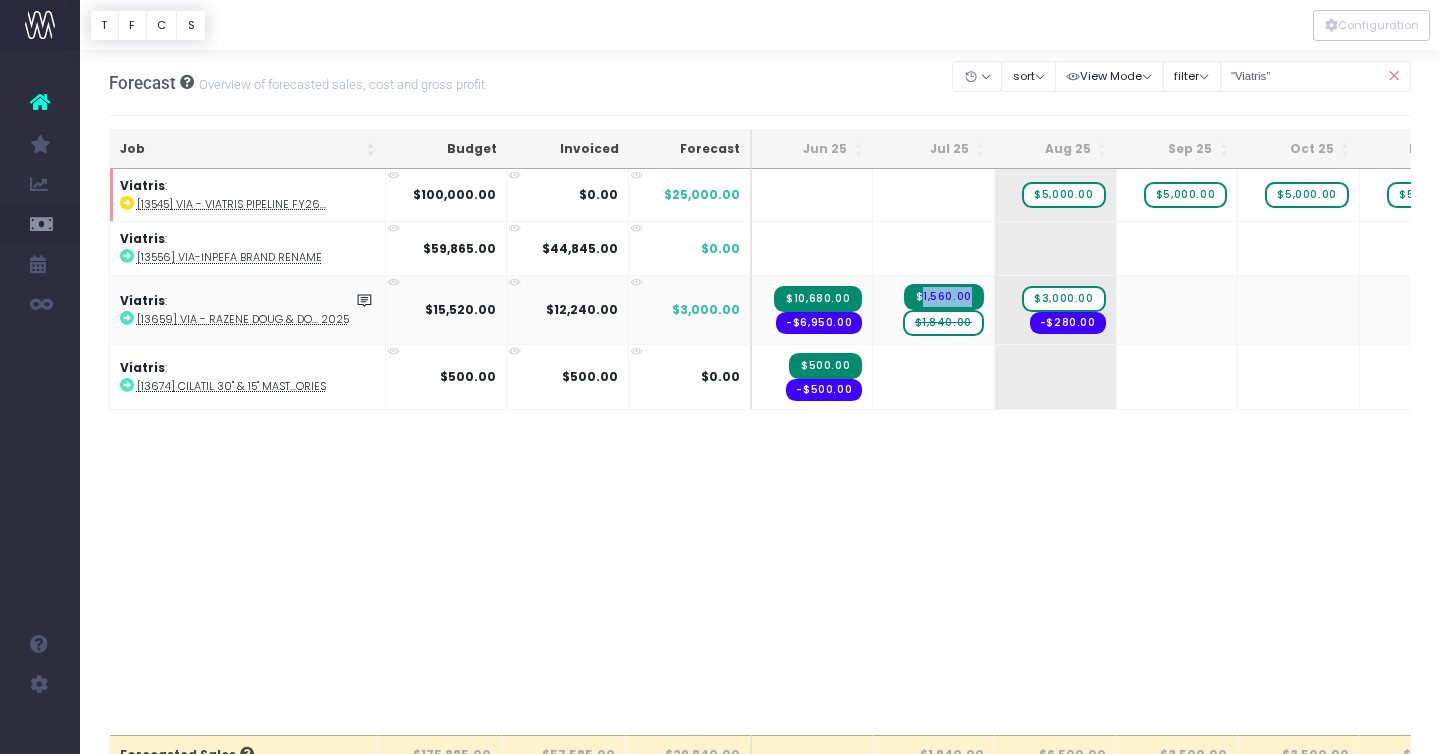click on "$1,560.00" at bounding box center (944, 297) 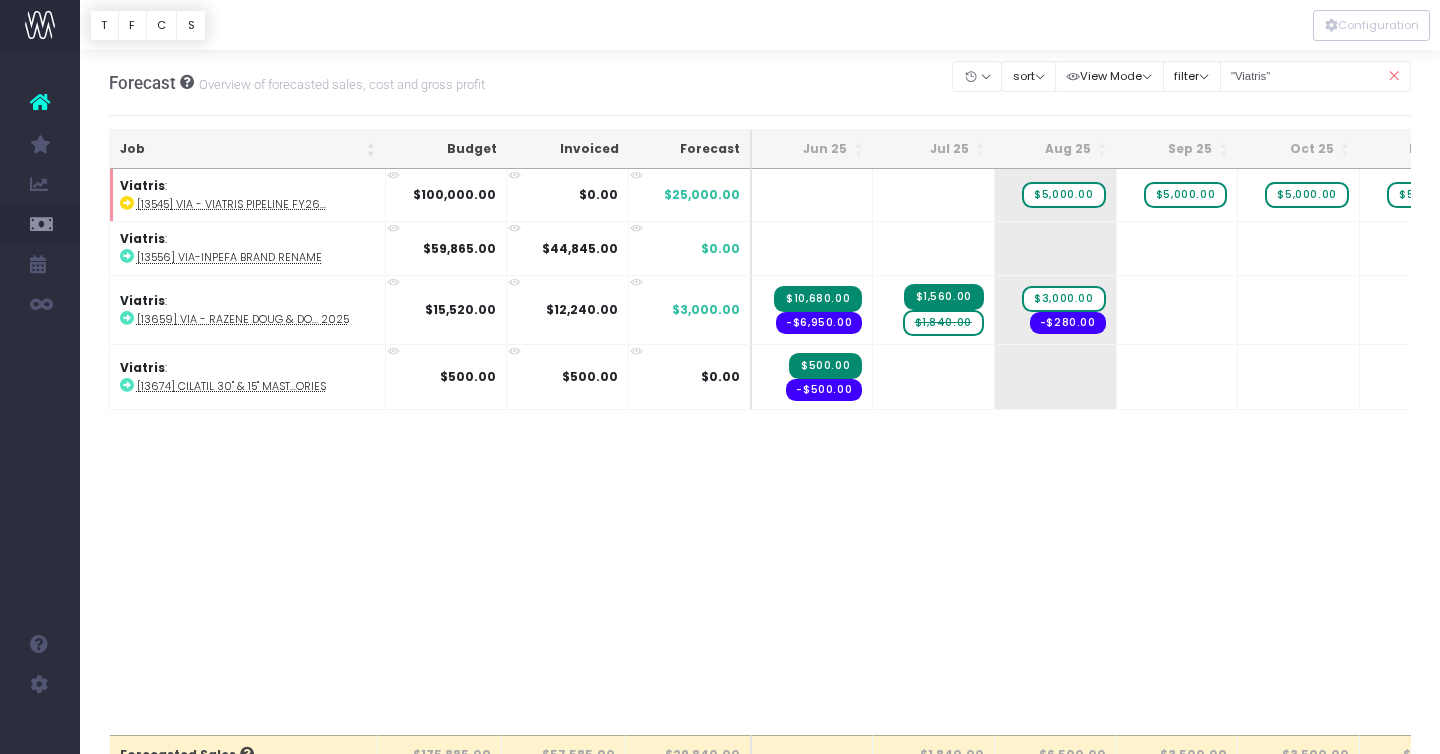 click on "Job Budget Invoiced Forecast Jun 25 Jul 25 Aug 25 Sep 25 Oct 25 Nov 25 Dec 25 Jan 26 Feb 26 Mar 26 Apr 26 May 26 Jun 26 Jul 26
Forecasted Sales  $175,885.00 $57,585.00 $29,840.00 $1,840.00 $6,500.00 $3,500.00 $3,500.00 $3,500.00 $3,500.00
Forecasted 3rd Party Cost
Forecasted Contribution  $1,840.00 $6,500.00 $3,500.00 $3,500.00 $3,500.00 $3,500.00
Actual Sales Total  $11,180.00 $1,560.00
Actual 3rd Party Cost Total  $7,450.00 $280.00
Total Projected Sales  $11,180.00 $3,400.00 $6,500.00 $3,500.00 $3,500.00 $3,500.00 $3,500.00
Total Projected 3rd Party Cost  $7,450.00 $280.00
Total Projected Contribution  $3,730.00 $3,400.00 $6,220.00 $3,500.00 $3,500.00 $3,500.00 $3,500.00
Default  $1,840.00 $3,000.00
Pipeline  $5,000.00 $5,000.00 $5,000.00 $5,000.00 $5,000.00
wayahead Contribution Targets   $180,000.00 (-$176,270.00) $180,000.00 Jun 25 :" at bounding box center (760, 452) 